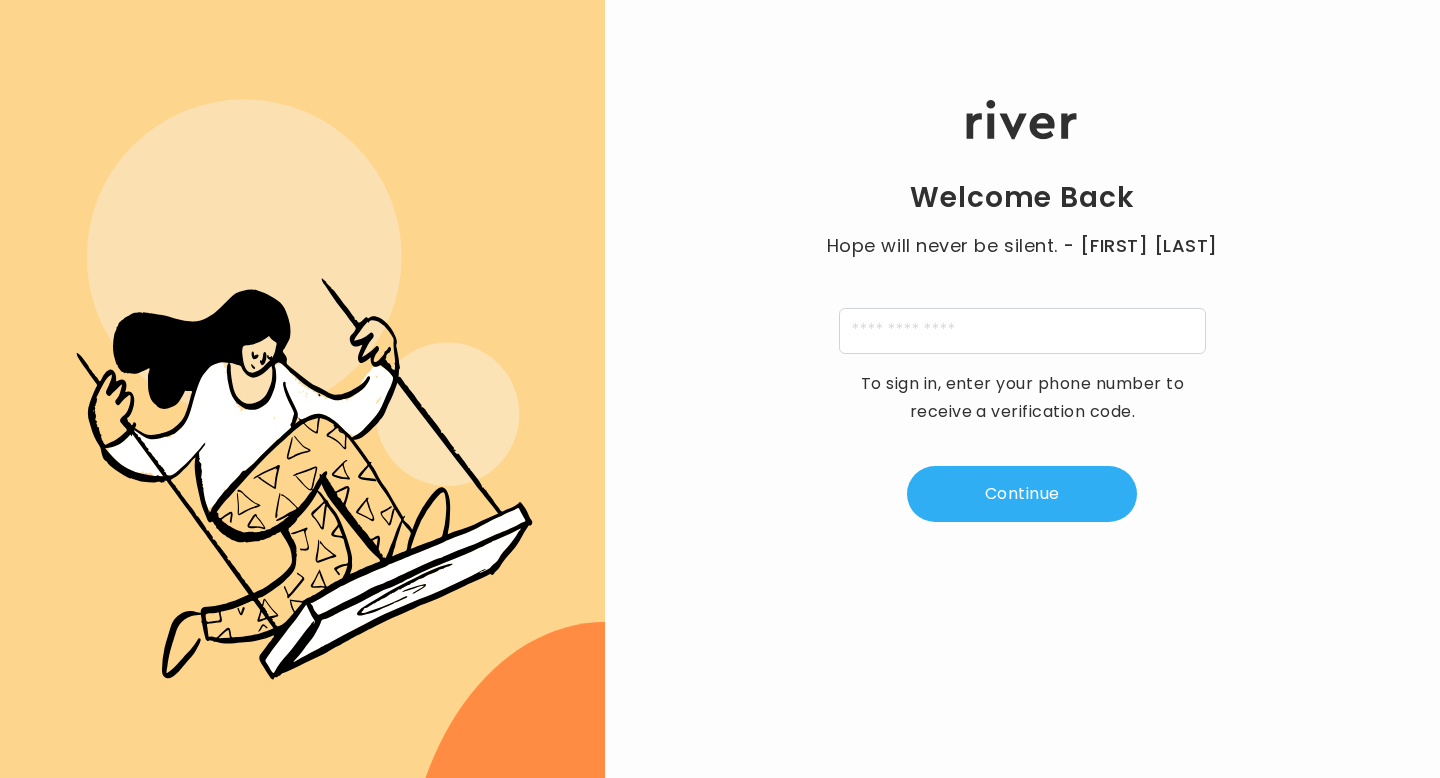 scroll, scrollTop: 0, scrollLeft: 0, axis: both 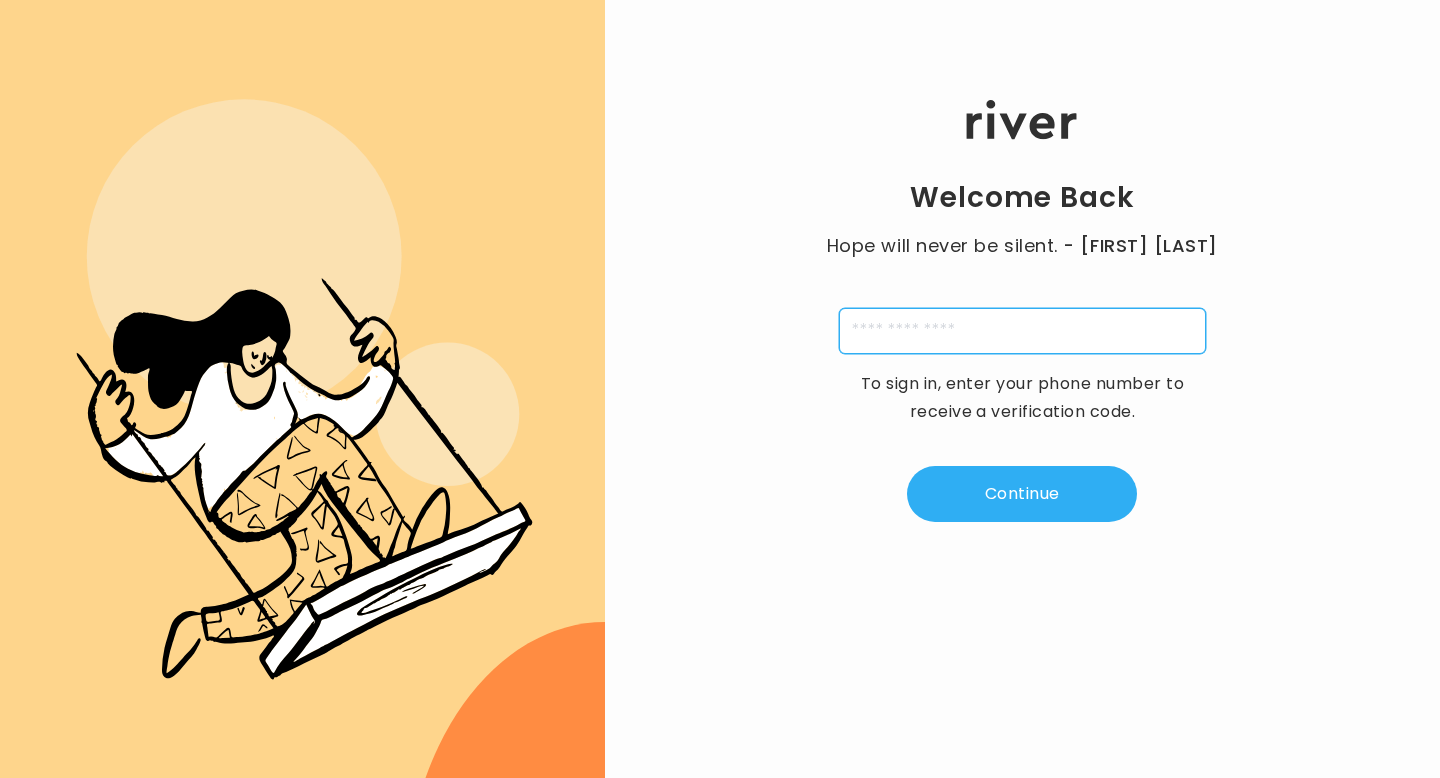 click at bounding box center (1022, 331) 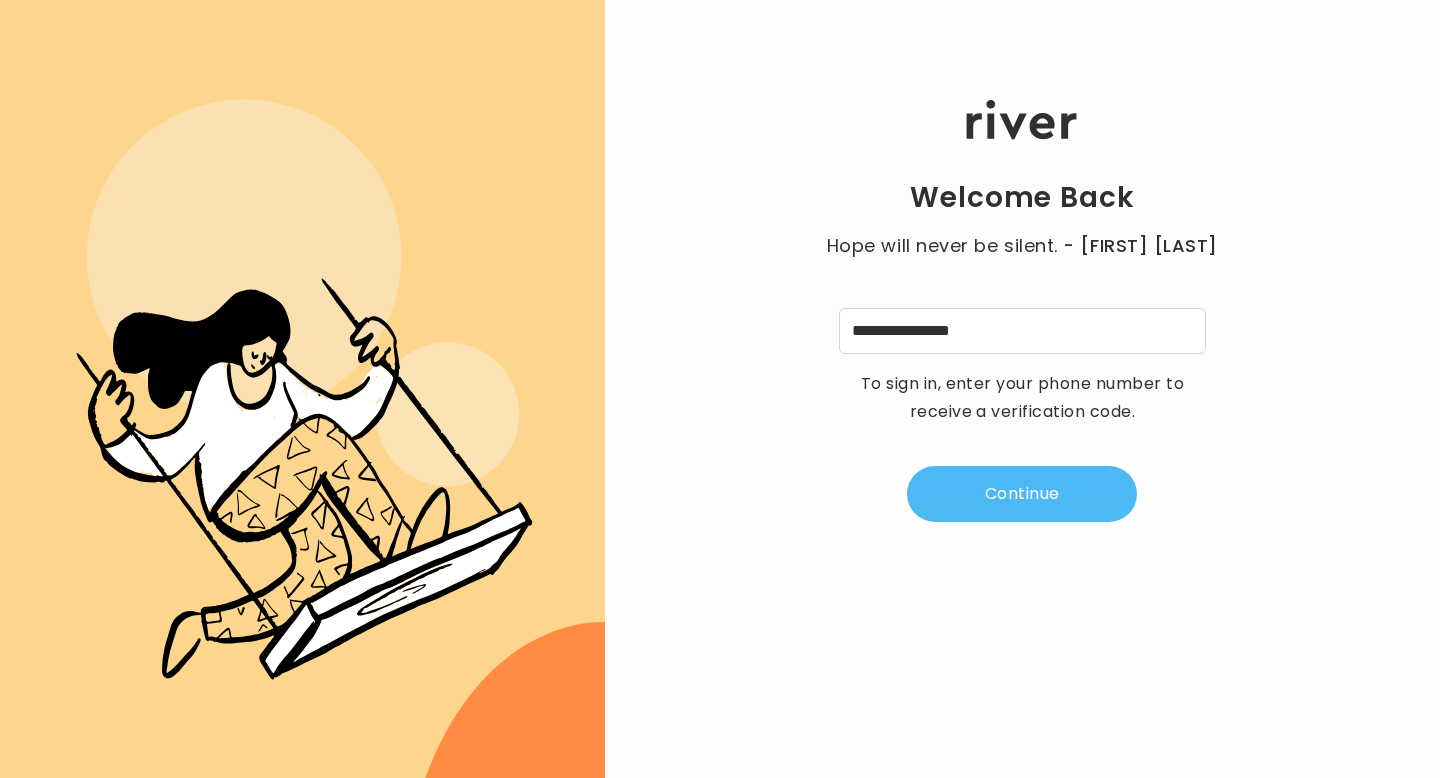 click on "Continue" at bounding box center (1022, 494) 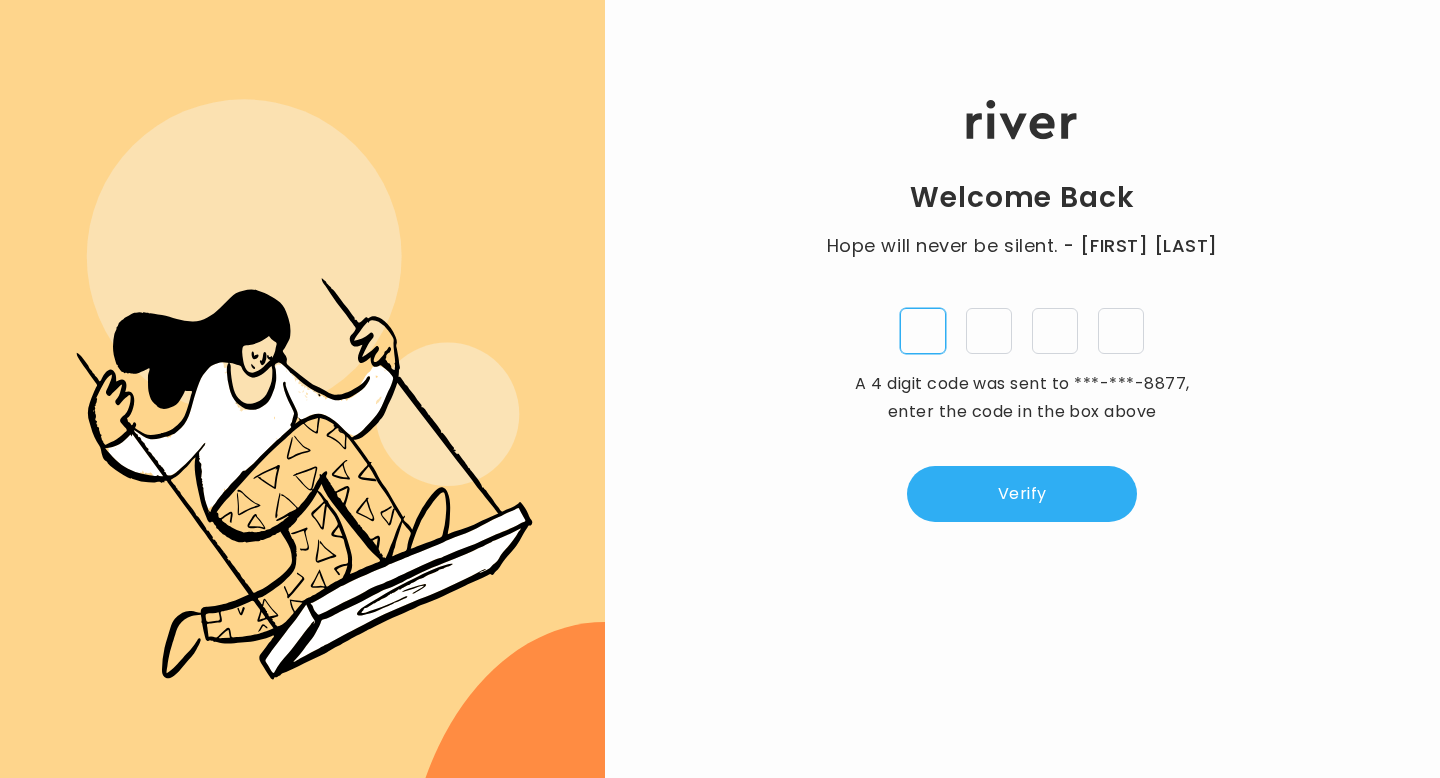 type on "*" 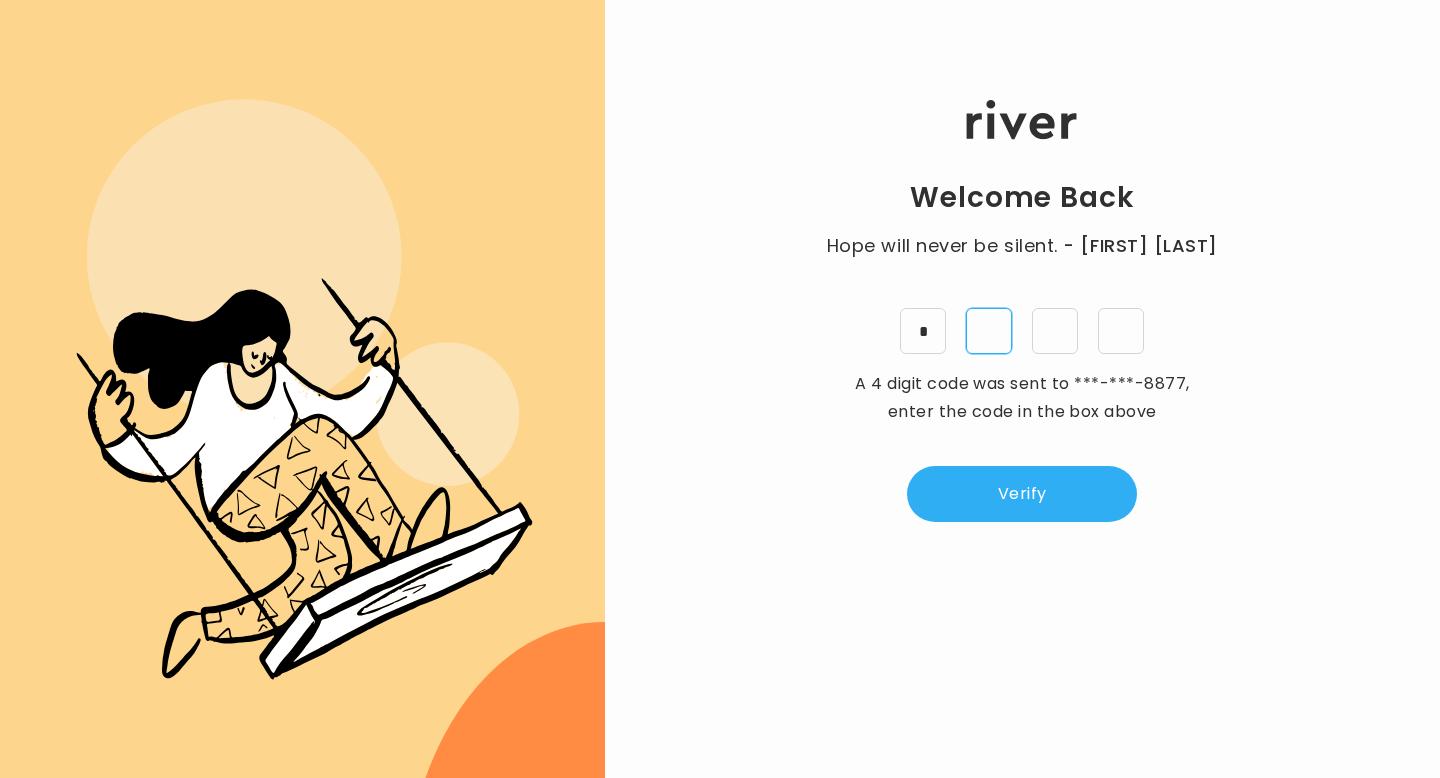 type on "*" 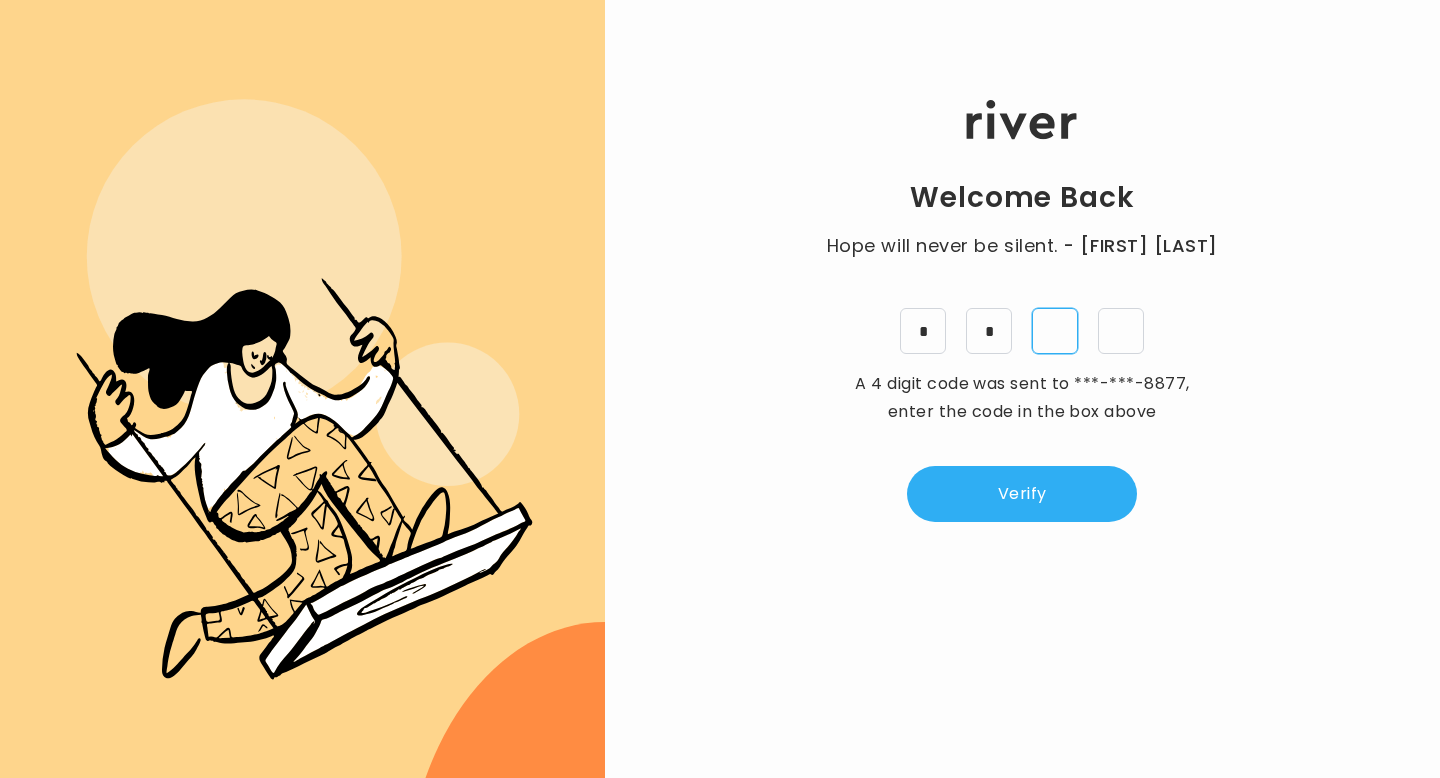 type on "*" 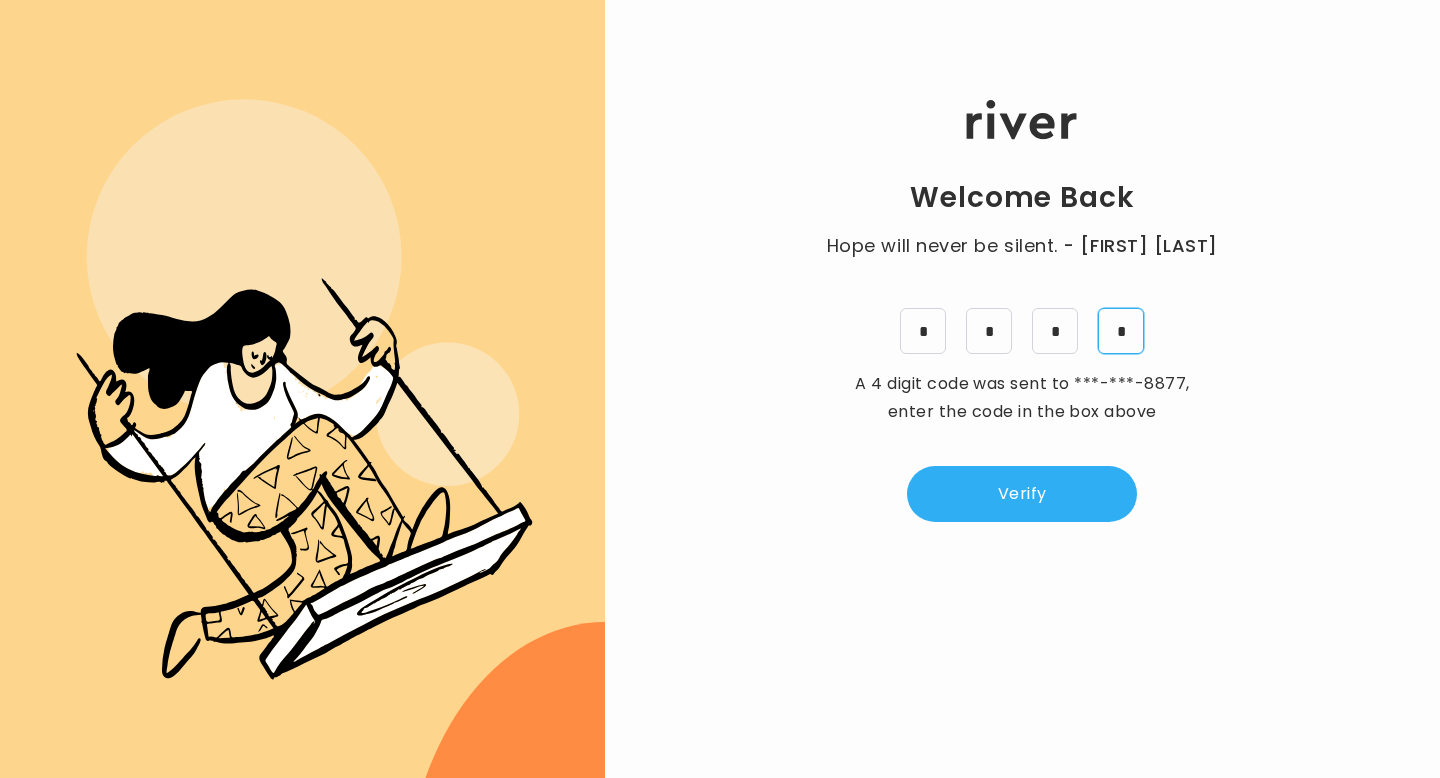 type on "*" 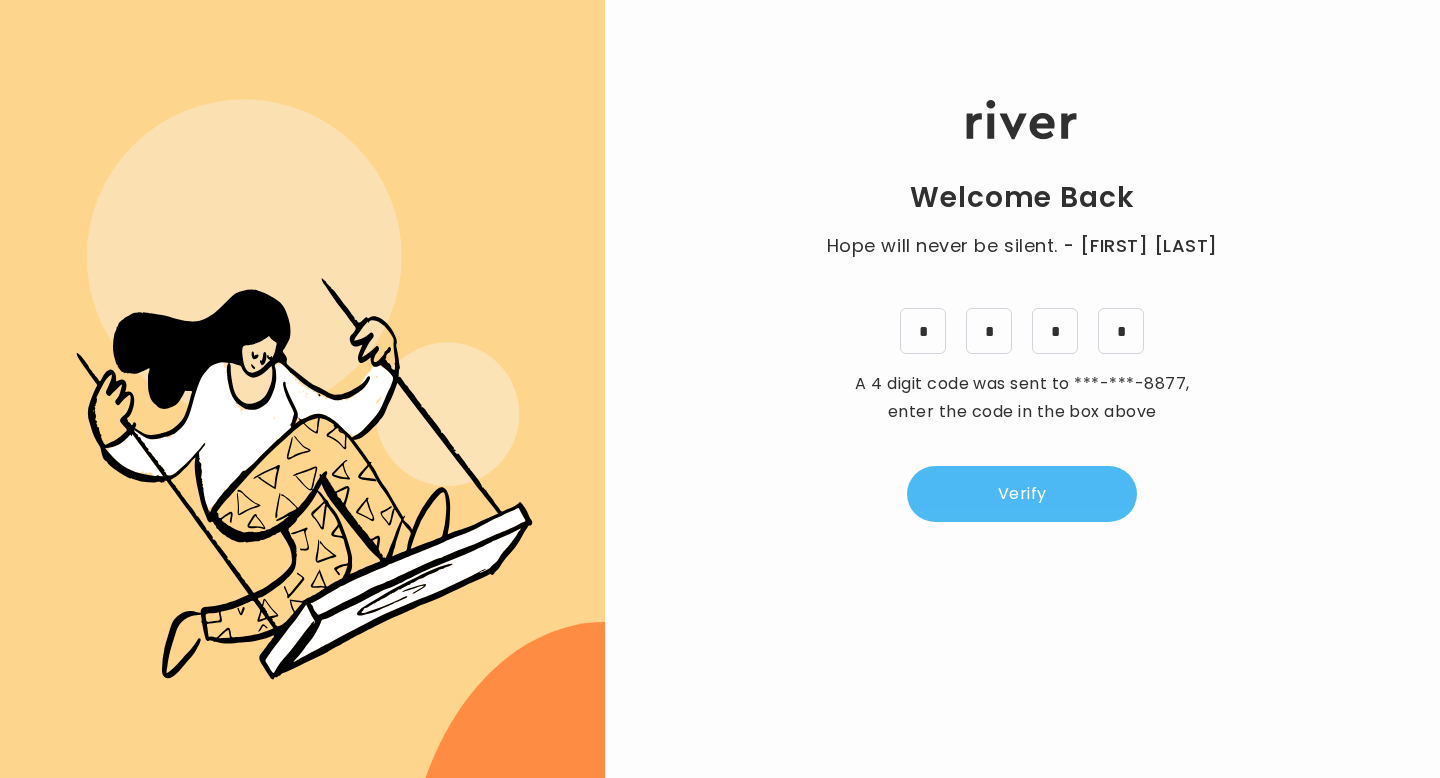 click on "Verify" at bounding box center [1022, 494] 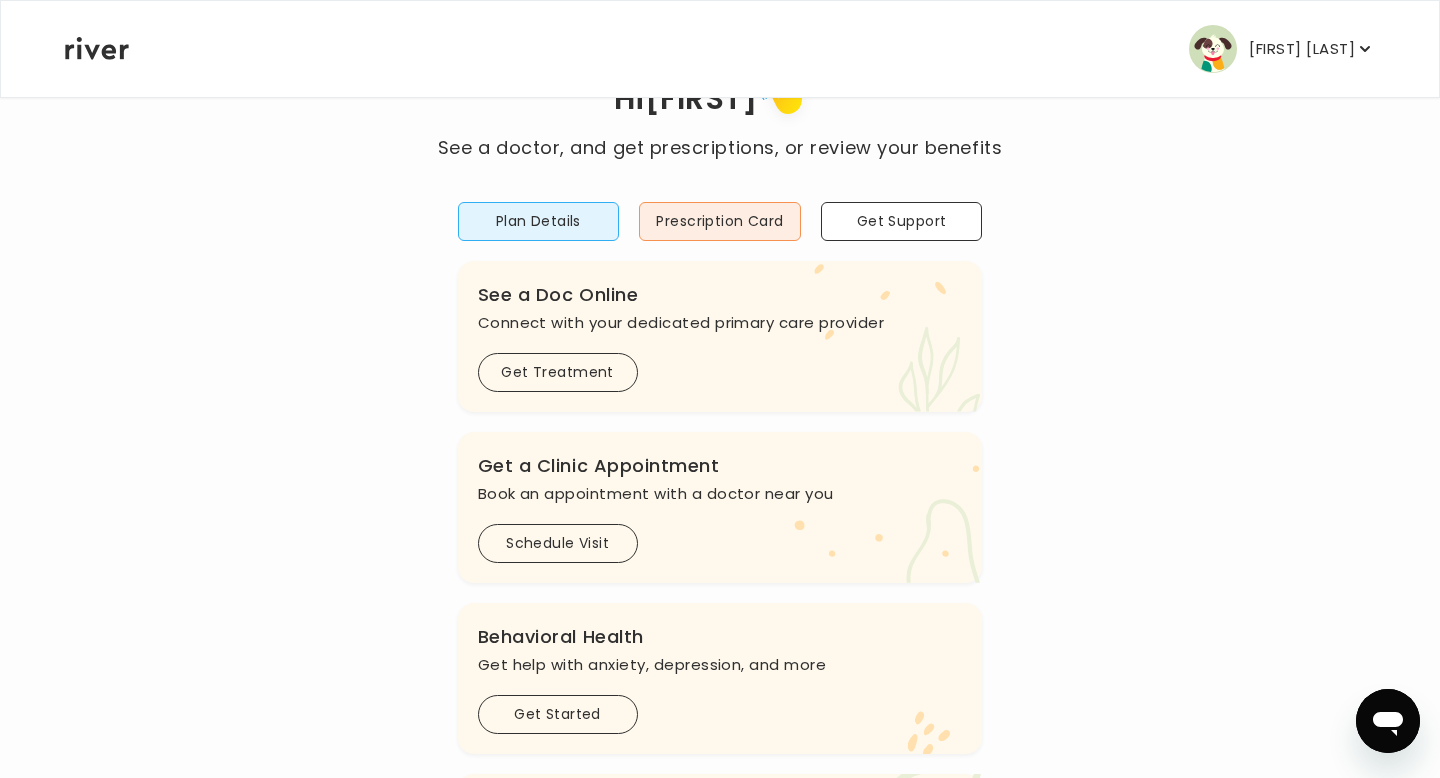 scroll, scrollTop: 77, scrollLeft: 0, axis: vertical 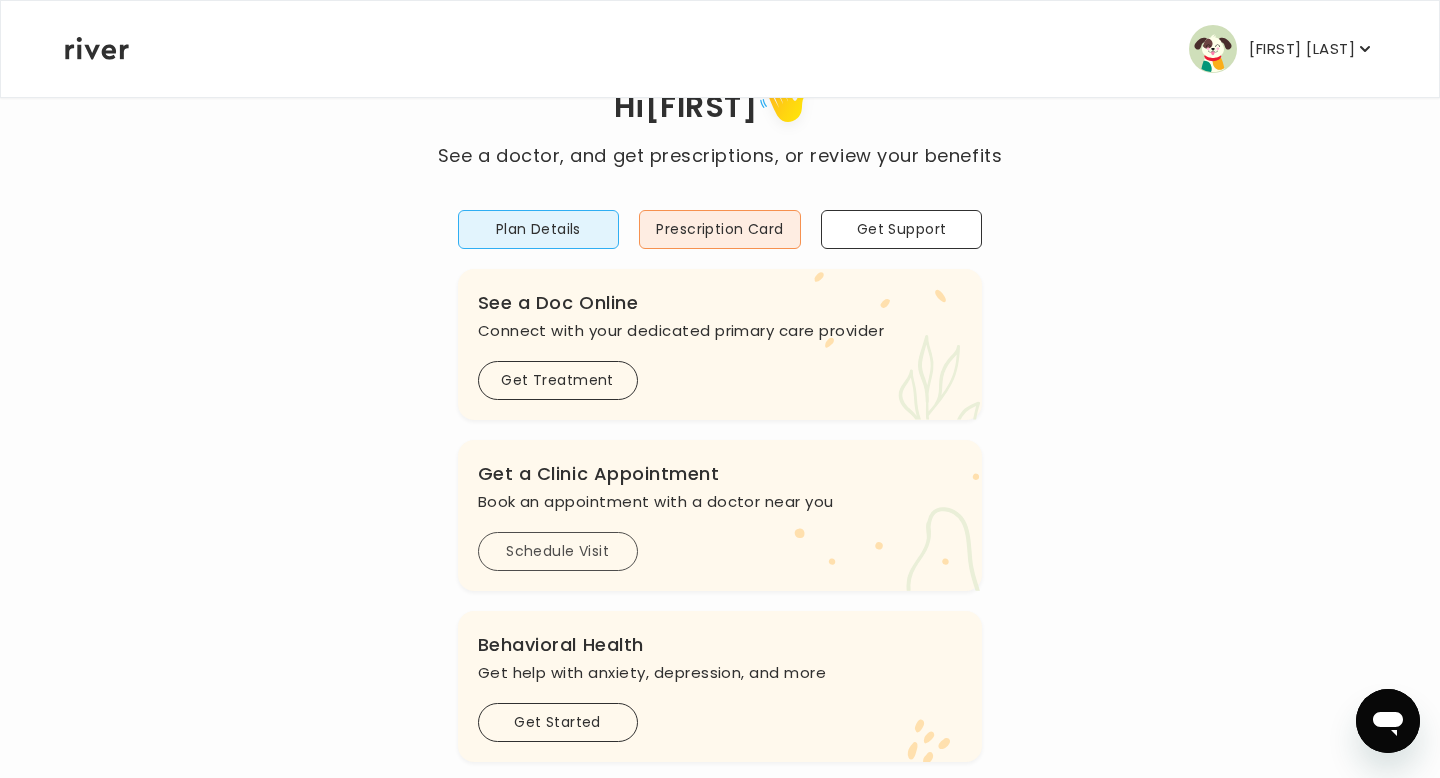 click on "Schedule Visit" at bounding box center (558, 551) 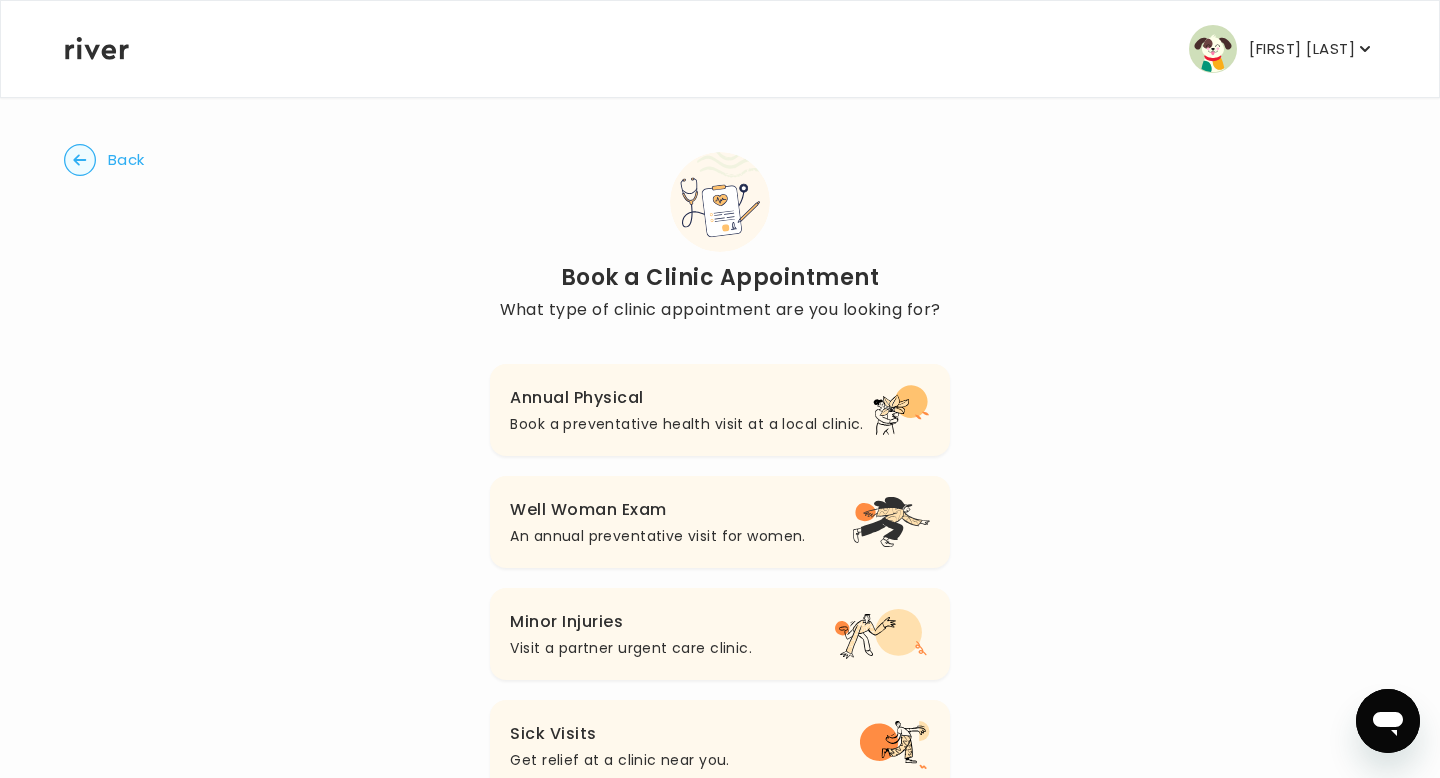 scroll, scrollTop: 70, scrollLeft: 0, axis: vertical 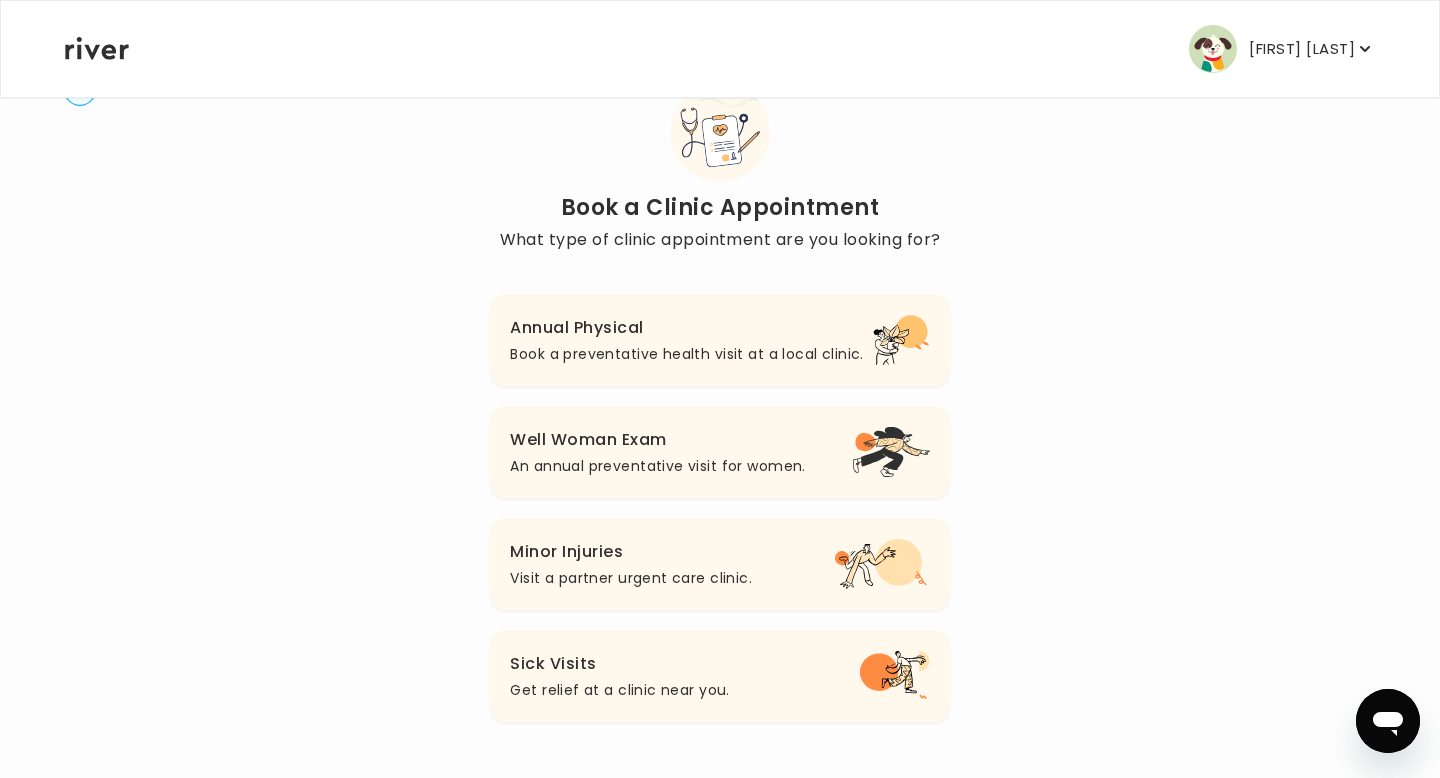 click on "Well Woman Exam" at bounding box center [657, 440] 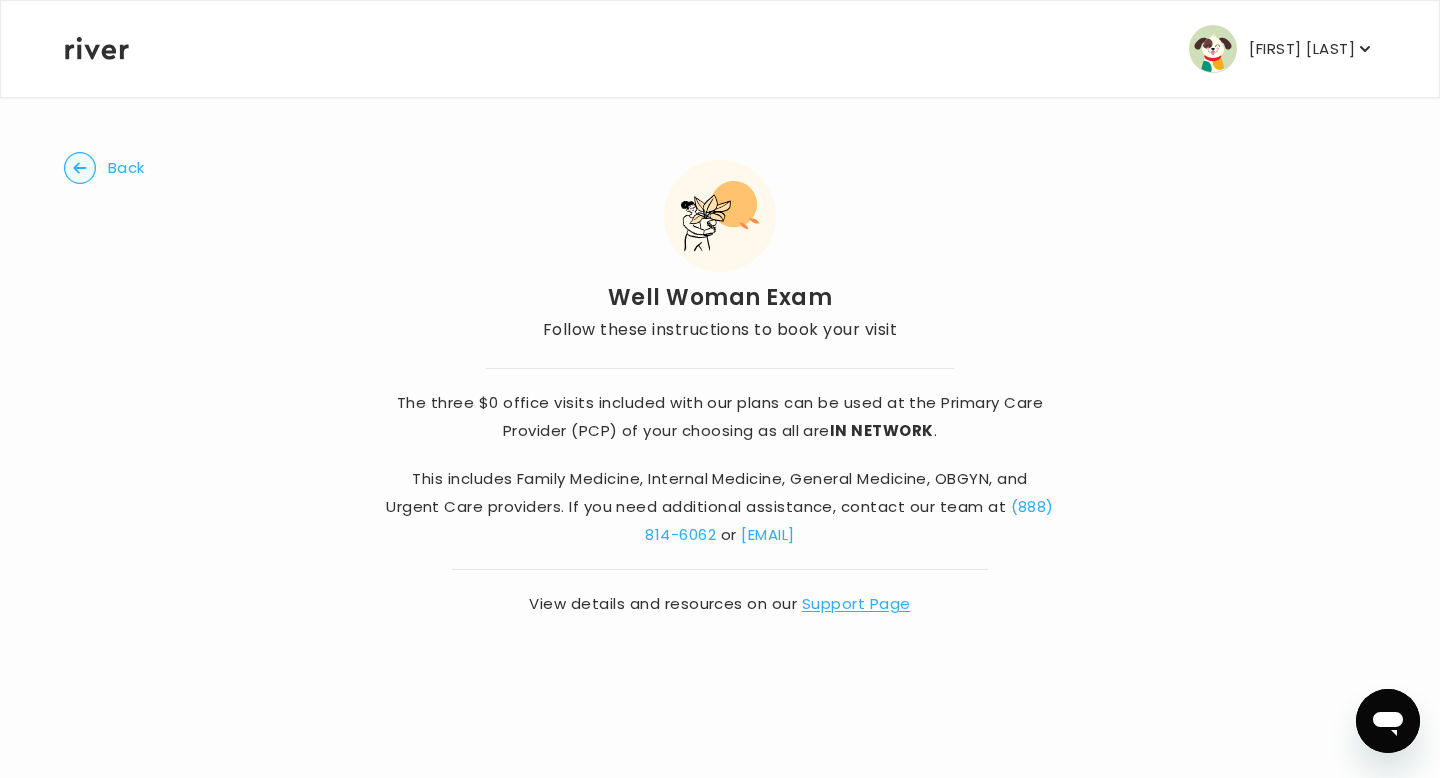 click on "Support Page" at bounding box center (856, 603) 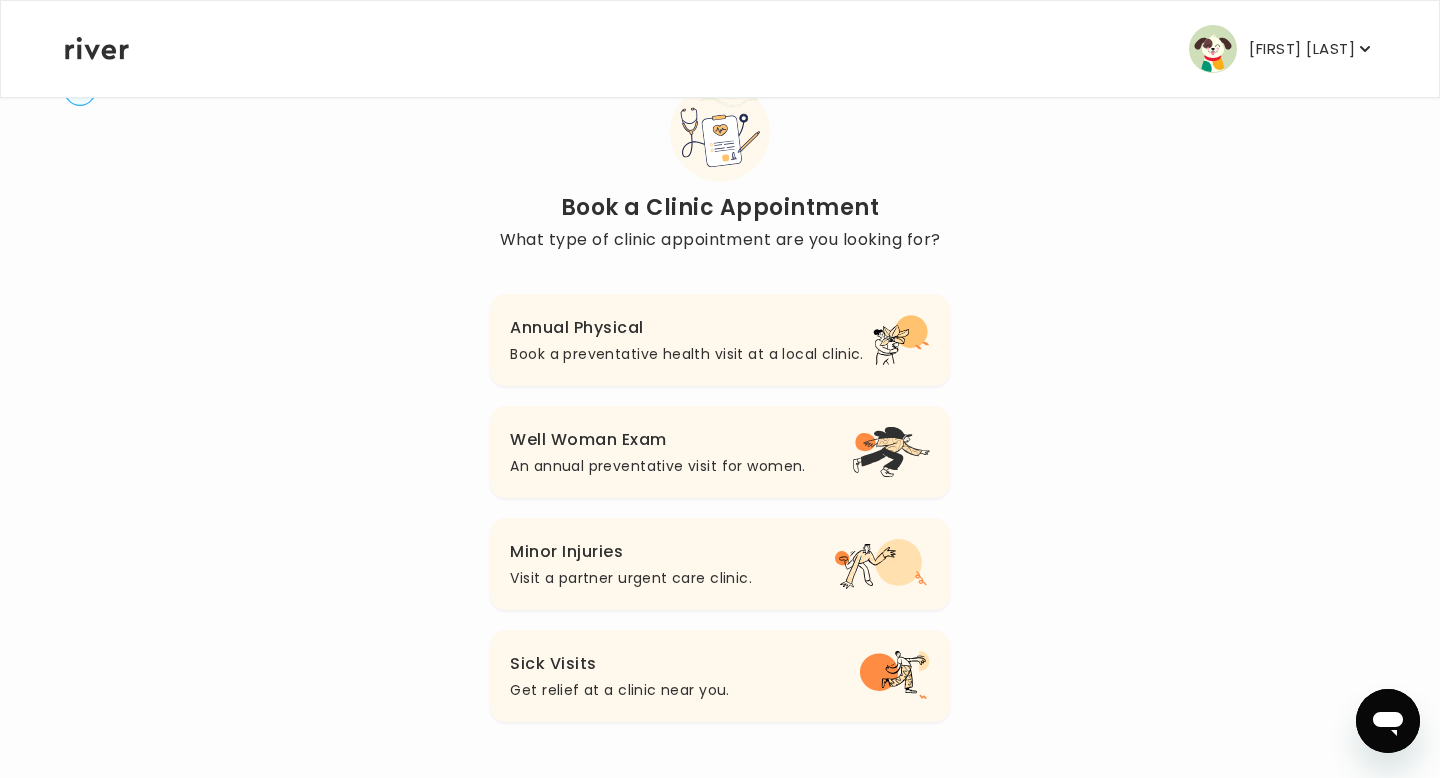 scroll, scrollTop: 0, scrollLeft: 0, axis: both 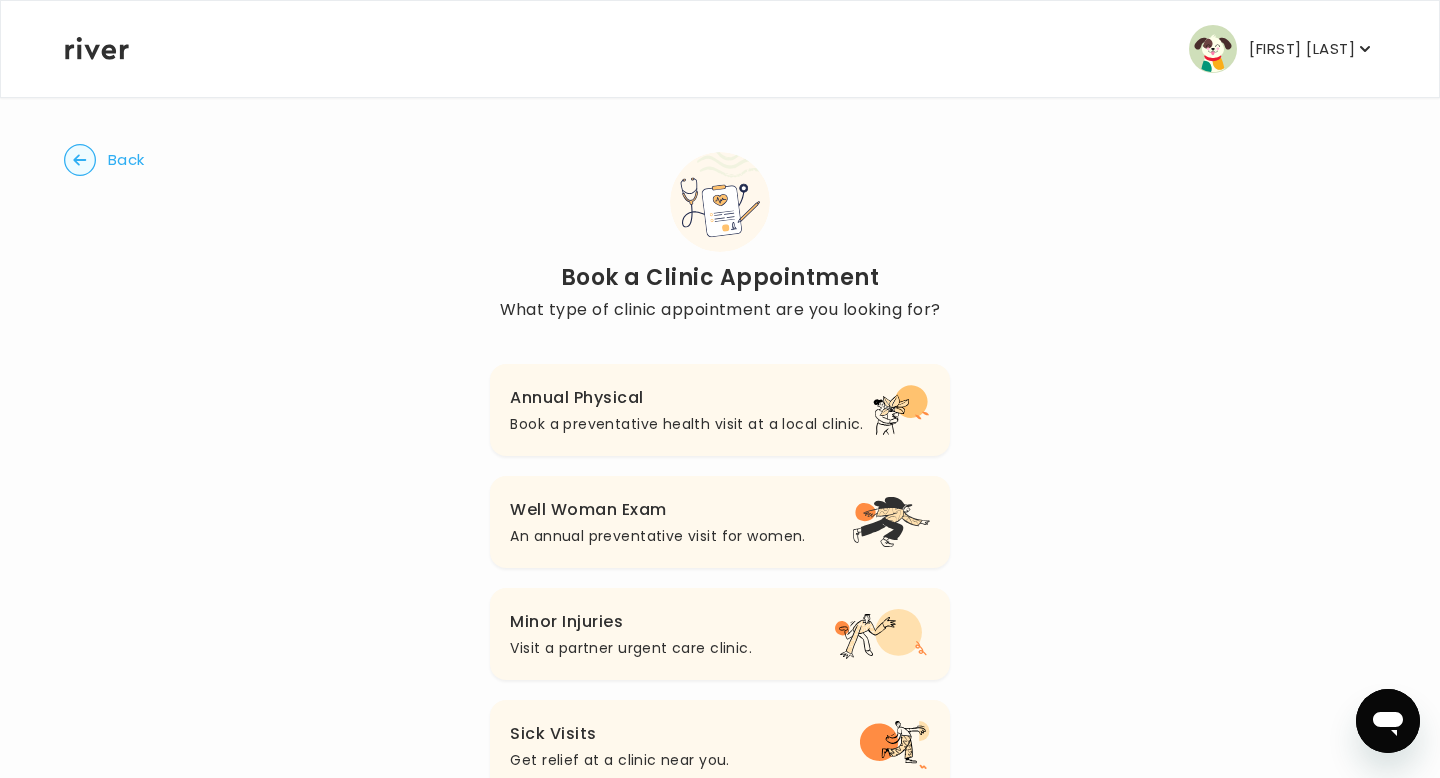 click 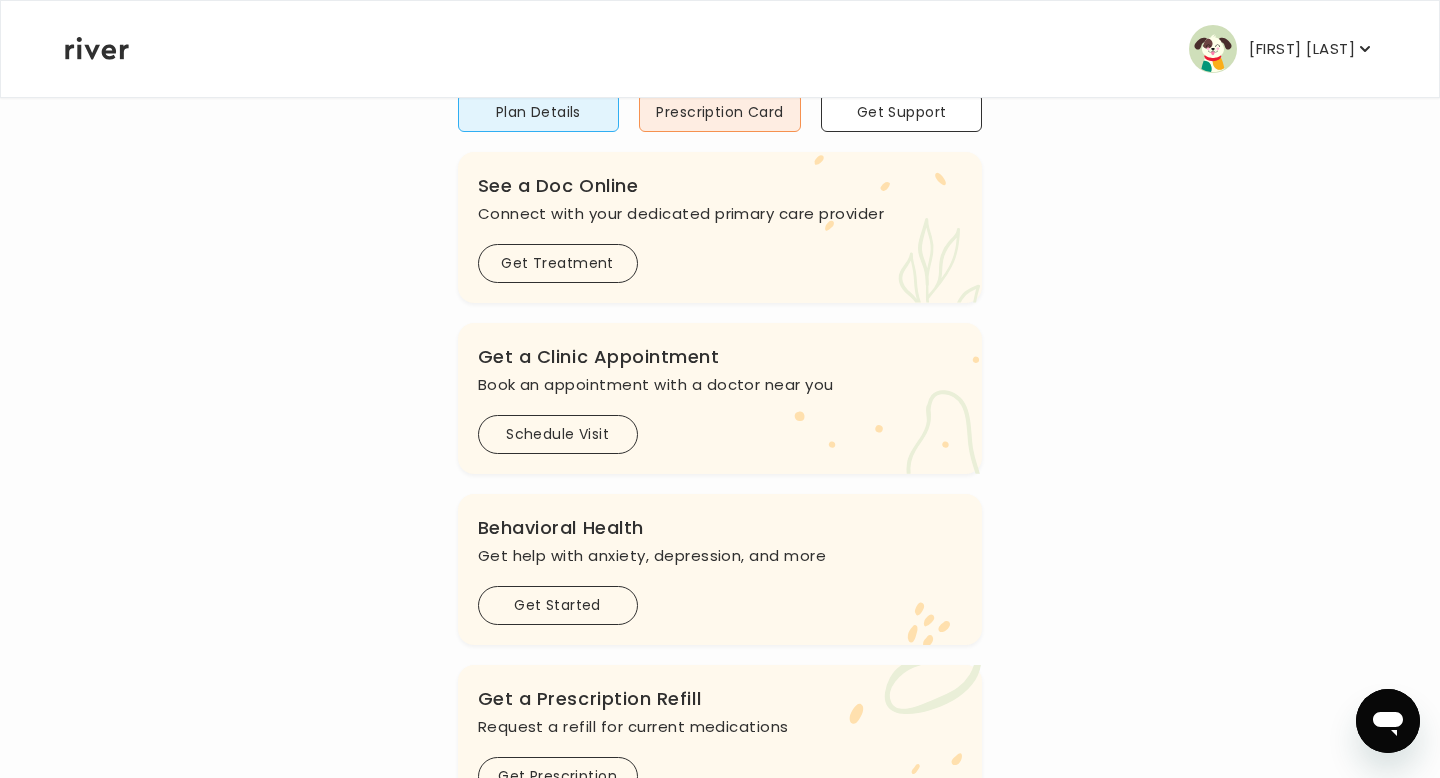 scroll, scrollTop: 0, scrollLeft: 0, axis: both 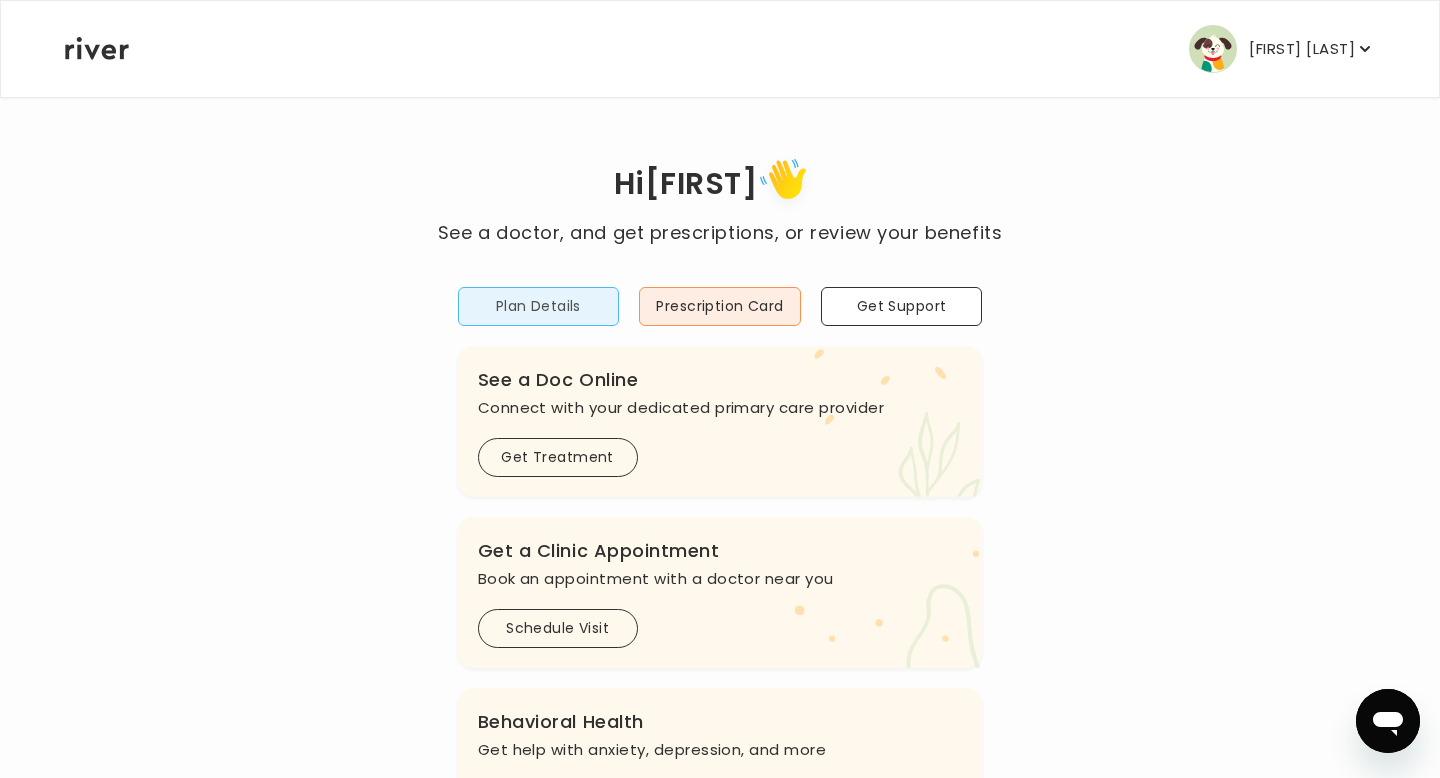 click on "Plan Details" at bounding box center (539, 306) 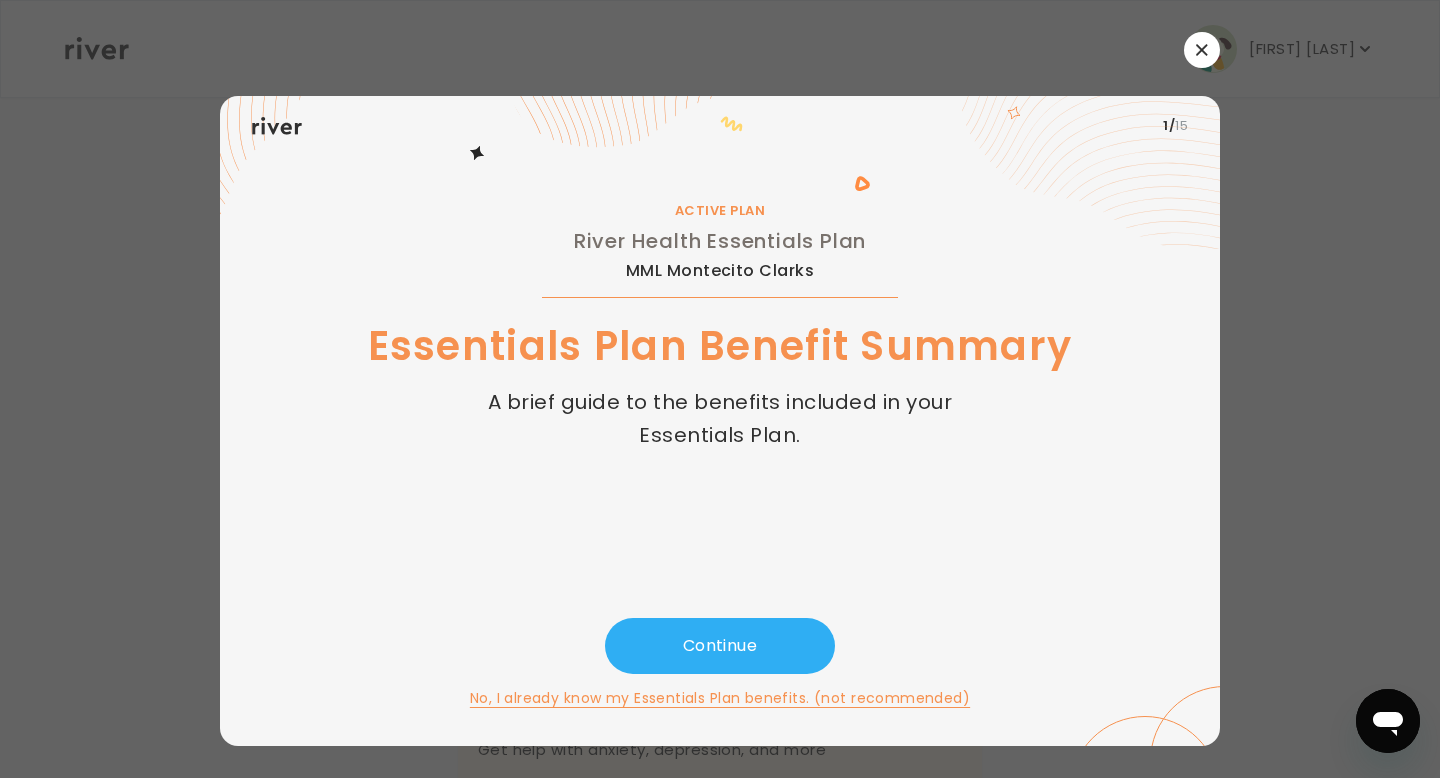 click at bounding box center (1202, 50) 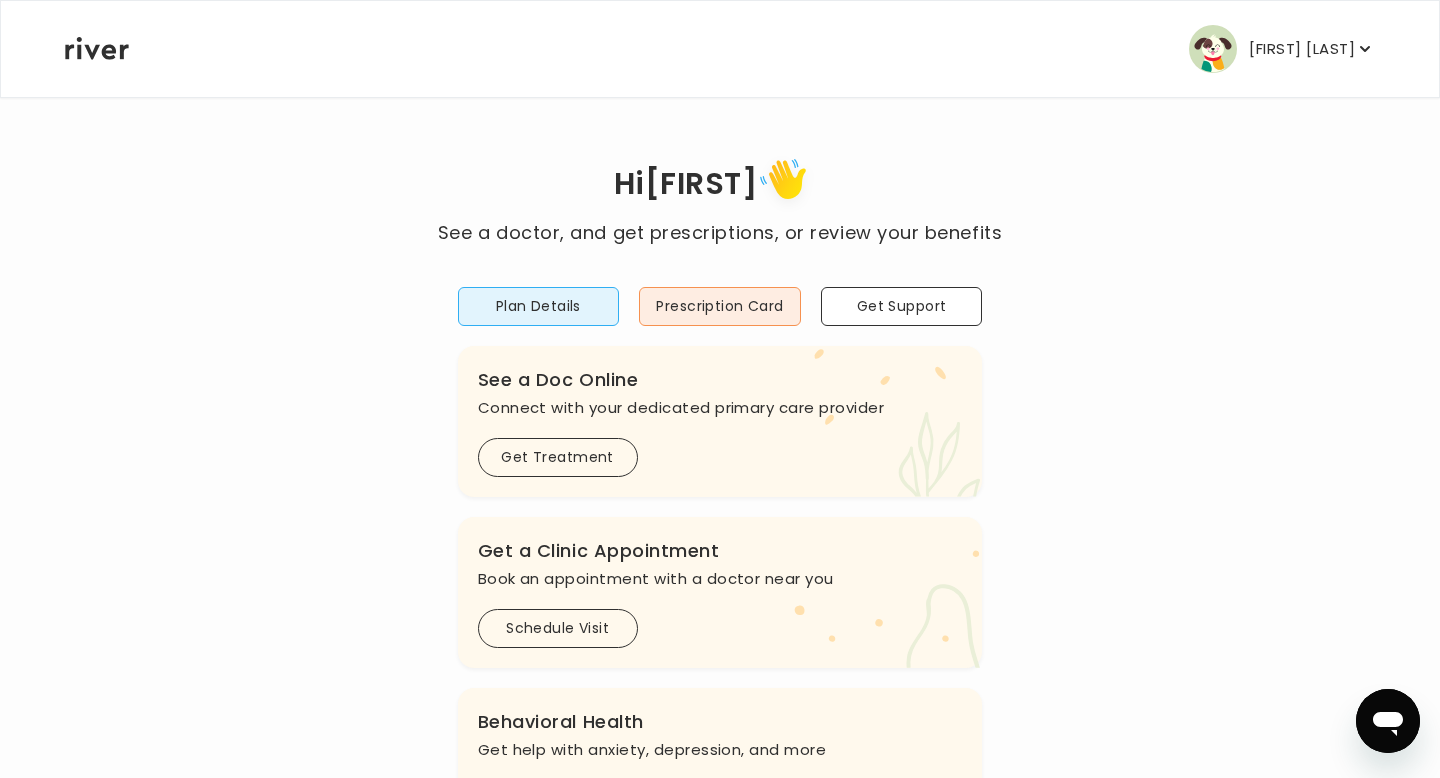 click on "[FIRST] [LAST]" at bounding box center (1302, 49) 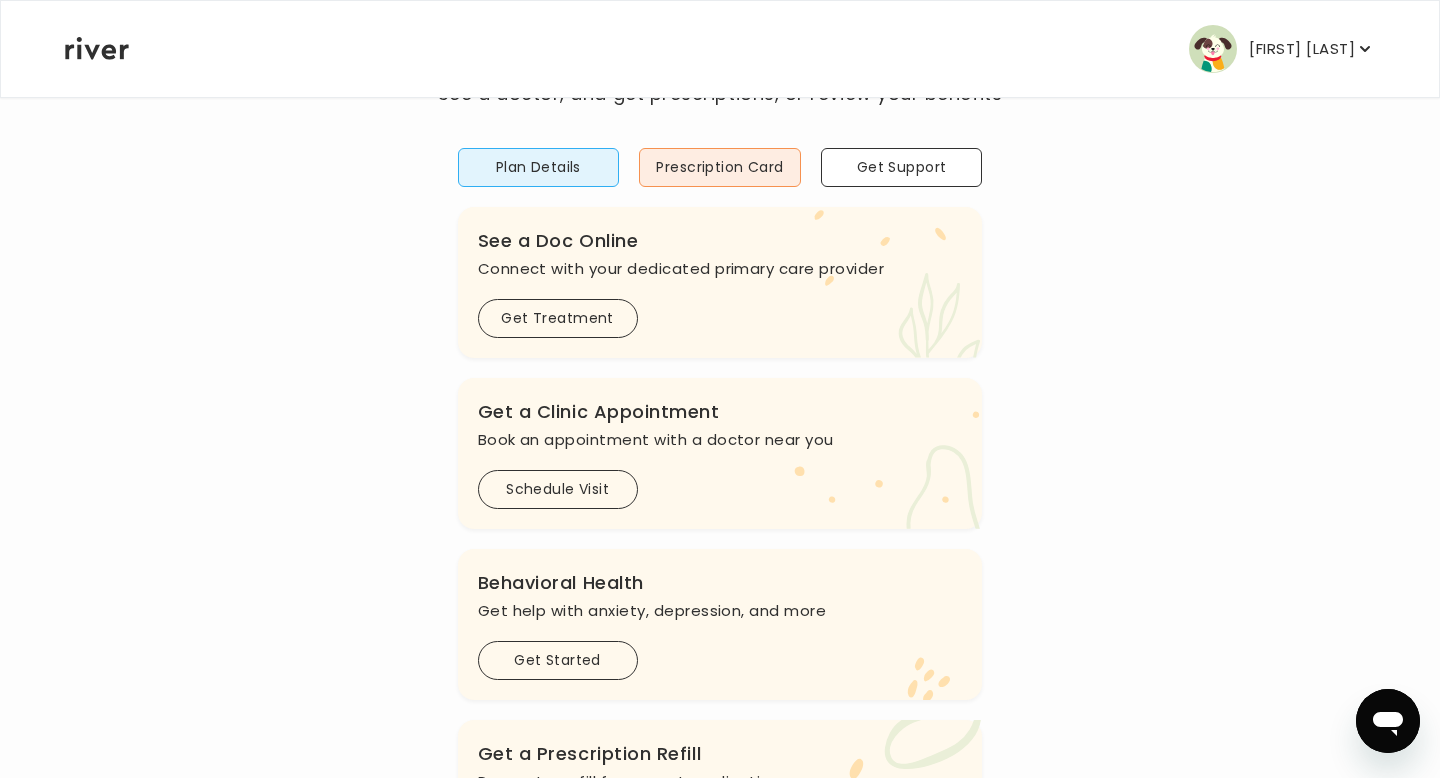 scroll, scrollTop: 0, scrollLeft: 0, axis: both 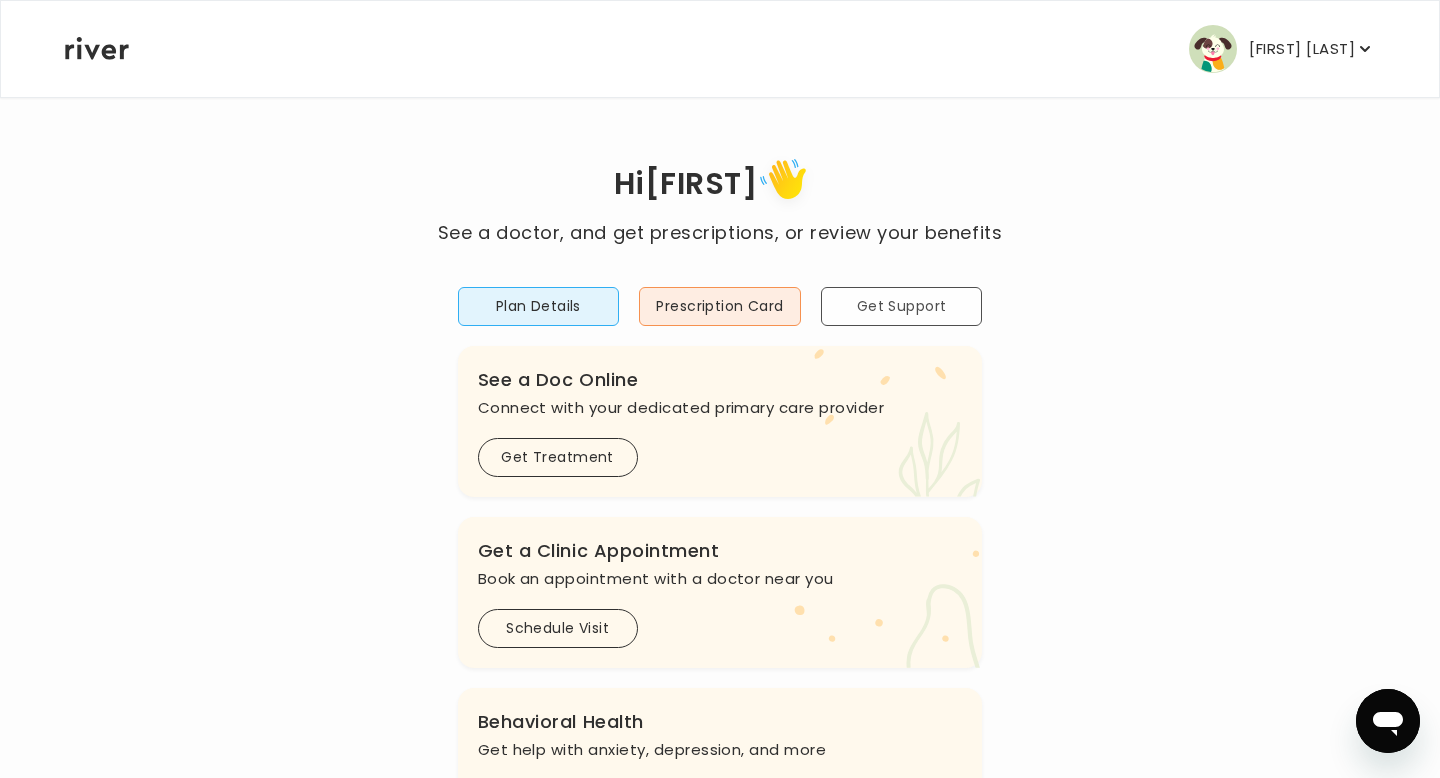 click on "Get Support" at bounding box center (902, 306) 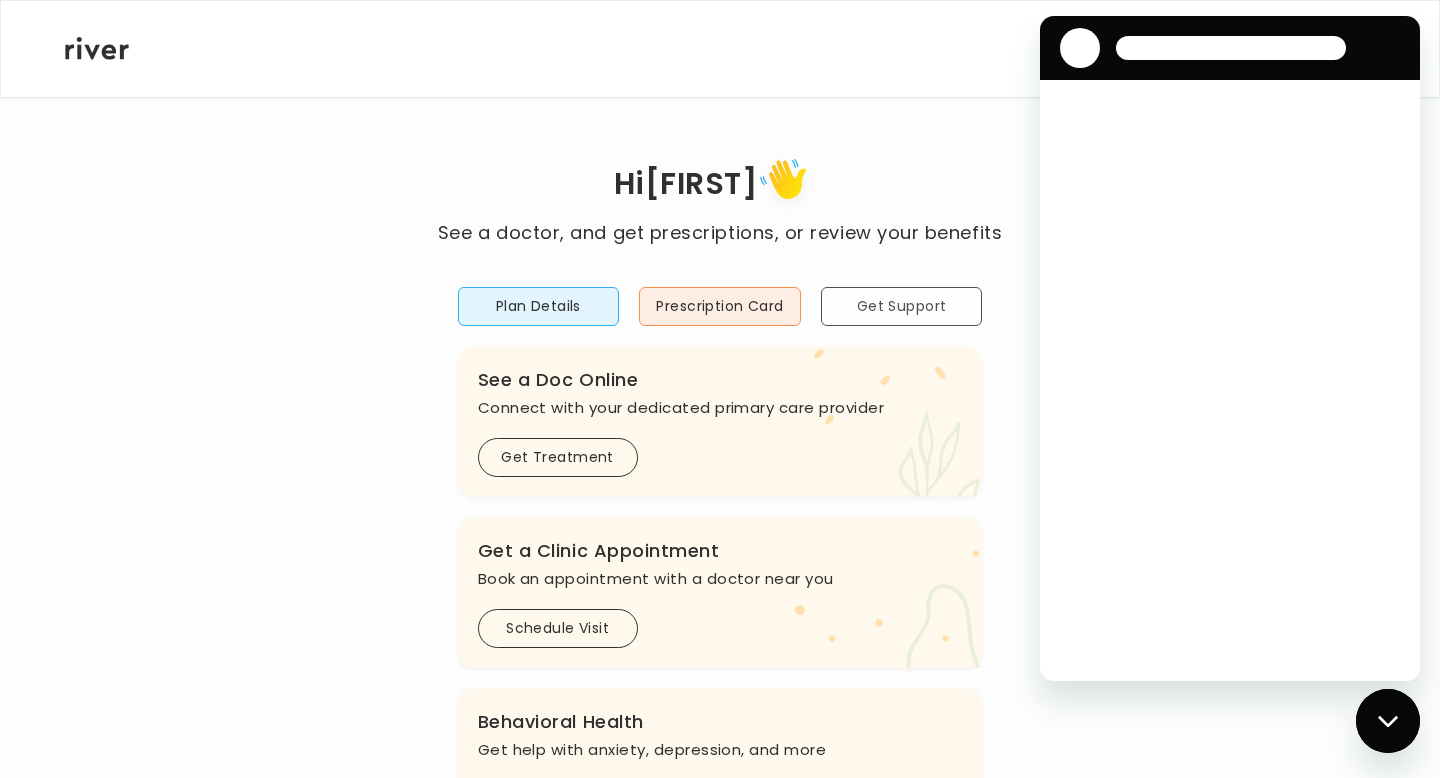 scroll, scrollTop: 0, scrollLeft: 0, axis: both 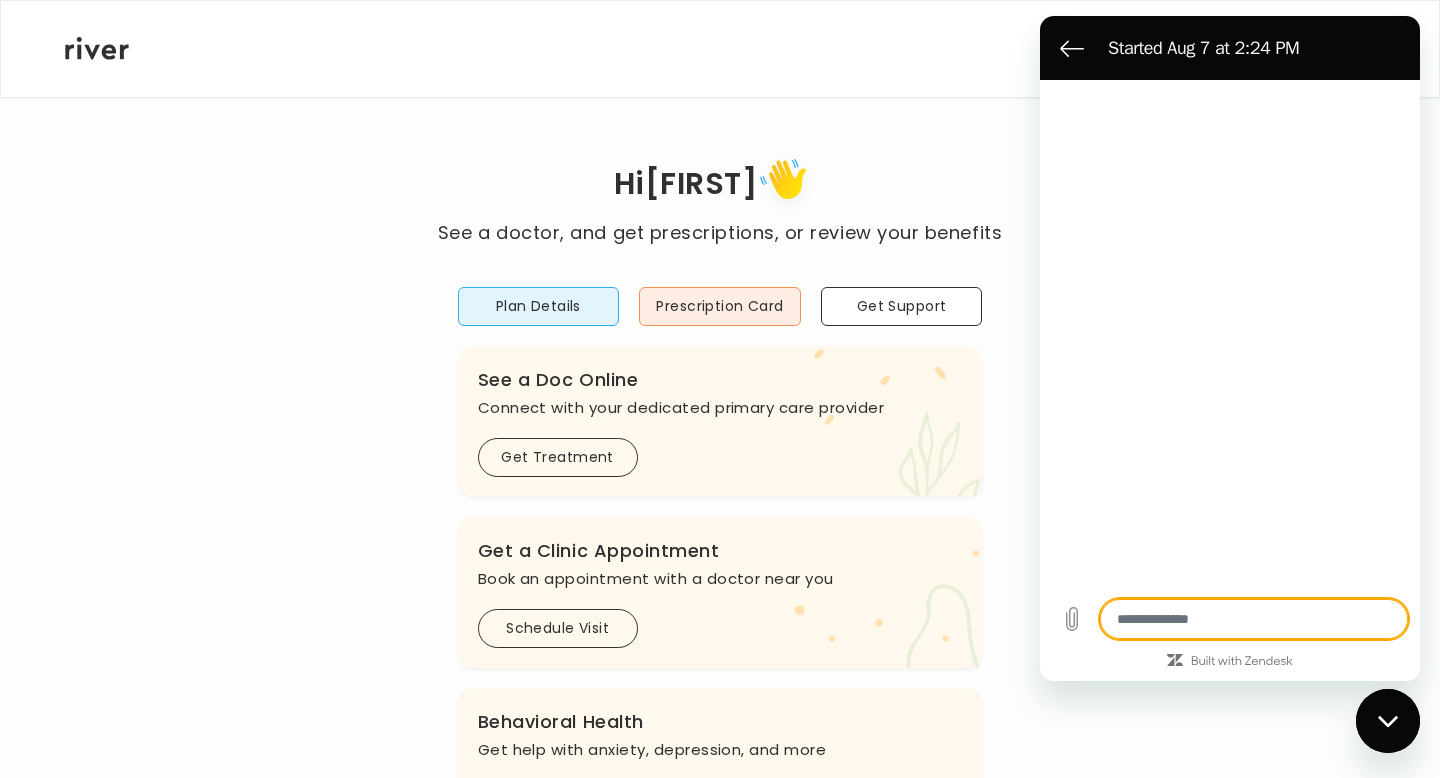 type on "*" 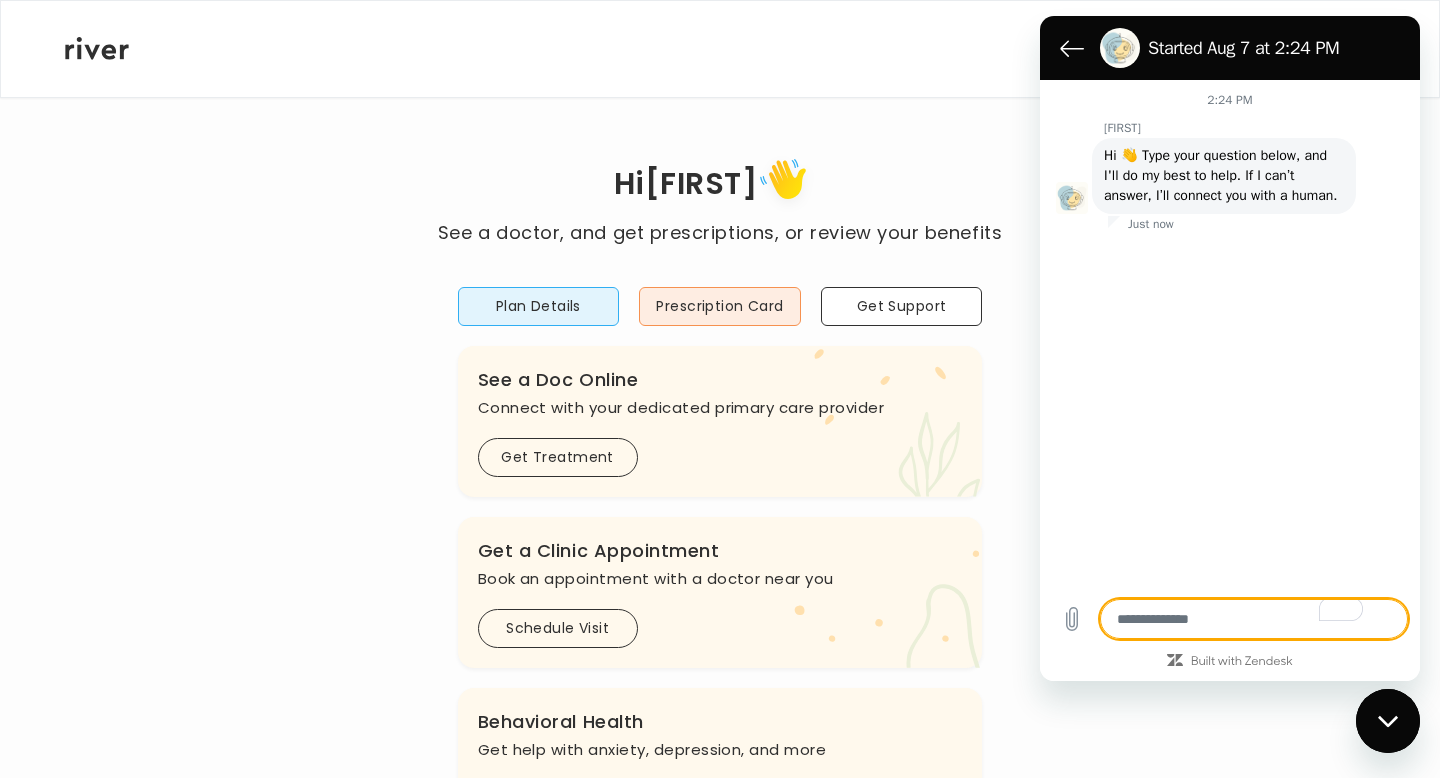 type on "*" 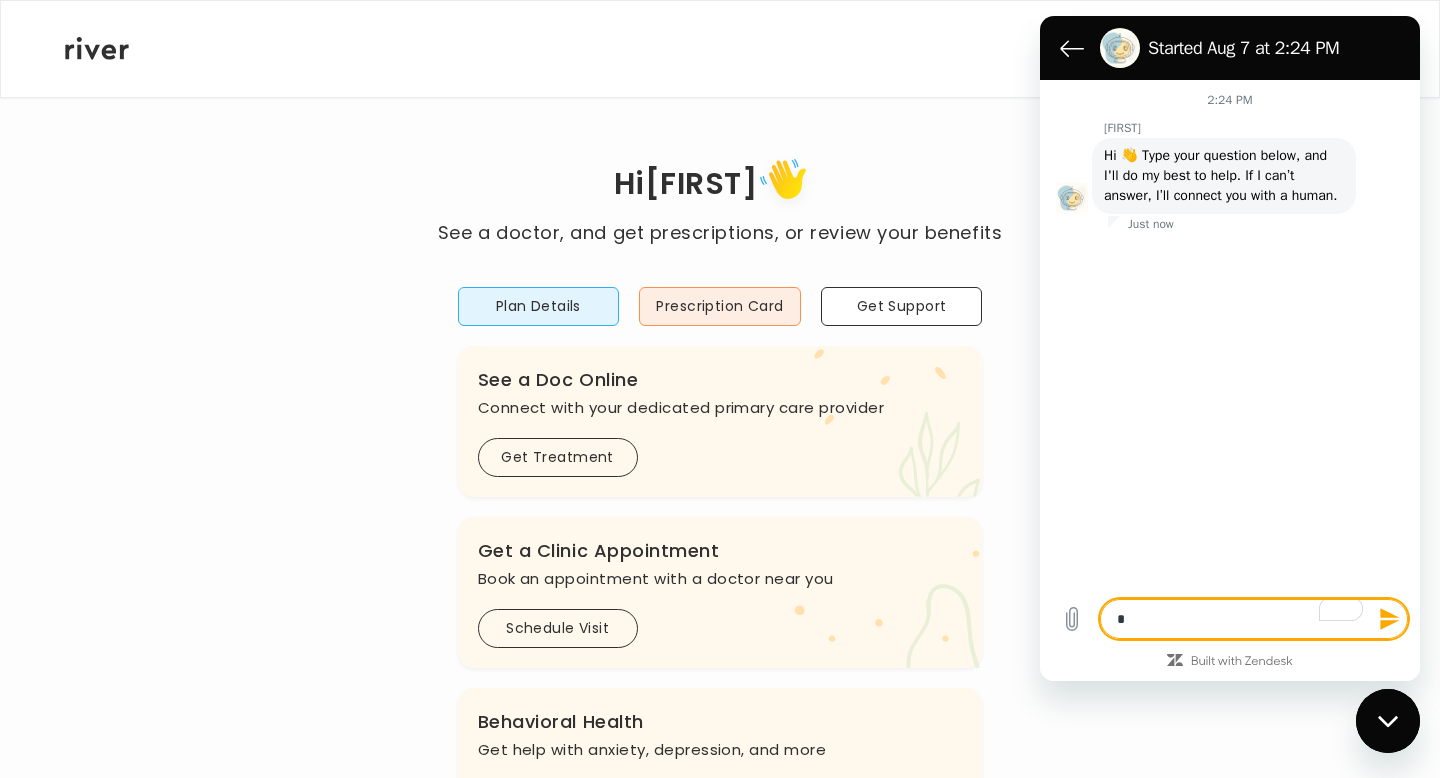 type on "**" 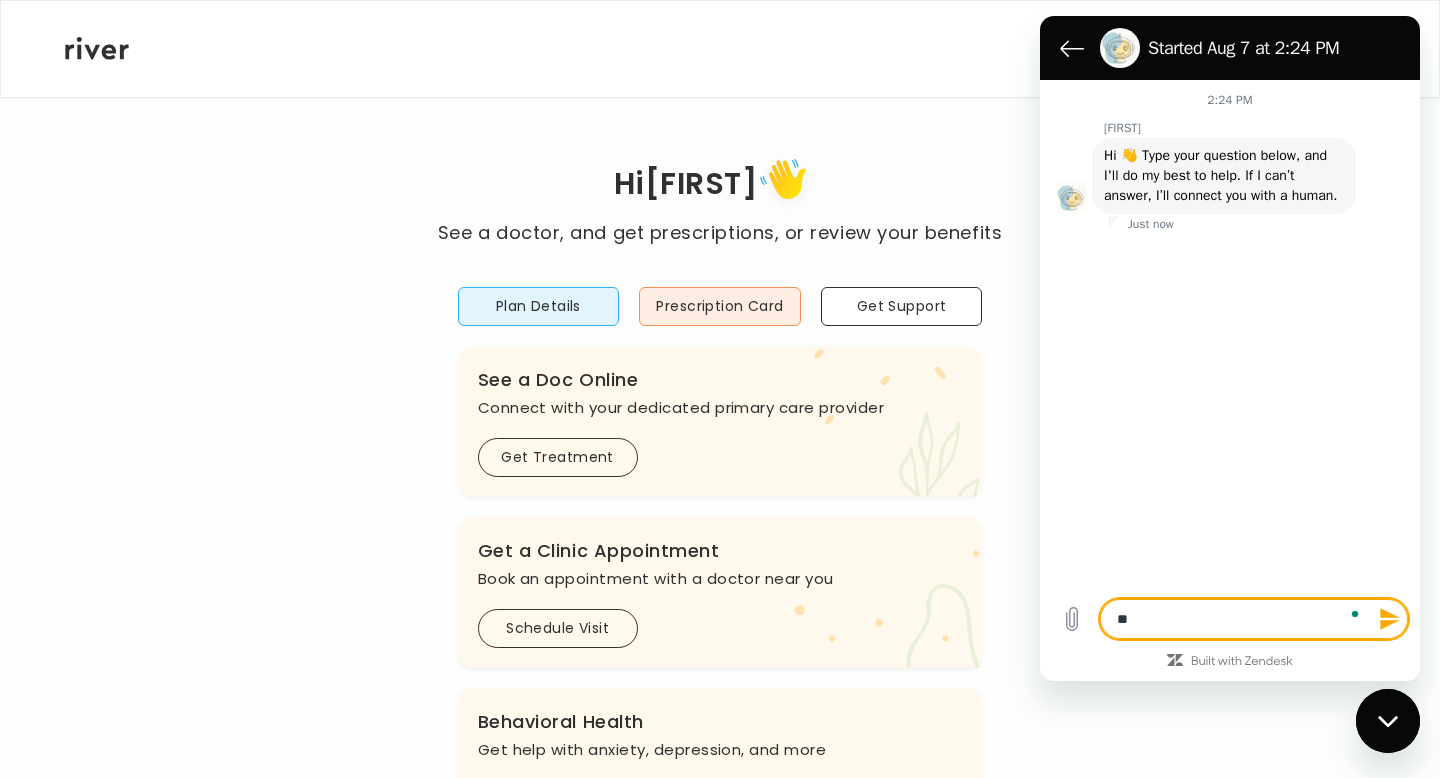 type on "***" 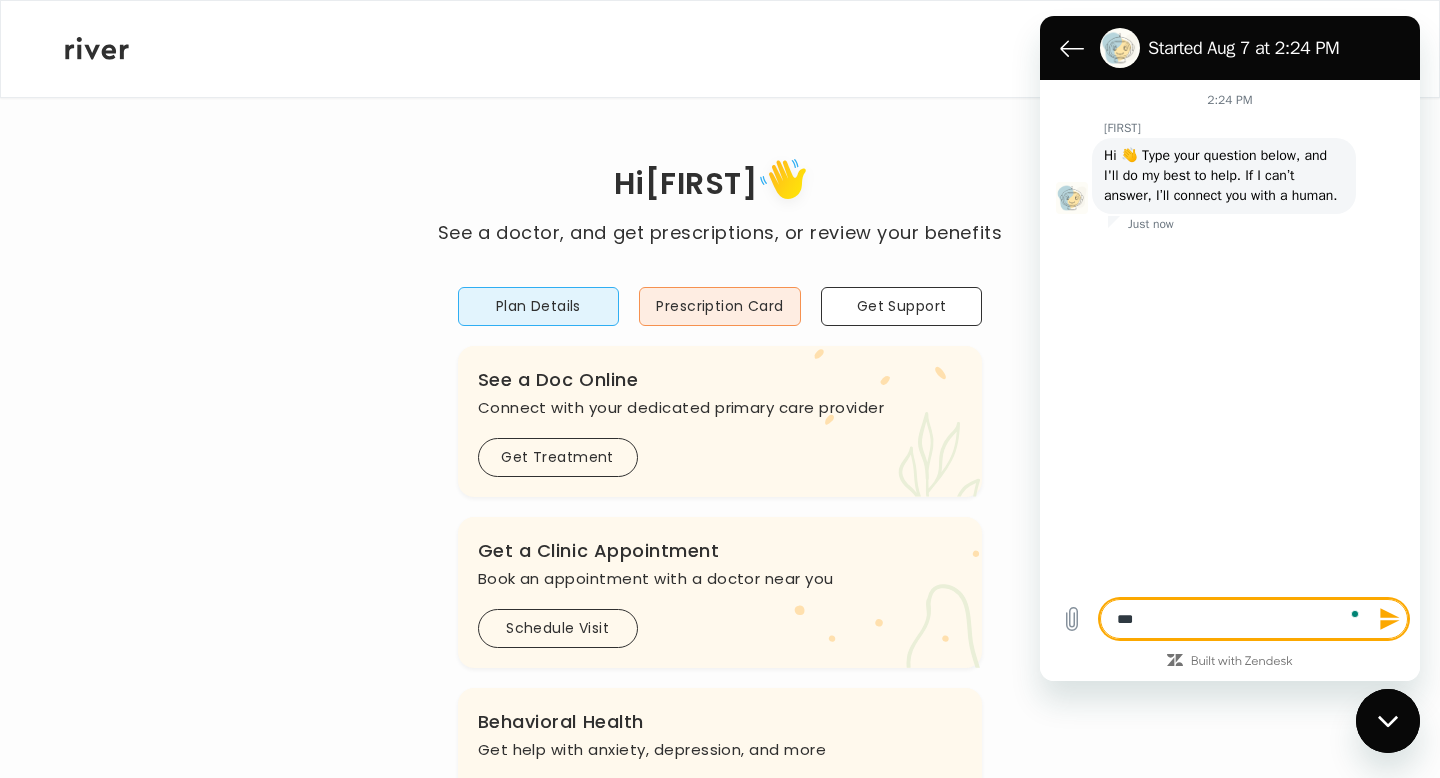 type on "***" 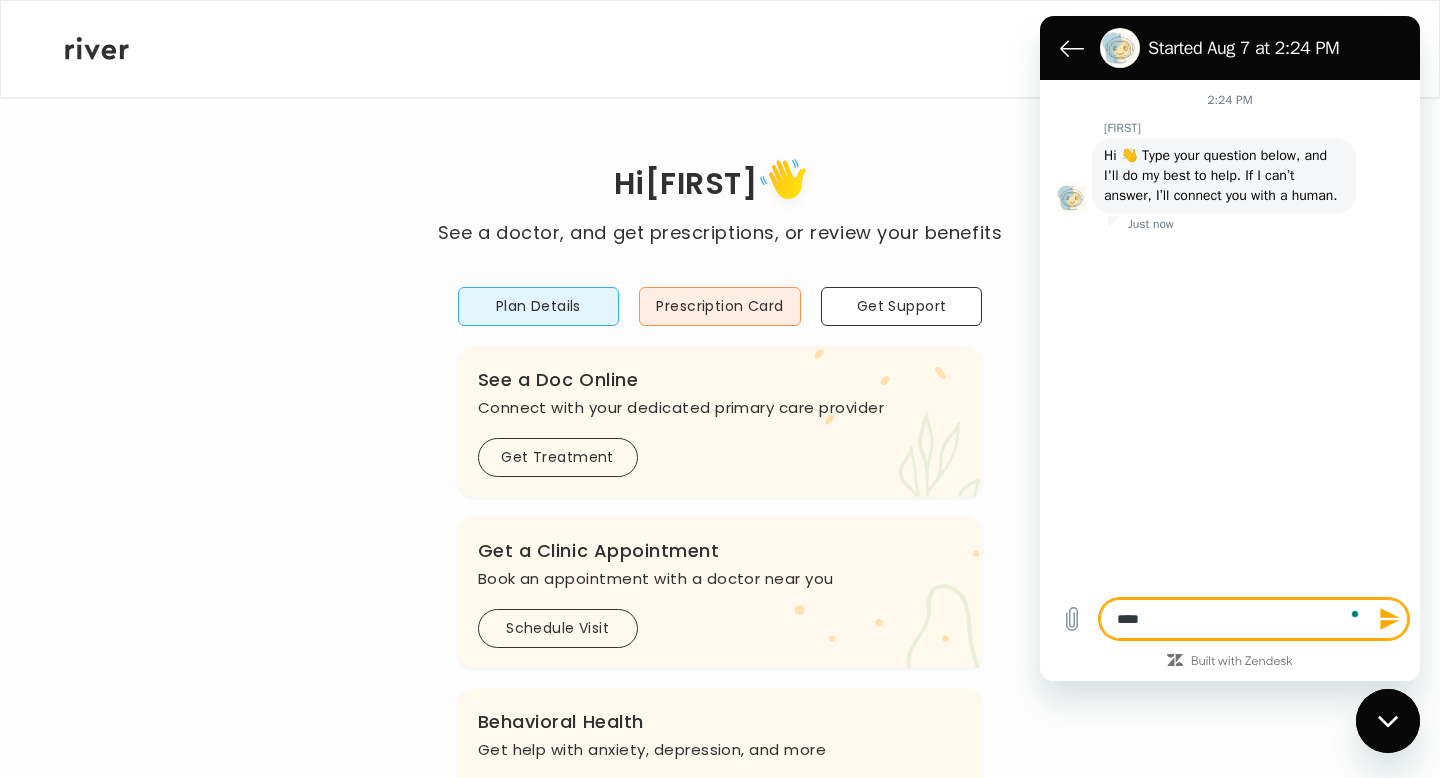 type on "*****" 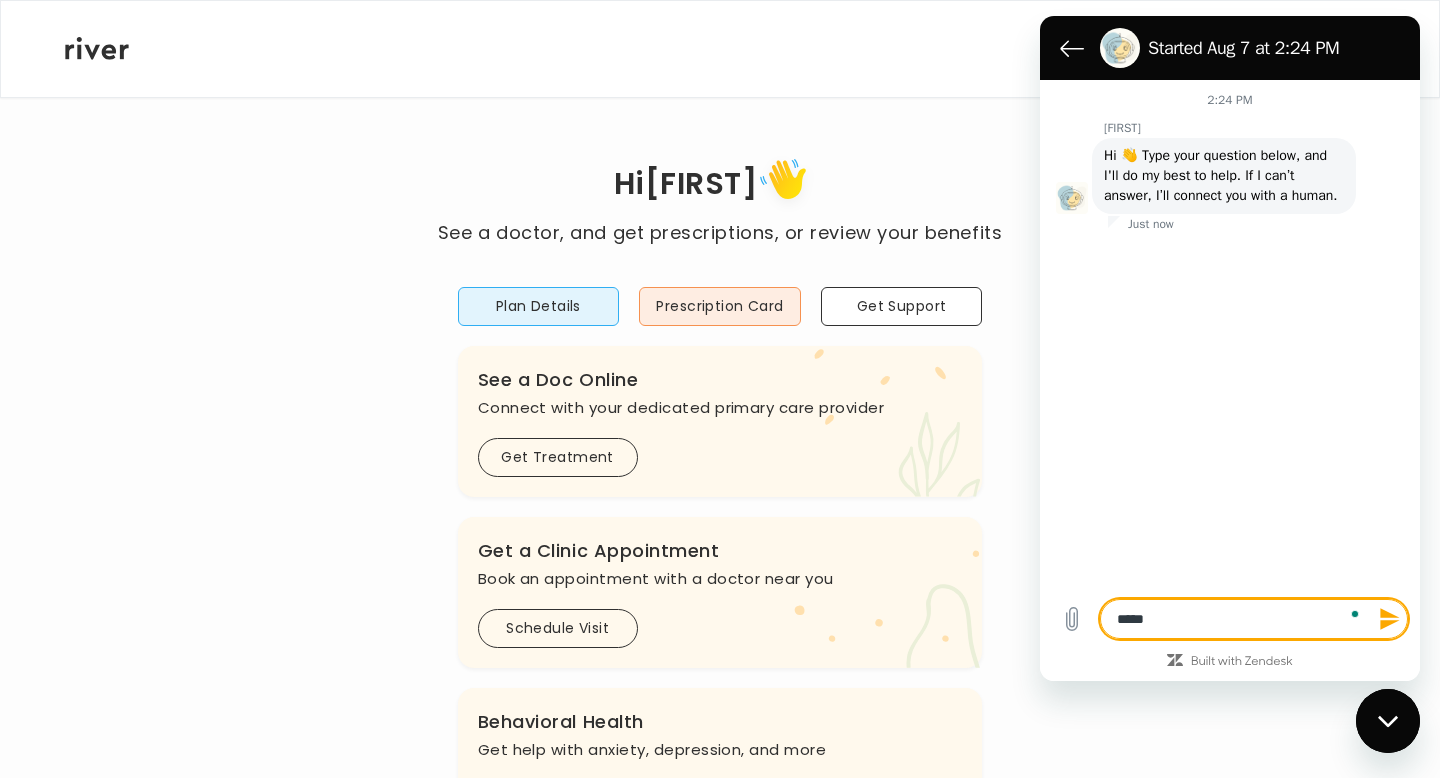 type on "******" 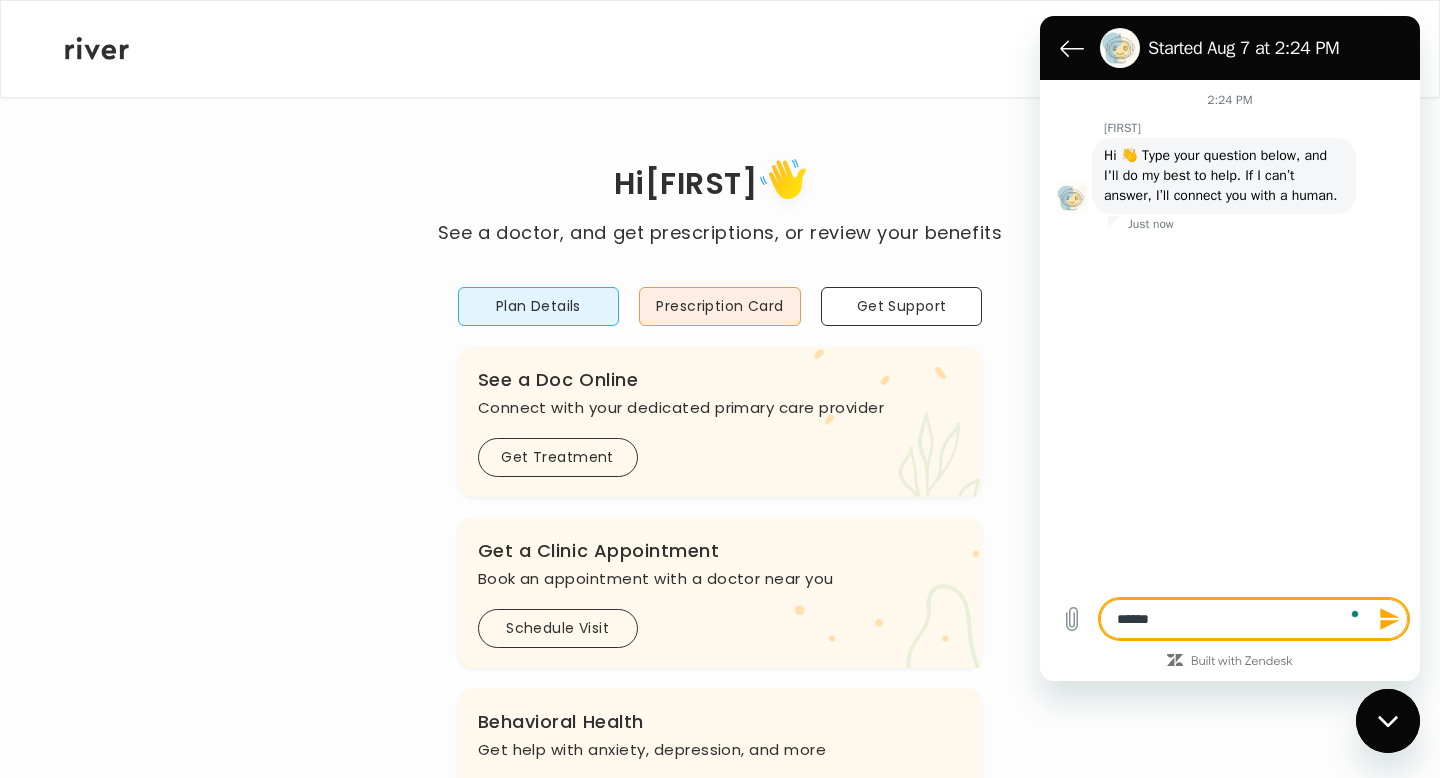 type on "******" 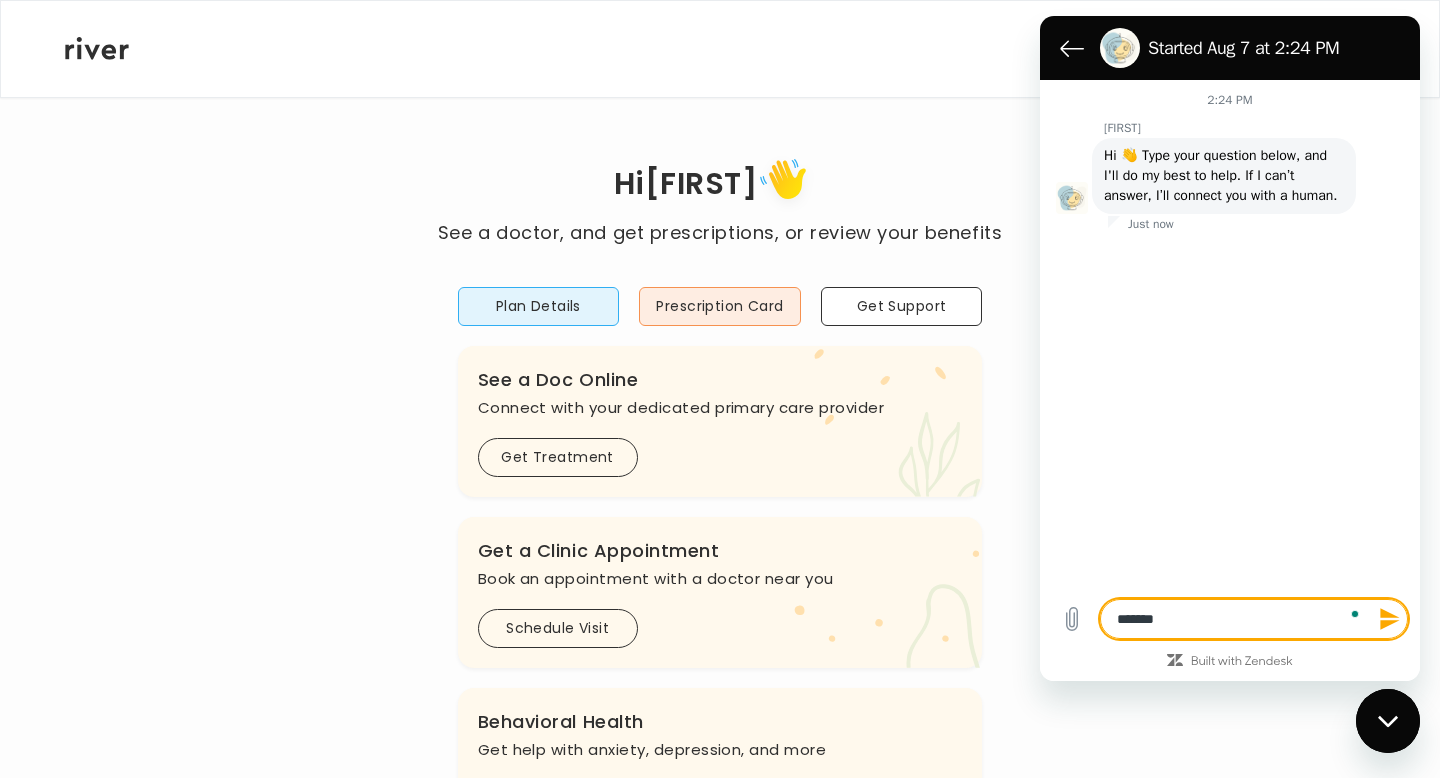 type on "********" 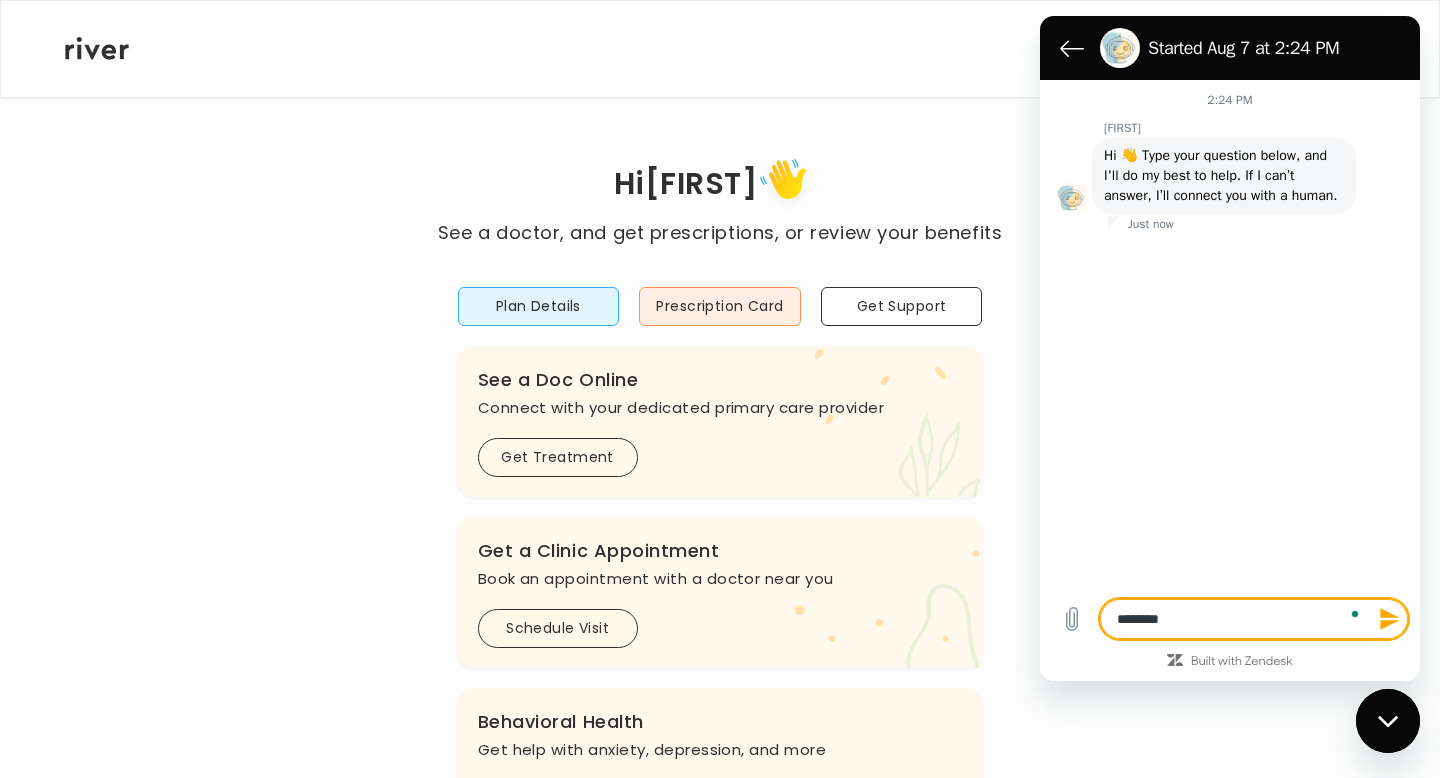 type on "********" 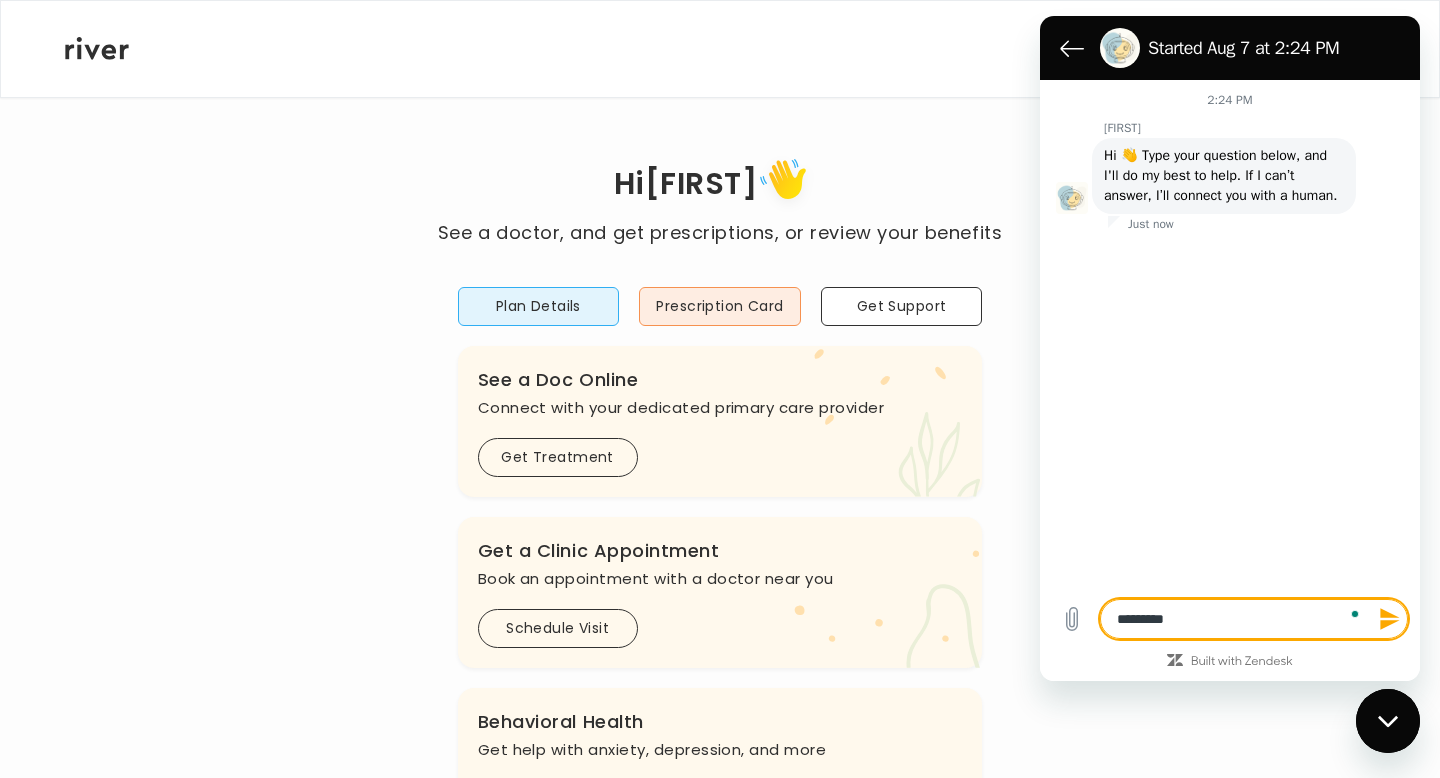 type on "**********" 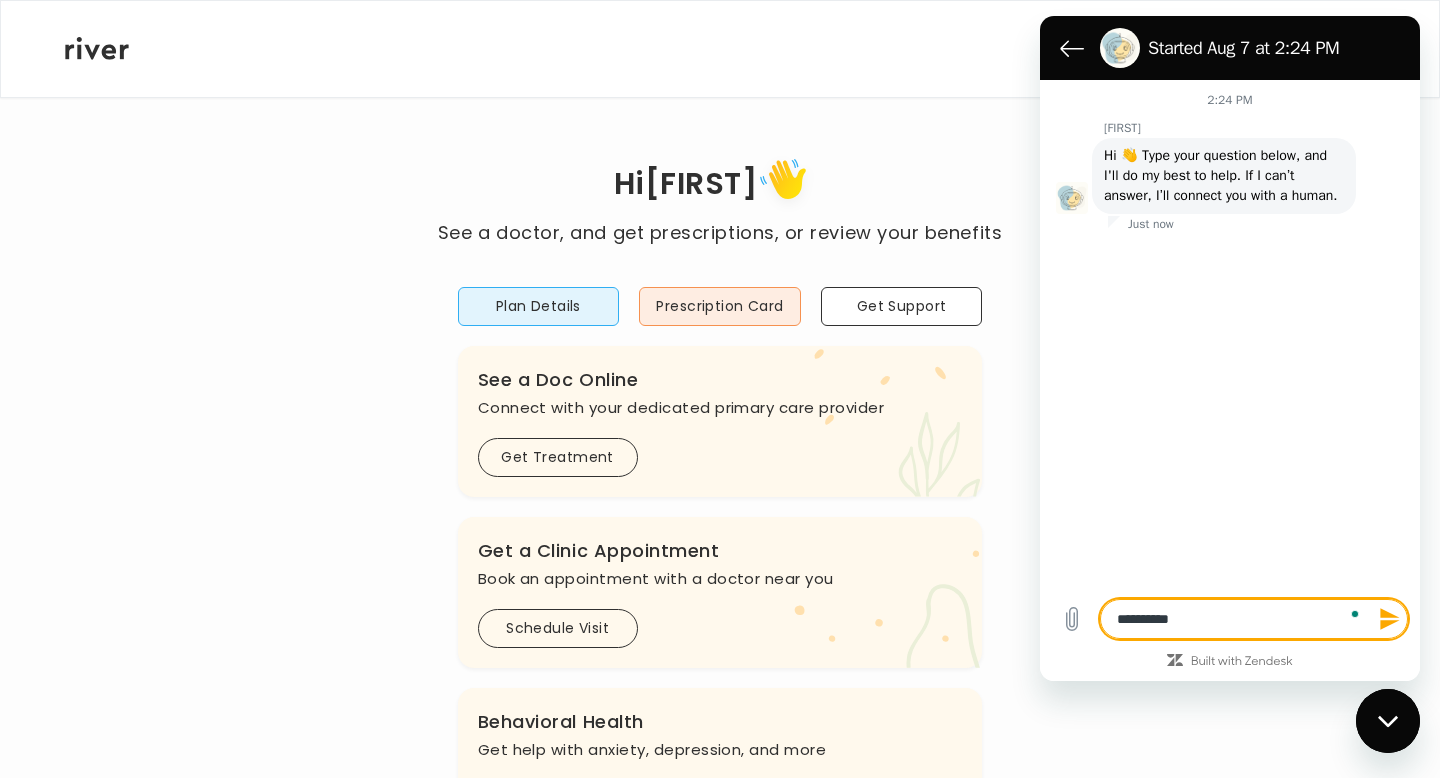 type on "**********" 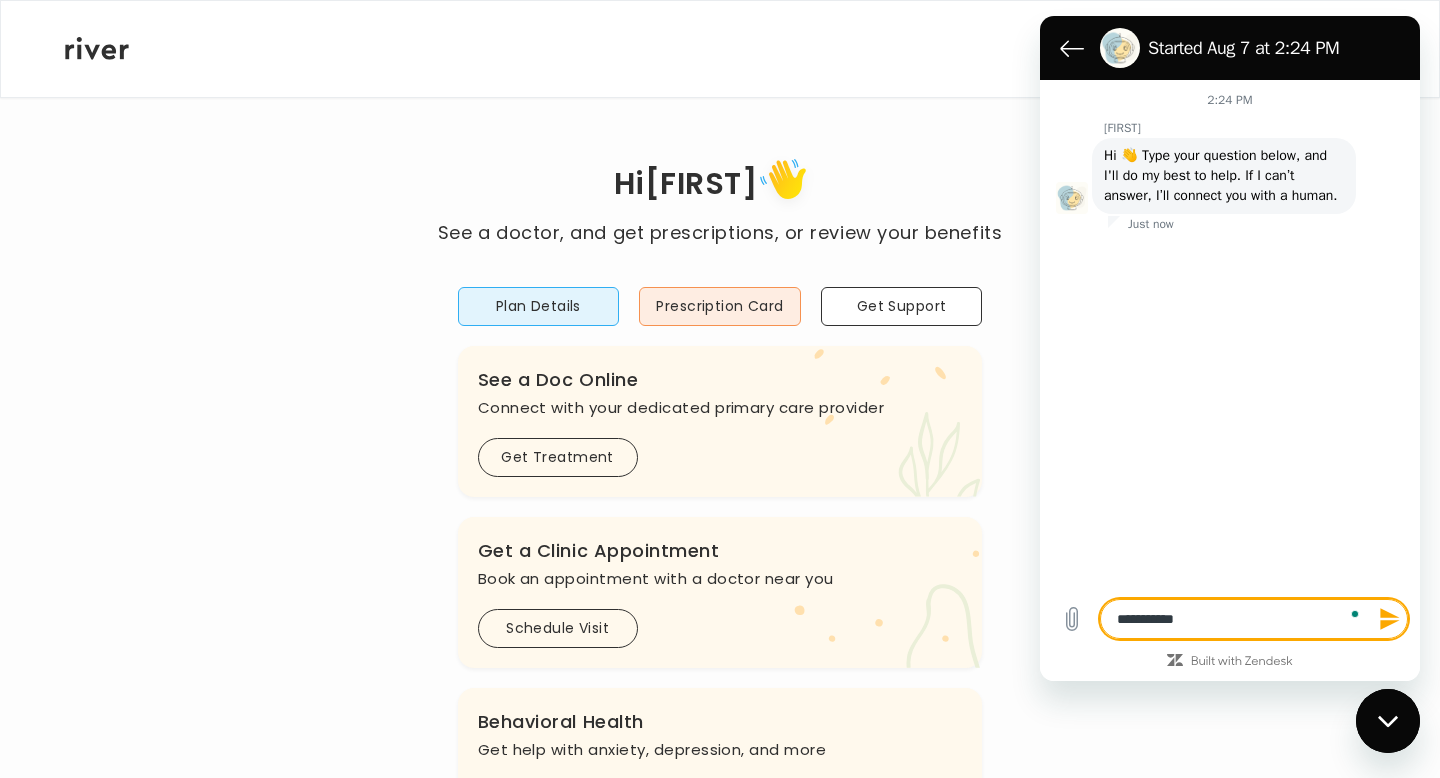 type on "*" 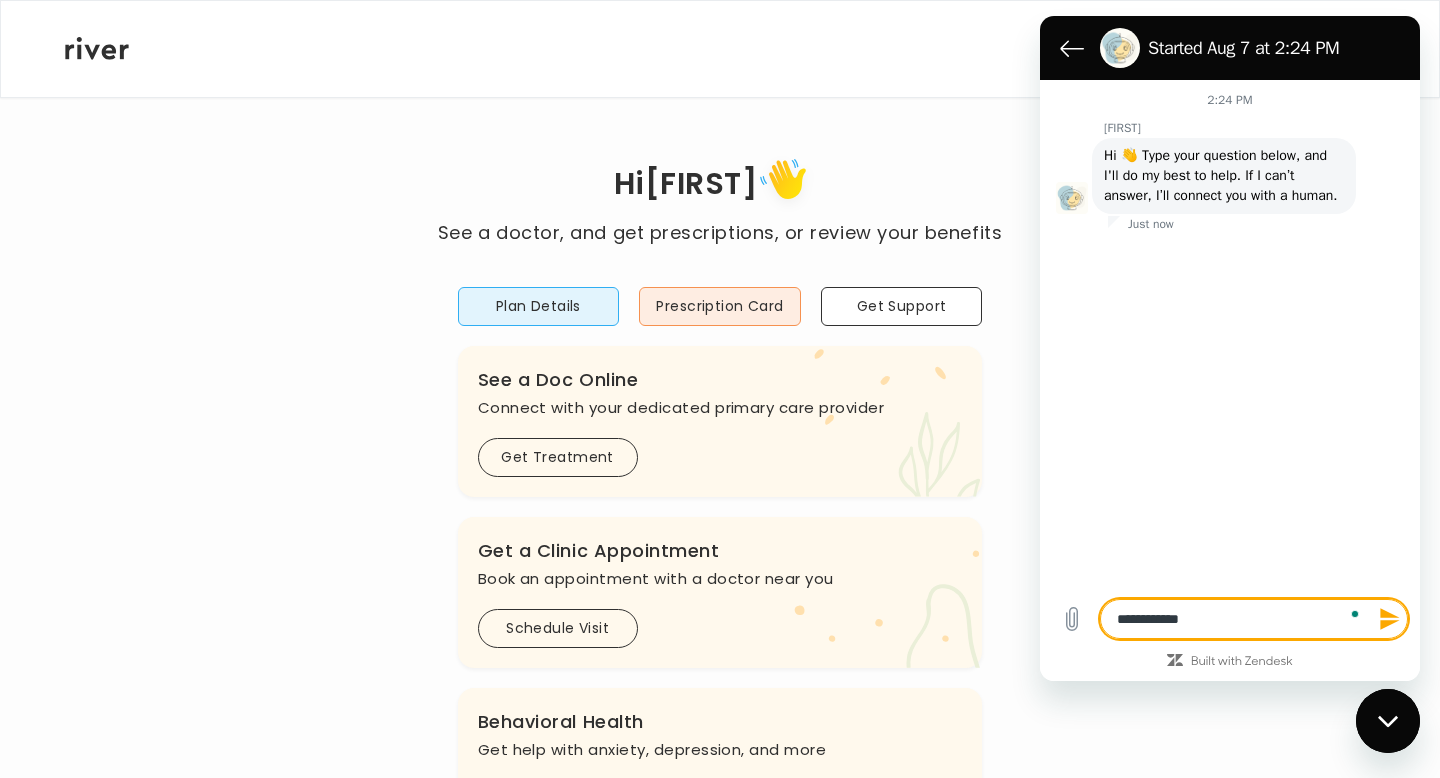 type on "**********" 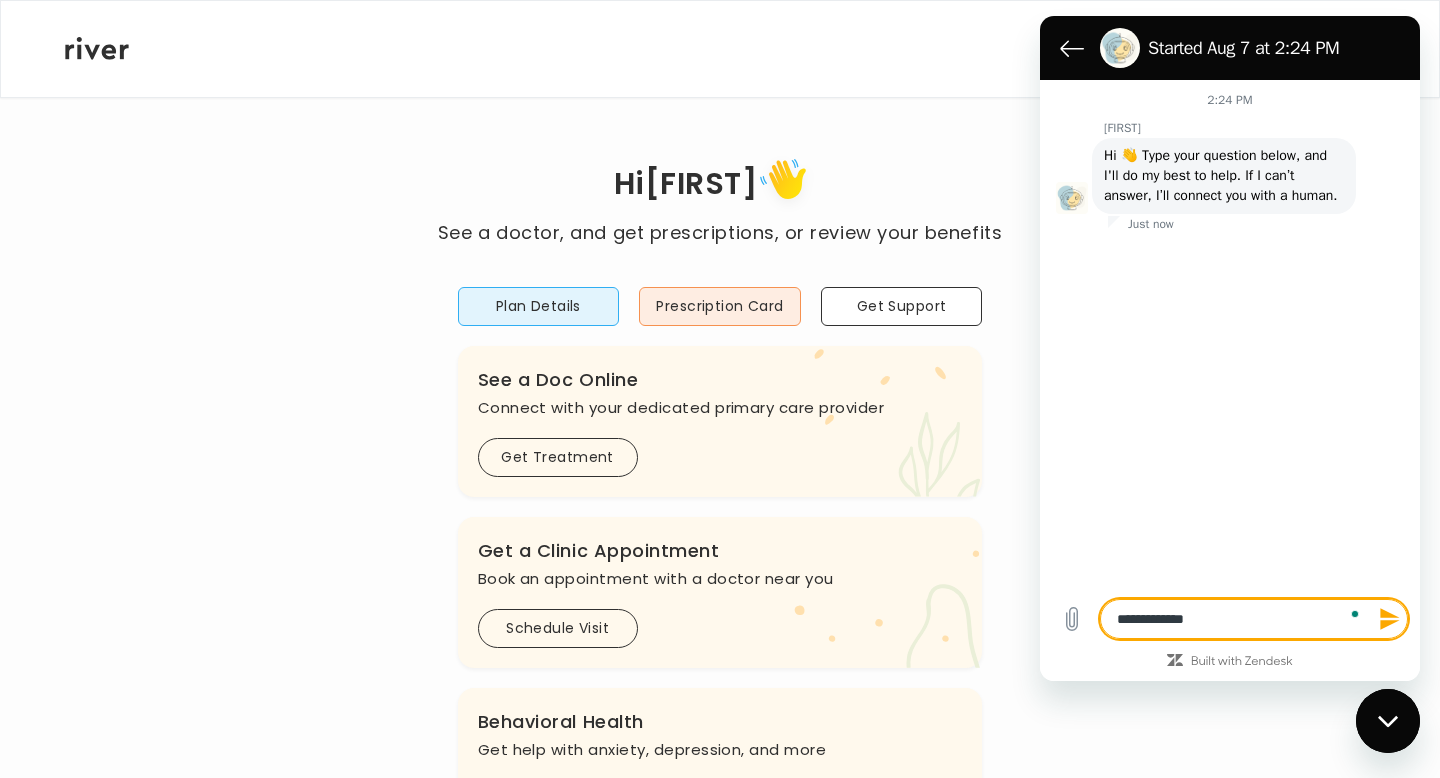 type on "**********" 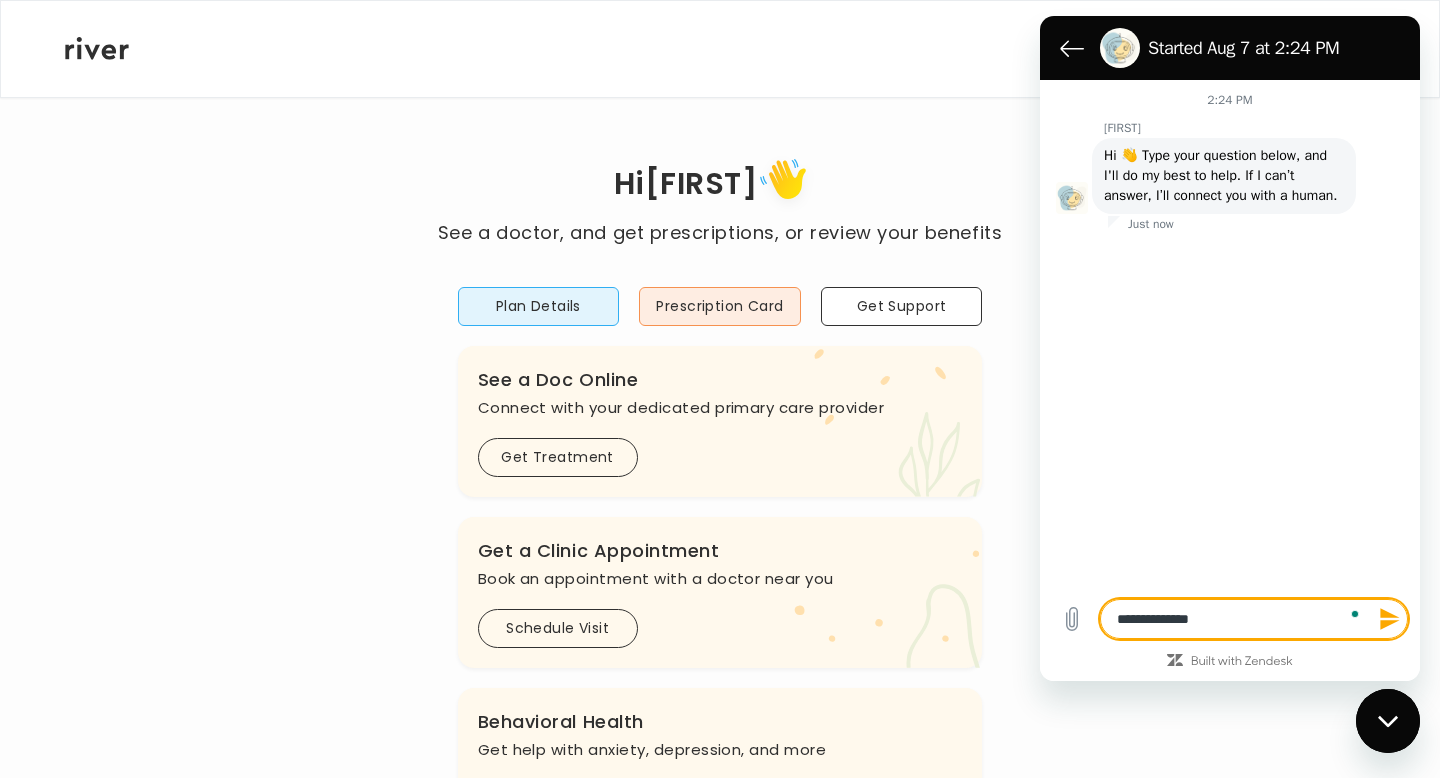 type on "**********" 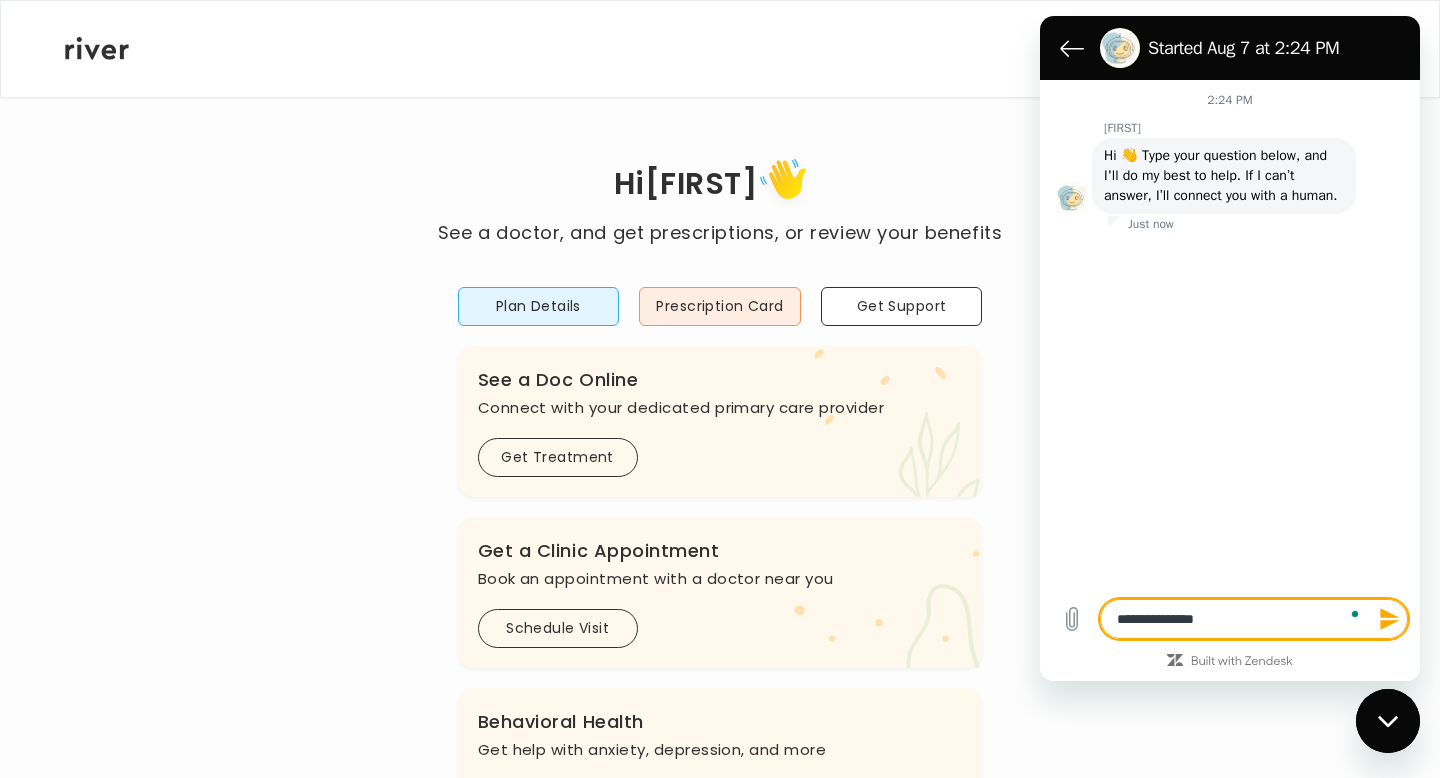 type on "**********" 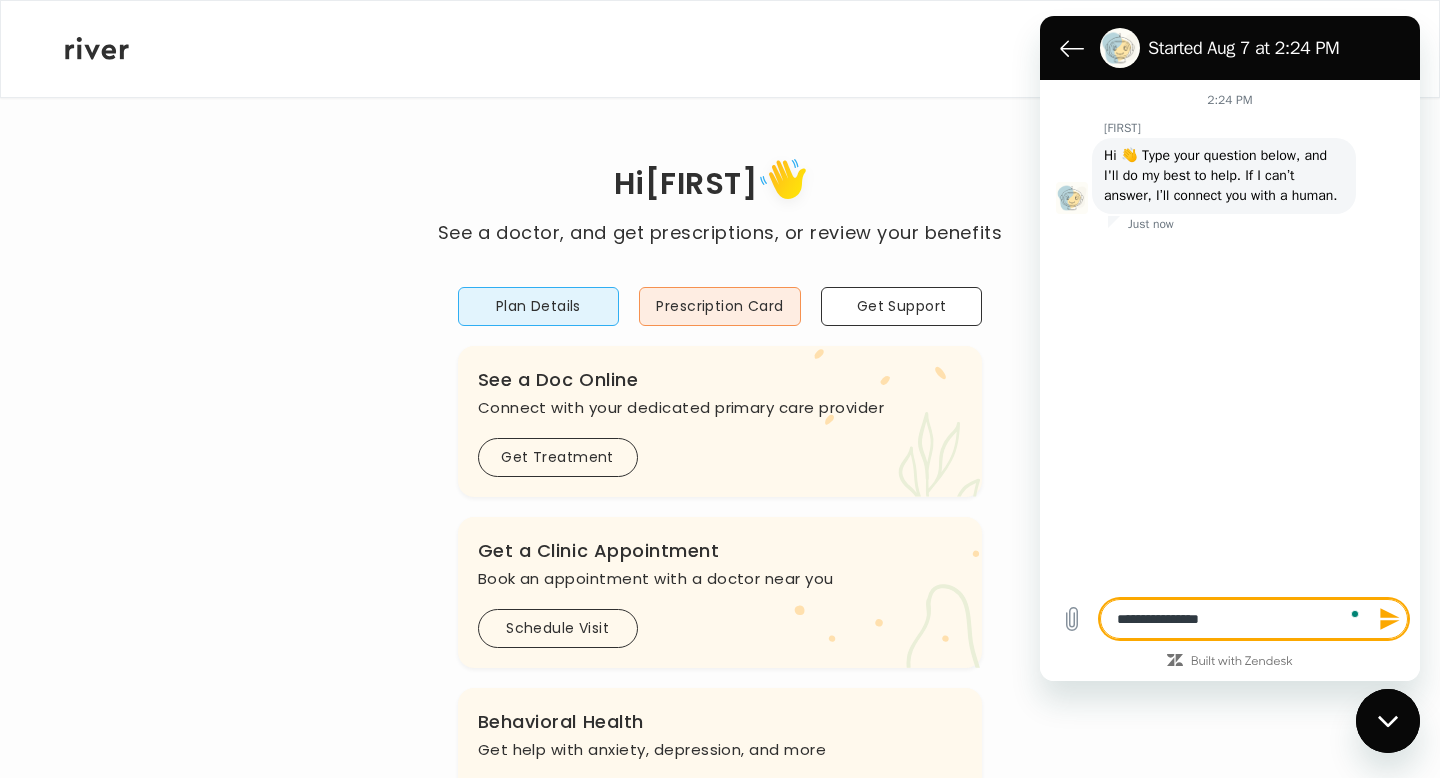 type on "**********" 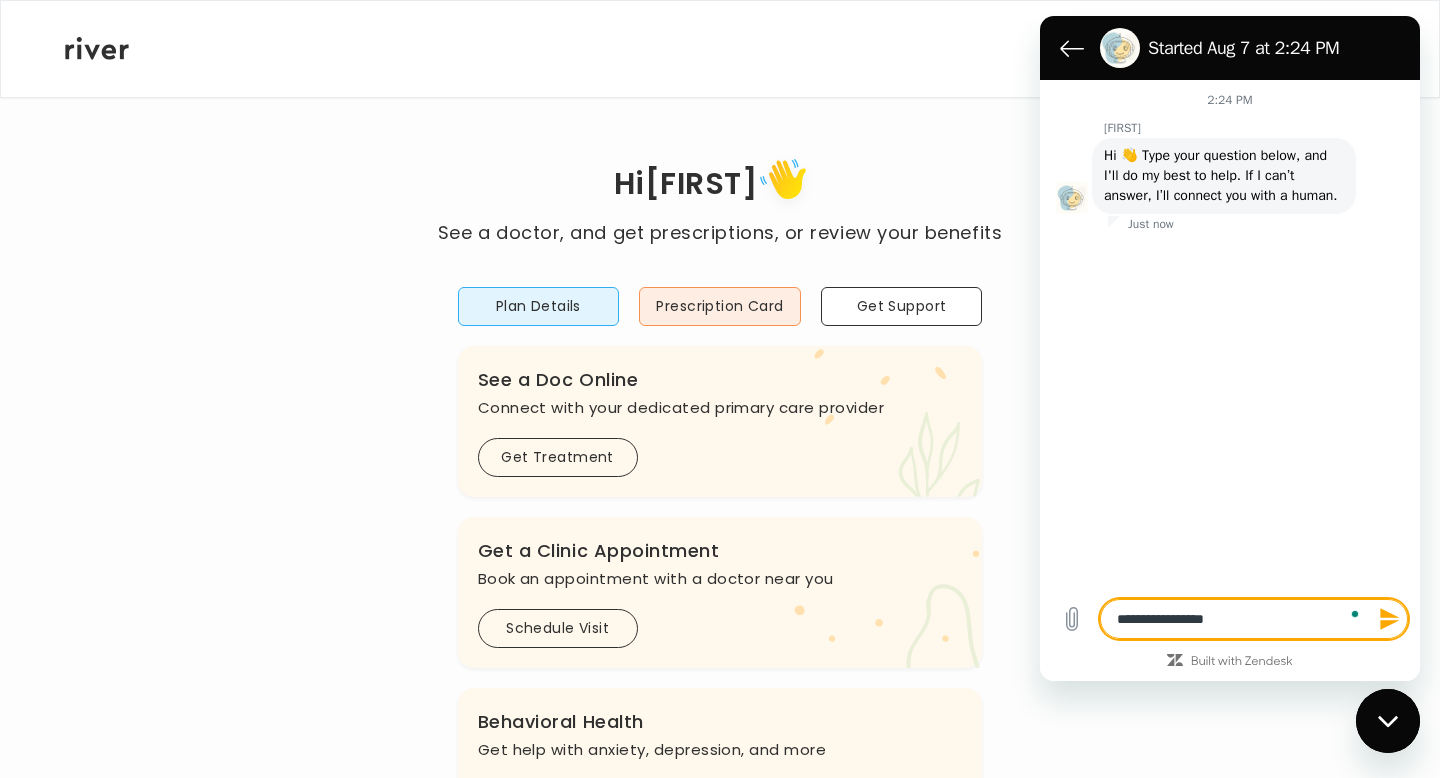 type on "**********" 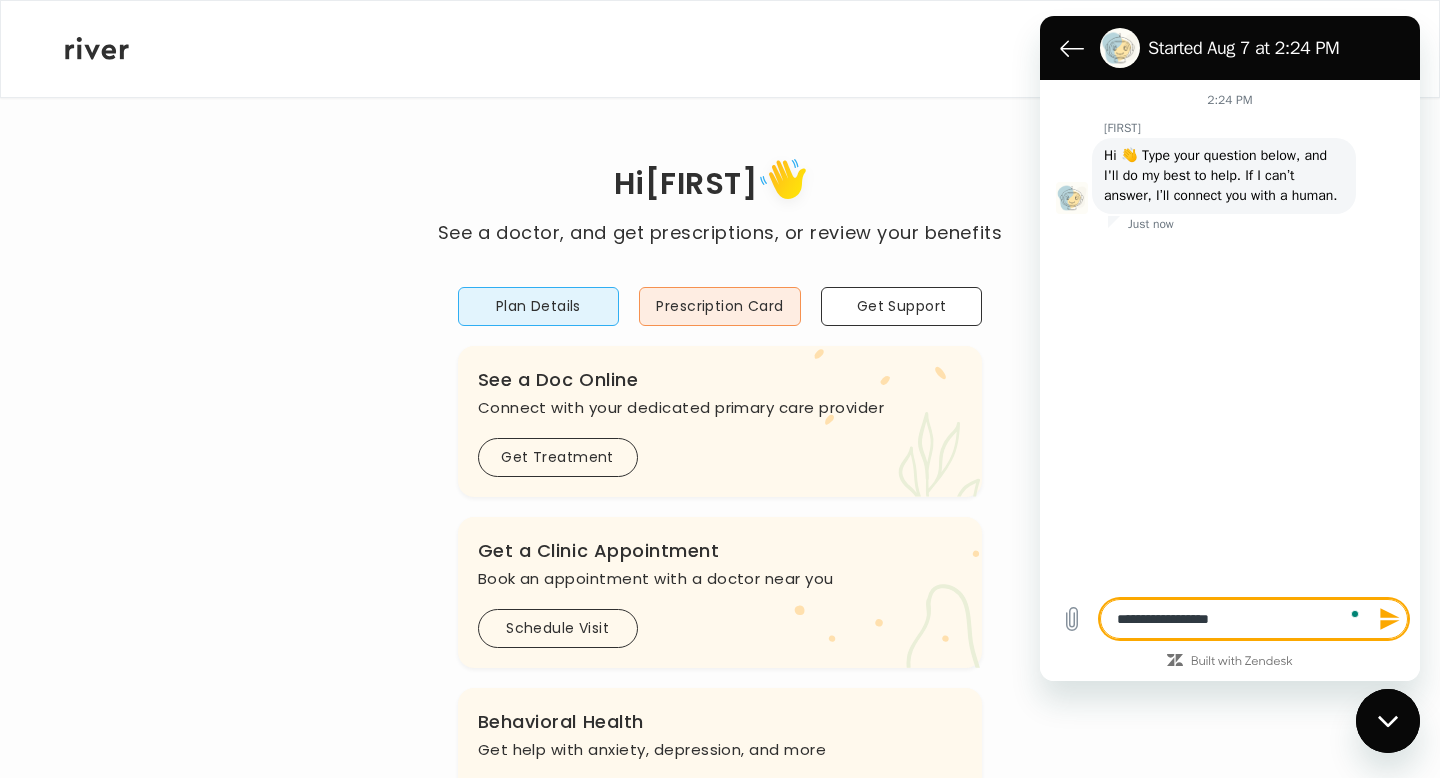 type on "**********" 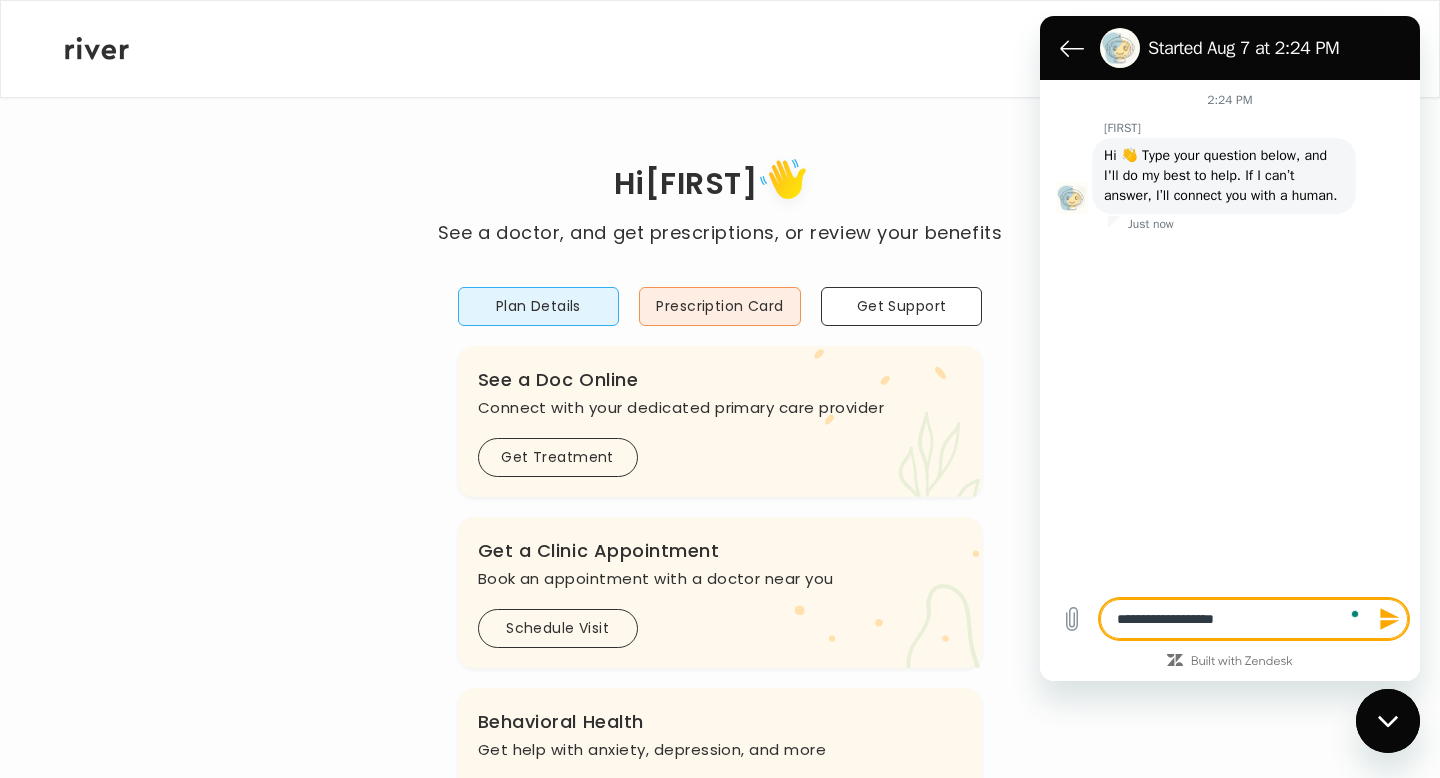 type on "**********" 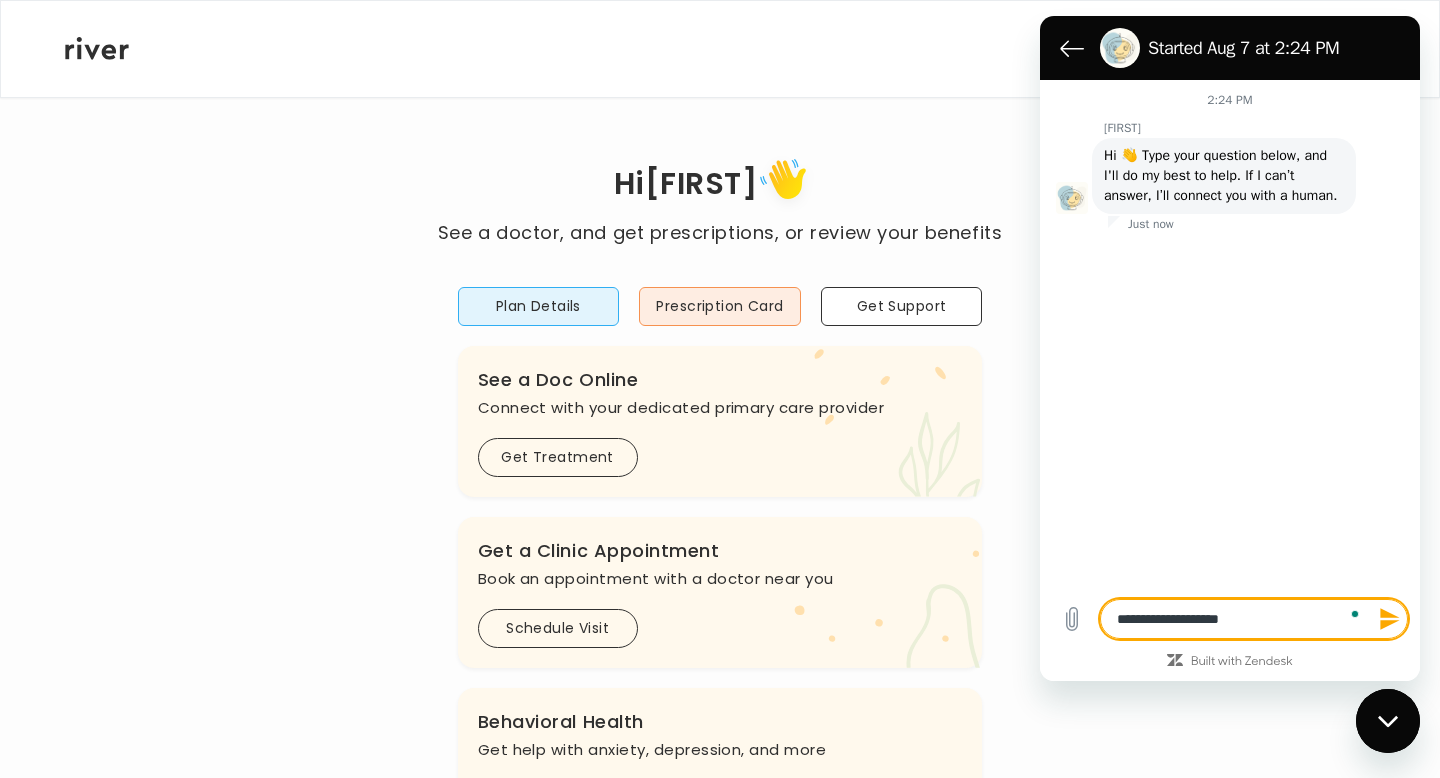 type on "*" 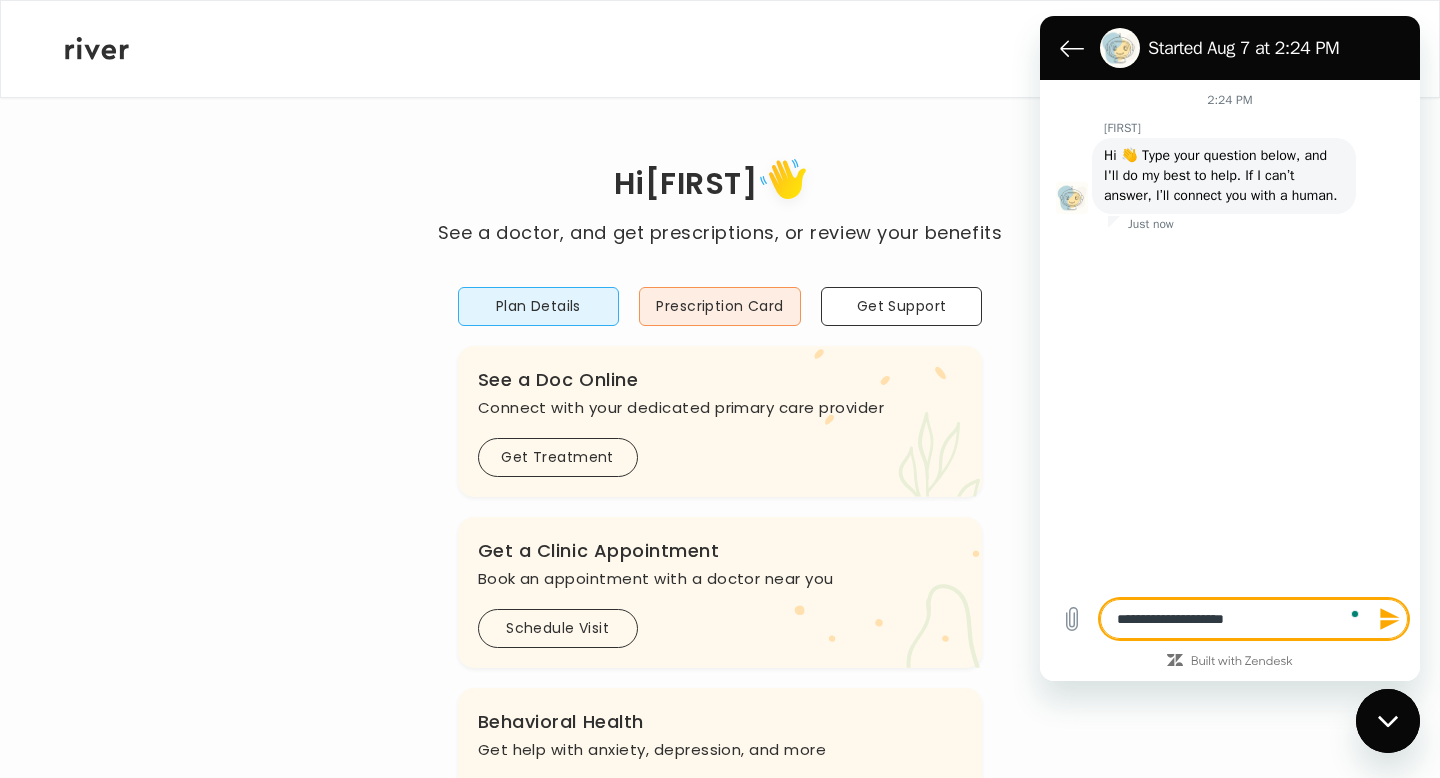 type on "**********" 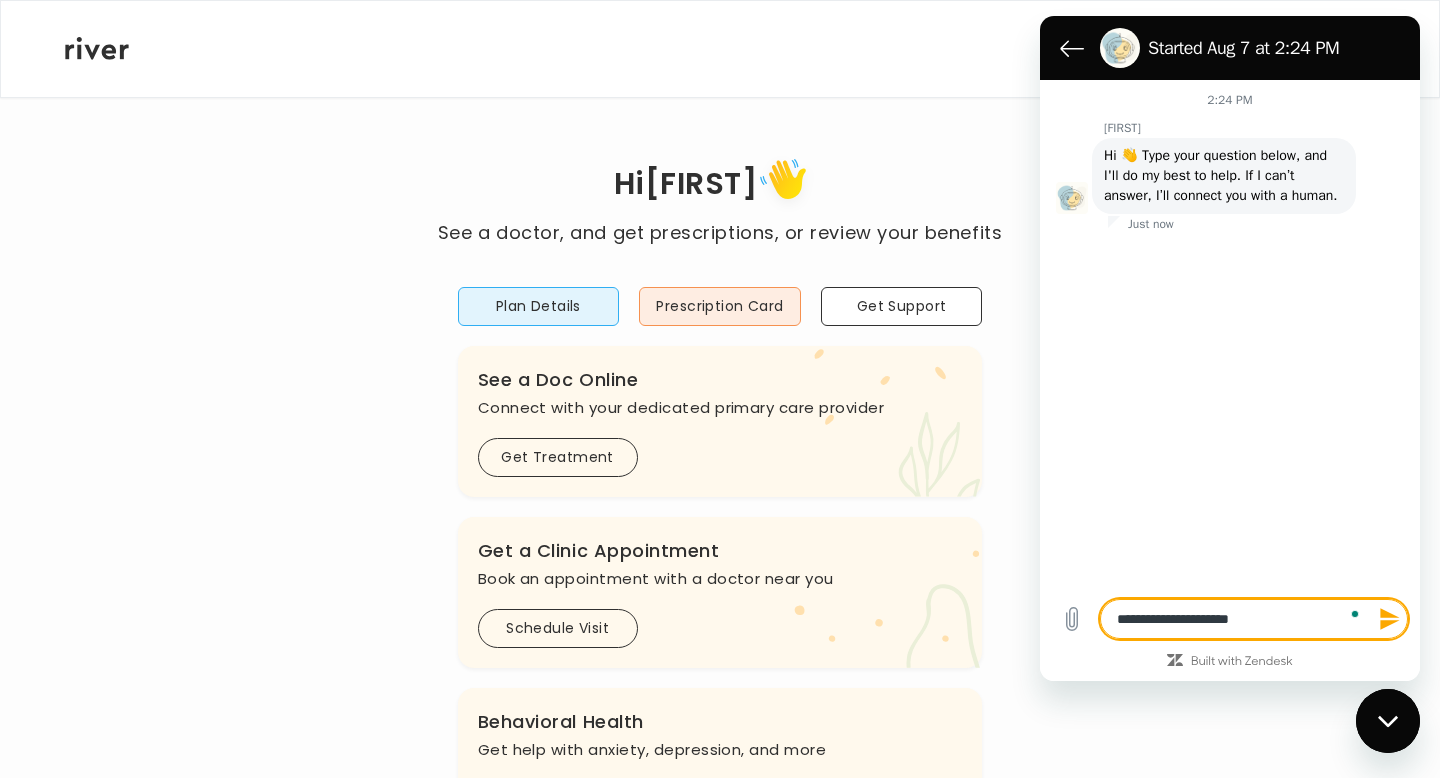 type on "**********" 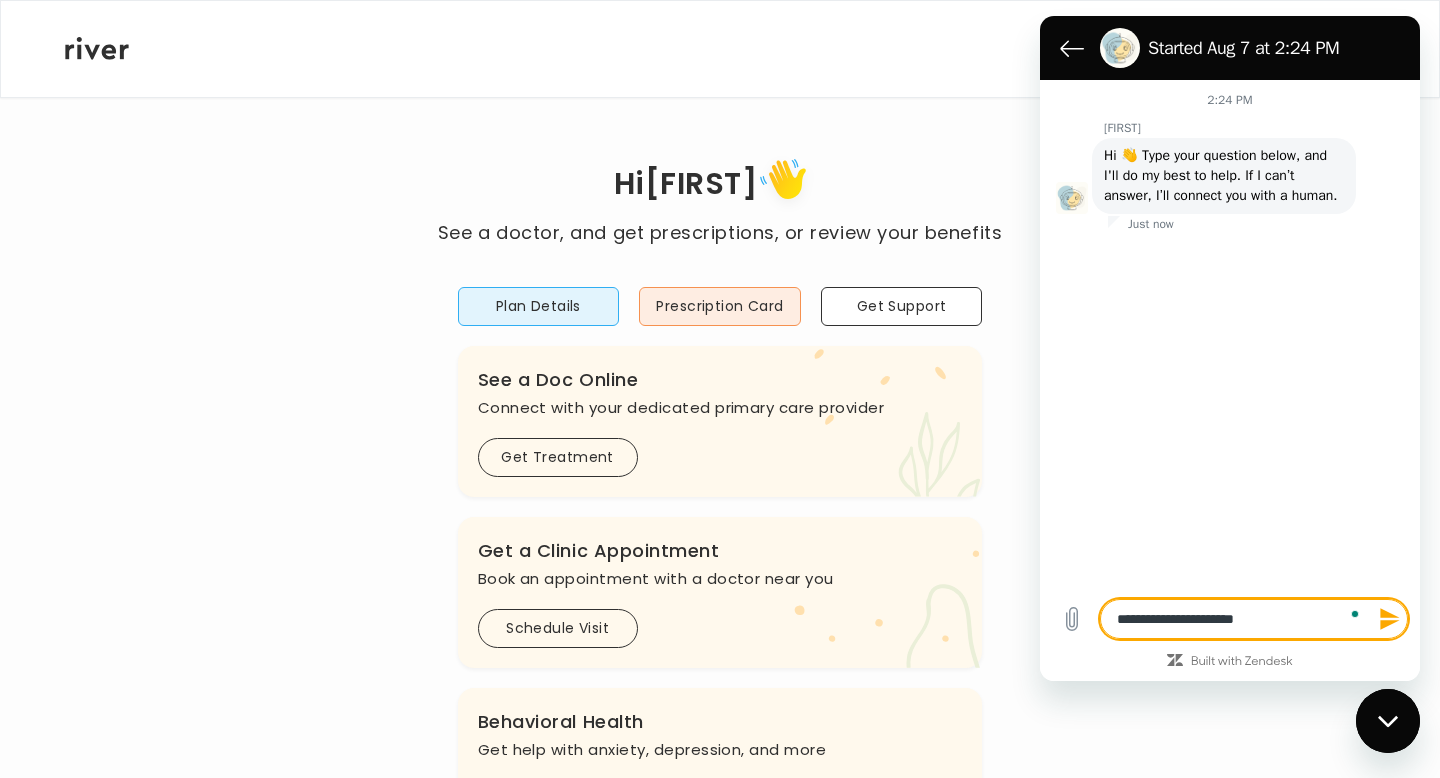 type on "**********" 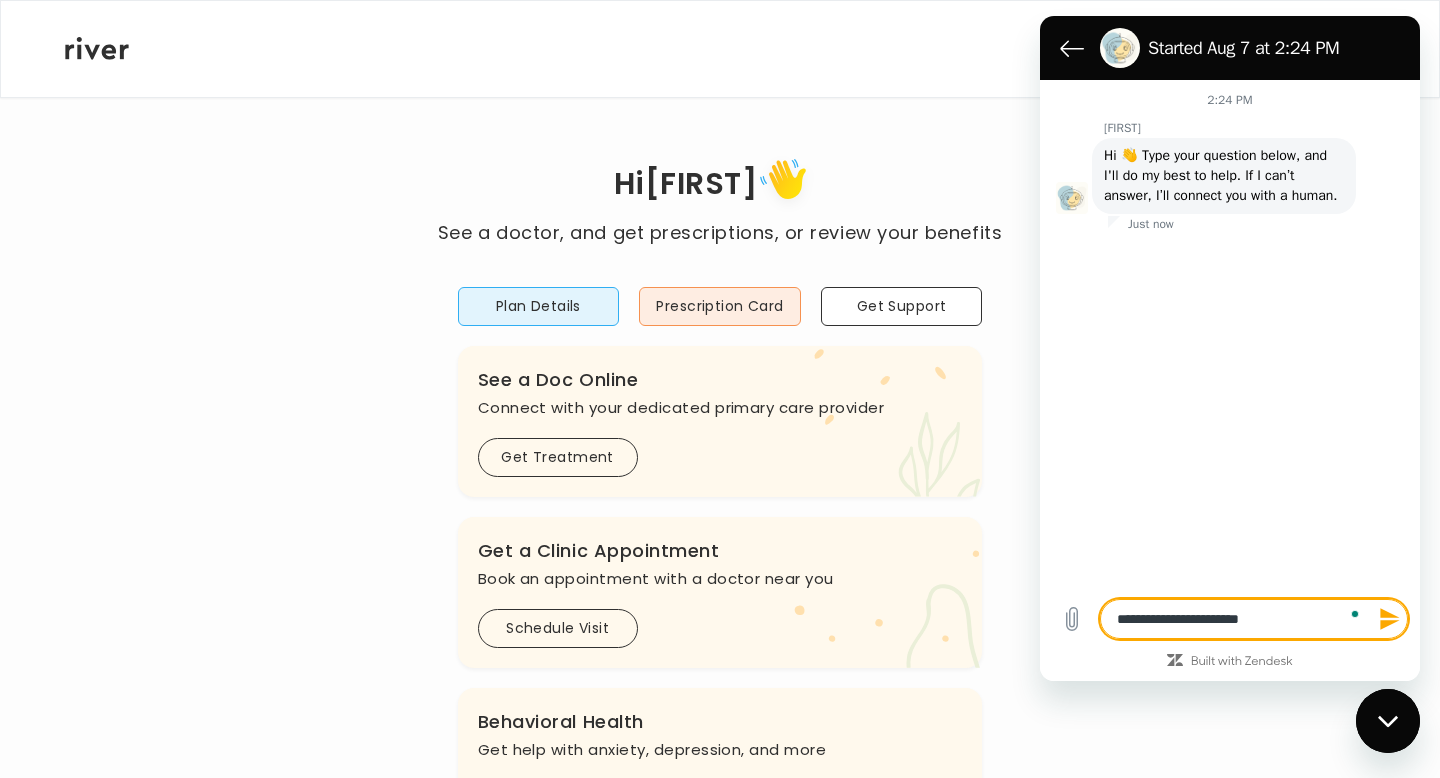 type on "**********" 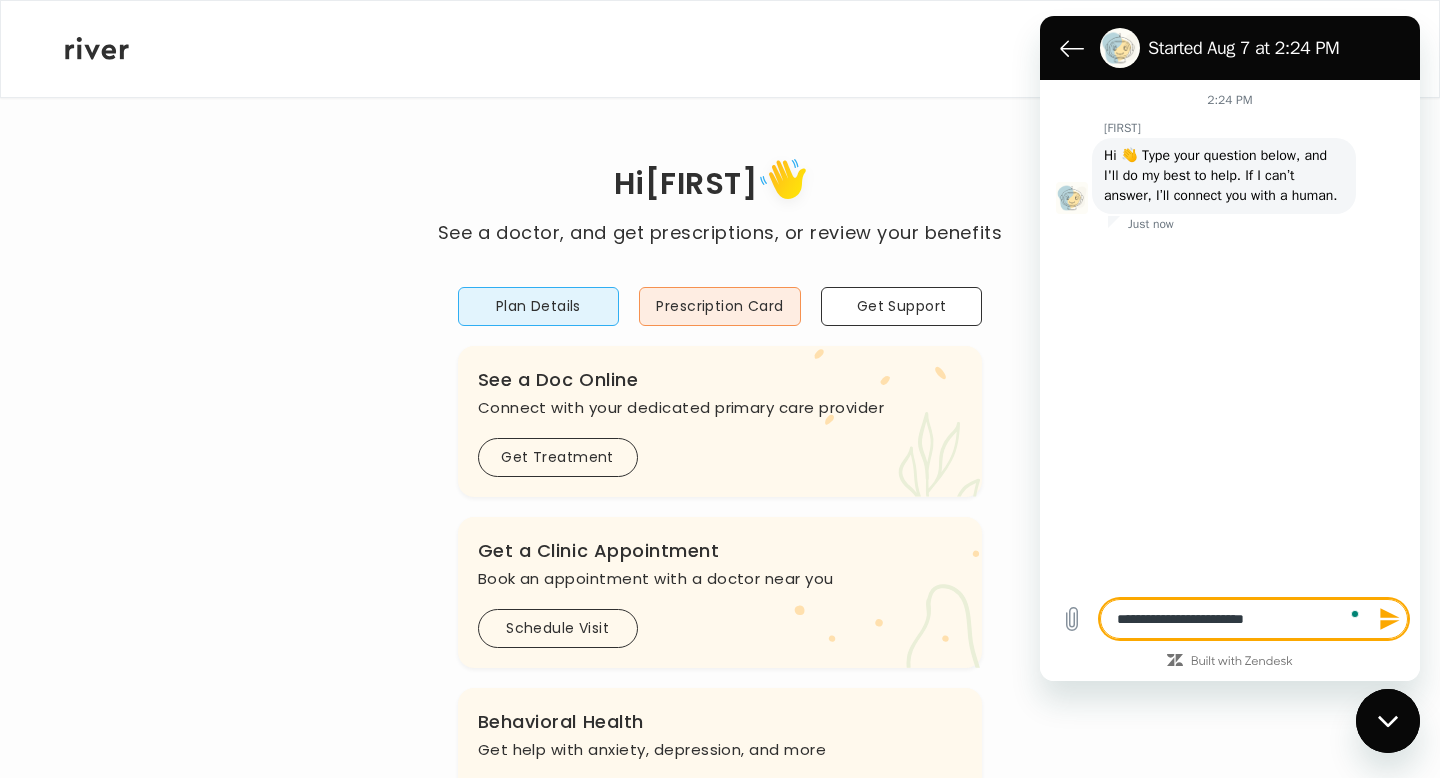 type on "**********" 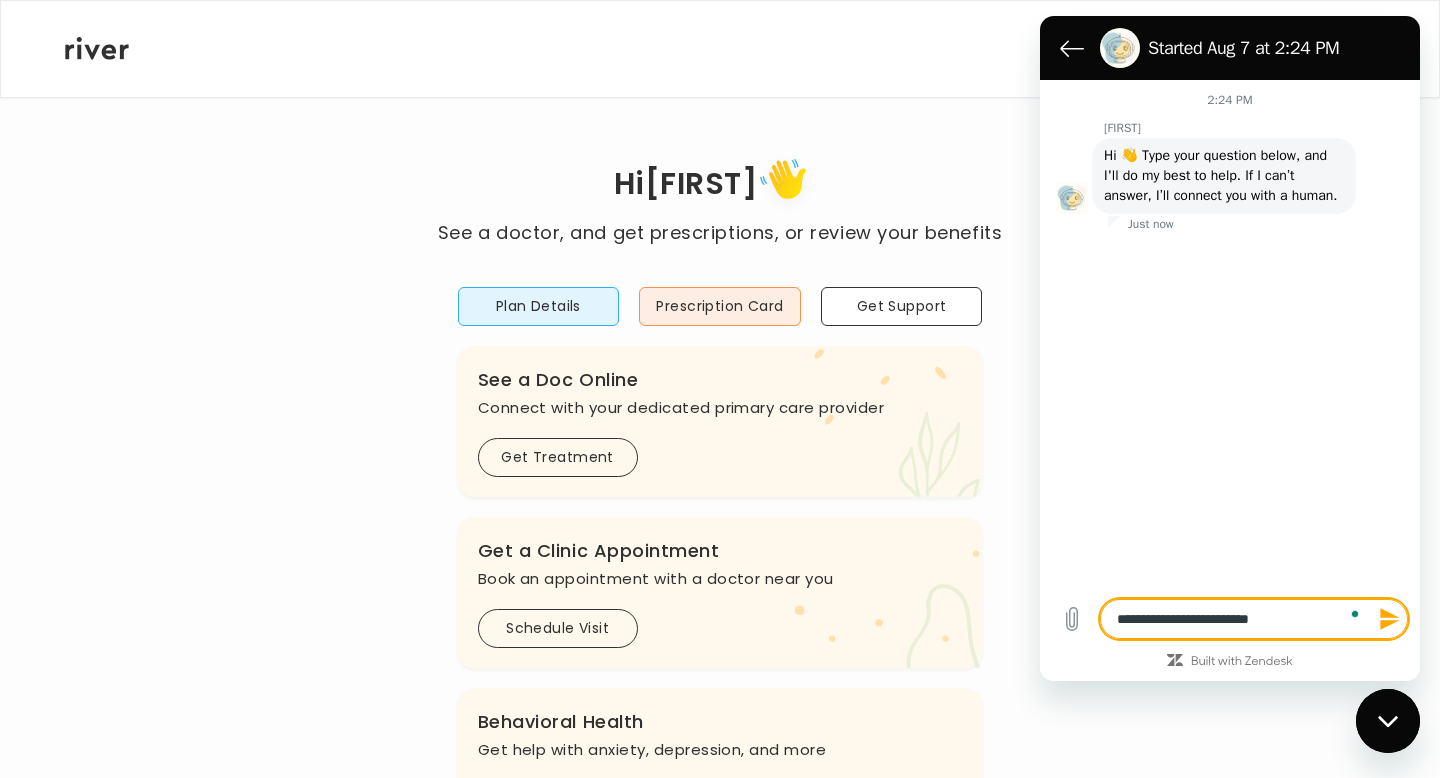 type on "**********" 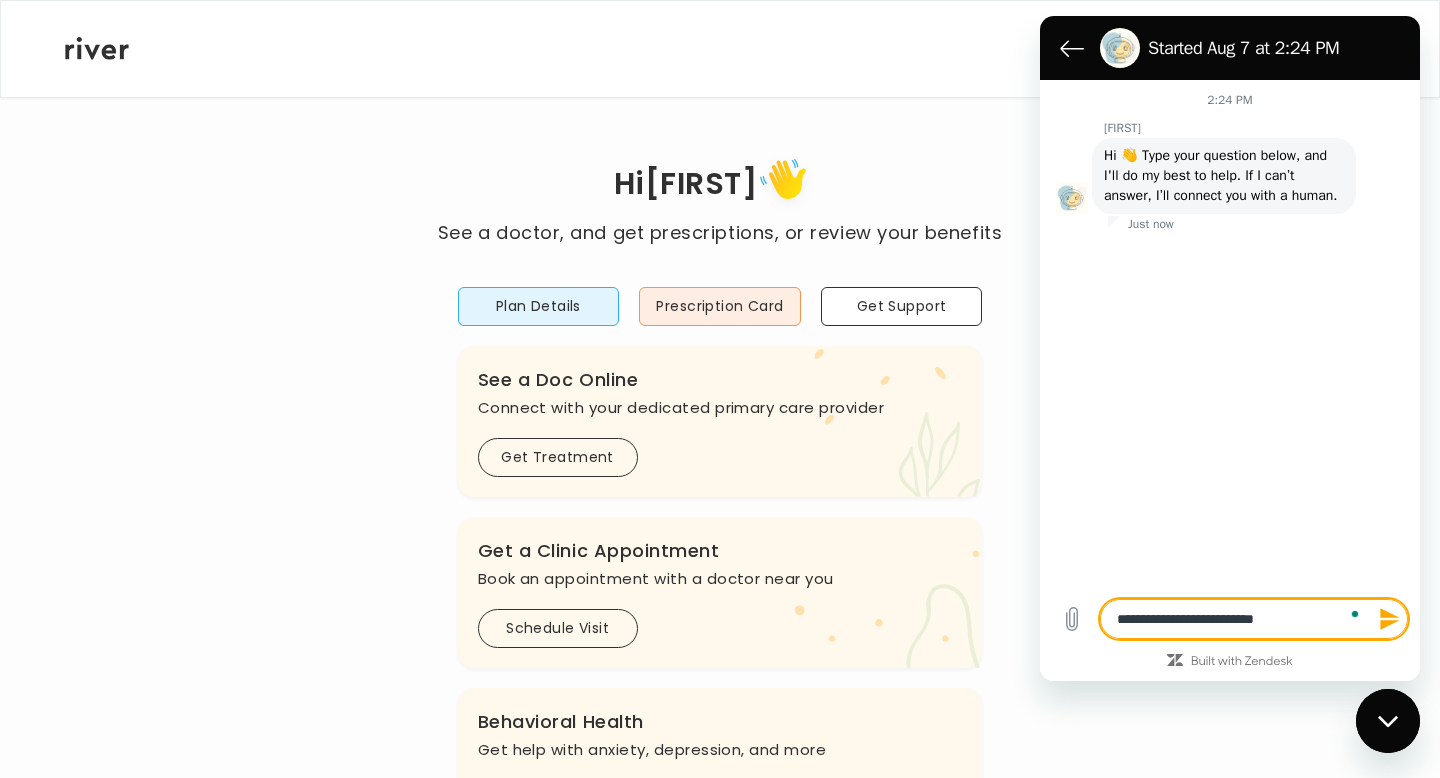 type on "**********" 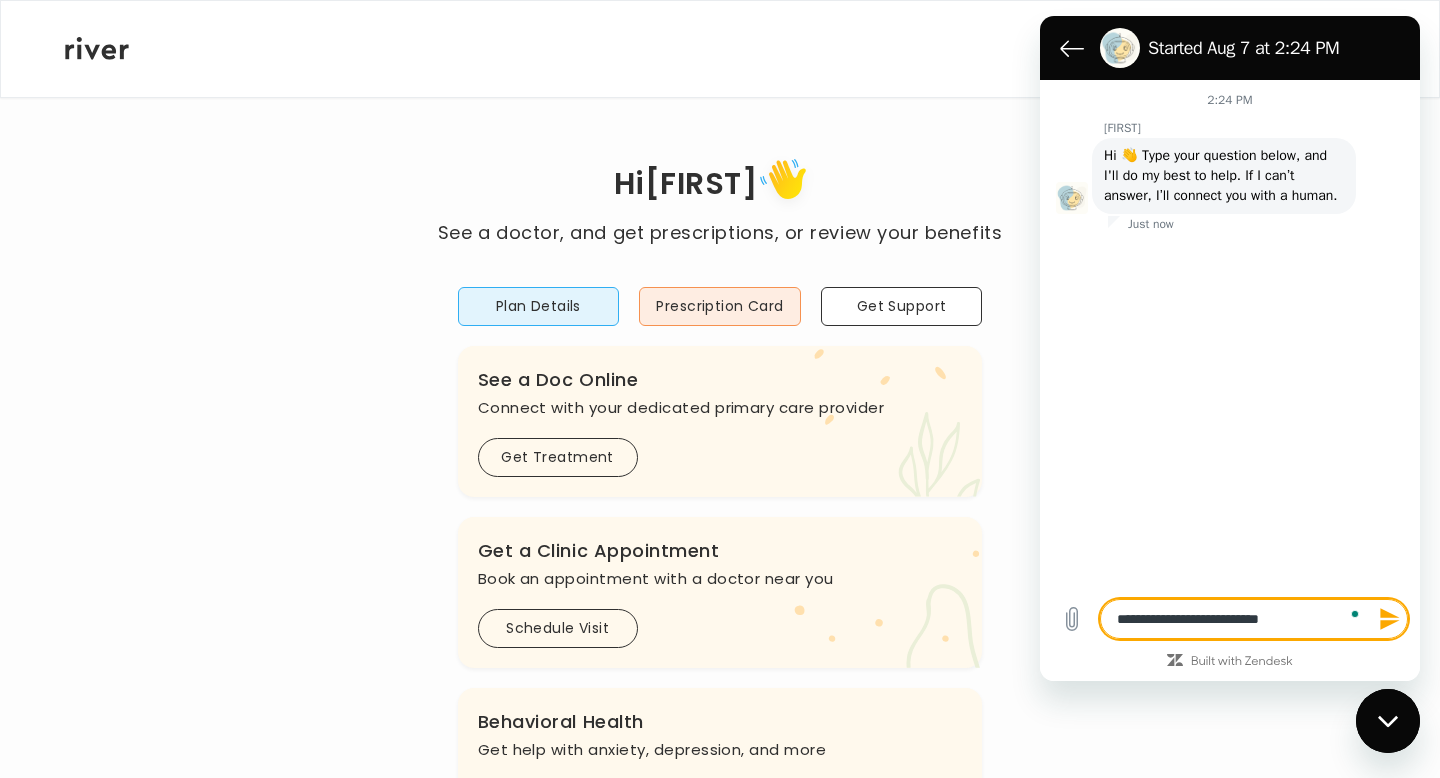 type on "**********" 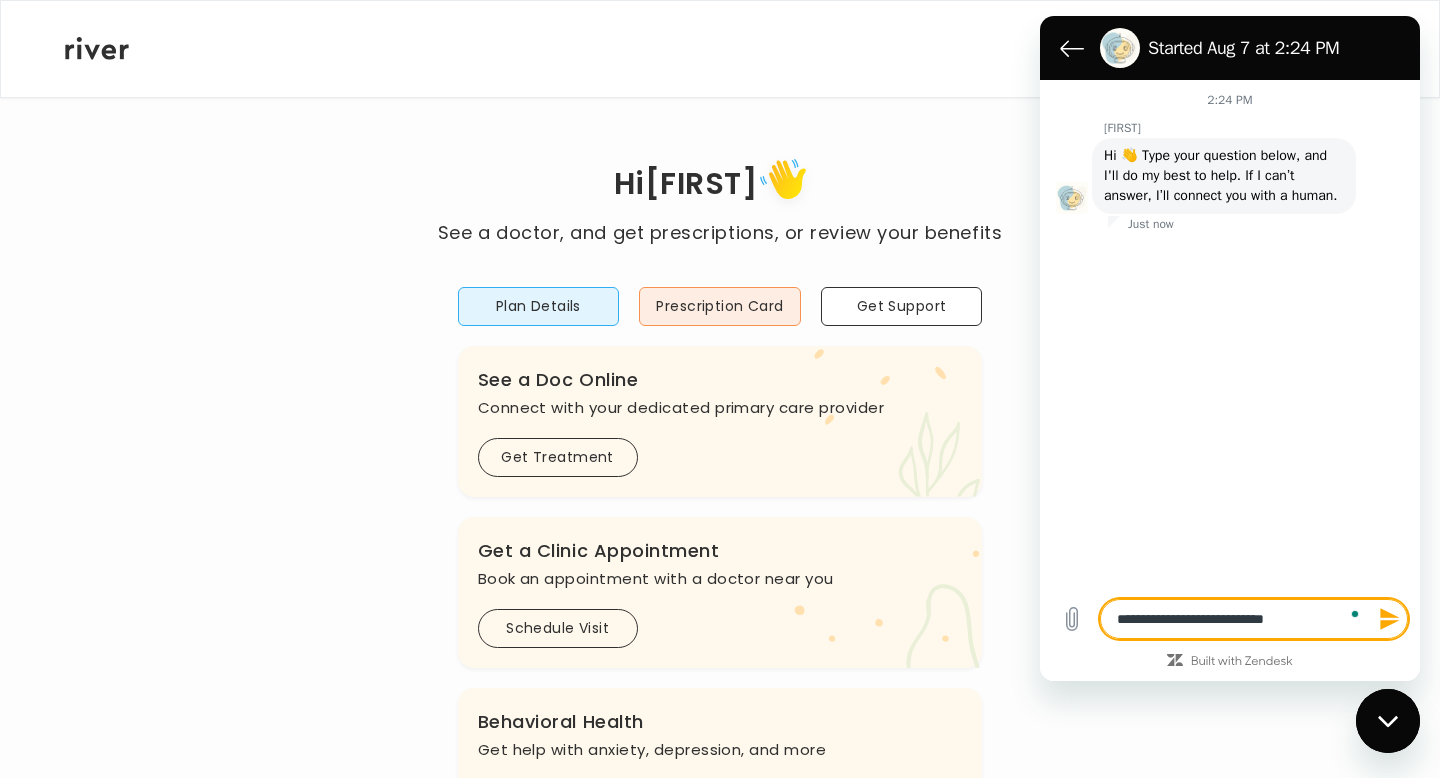 type on "**********" 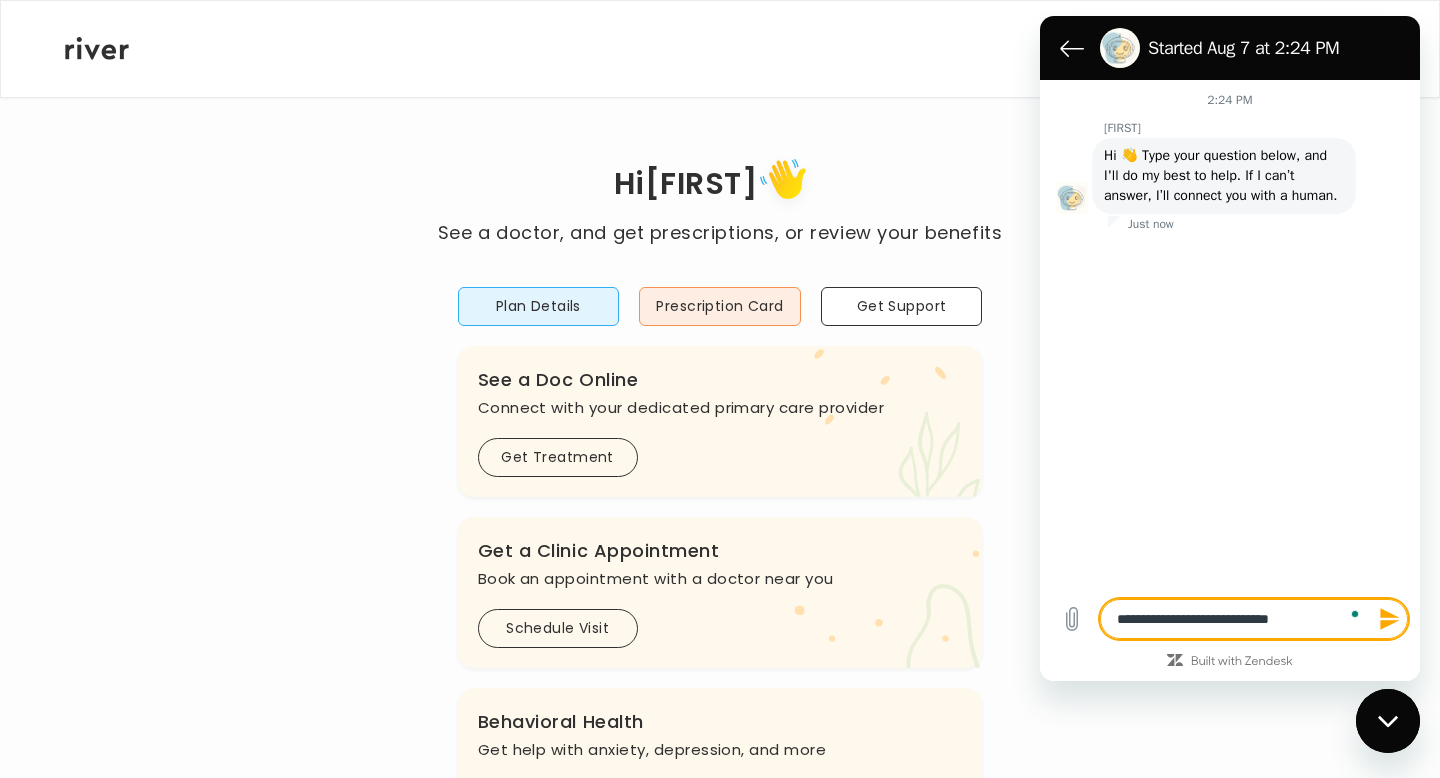 type on "**********" 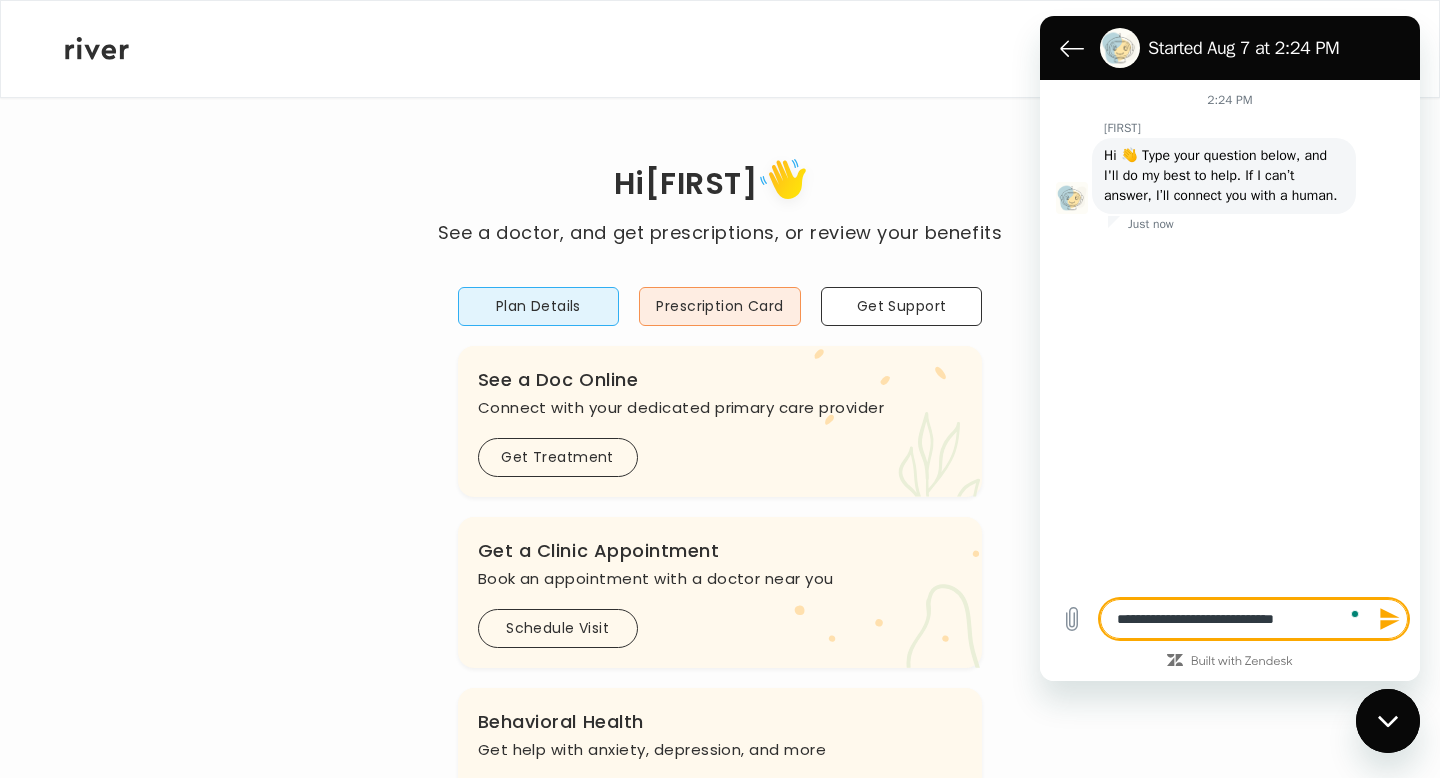 type on "*" 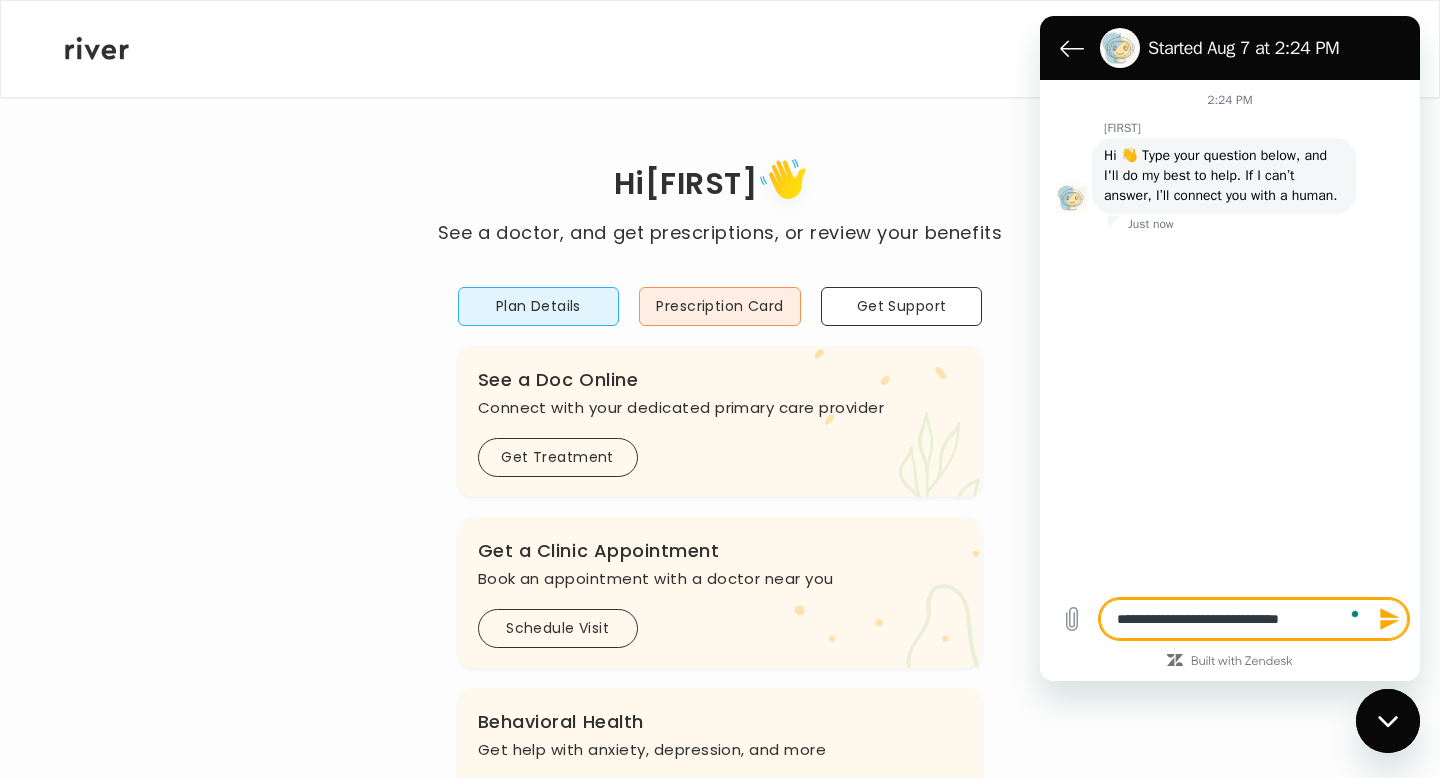 type on "**********" 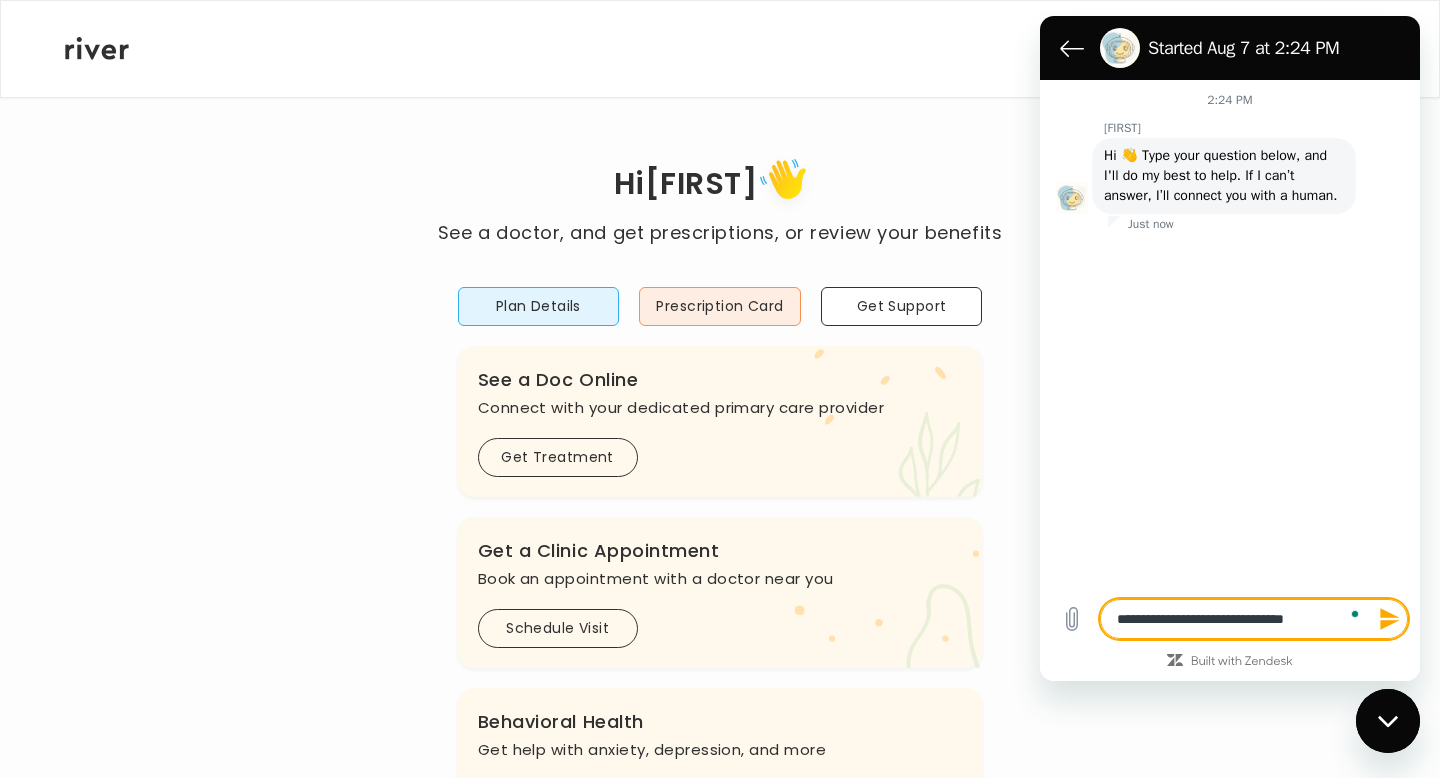 type on "**********" 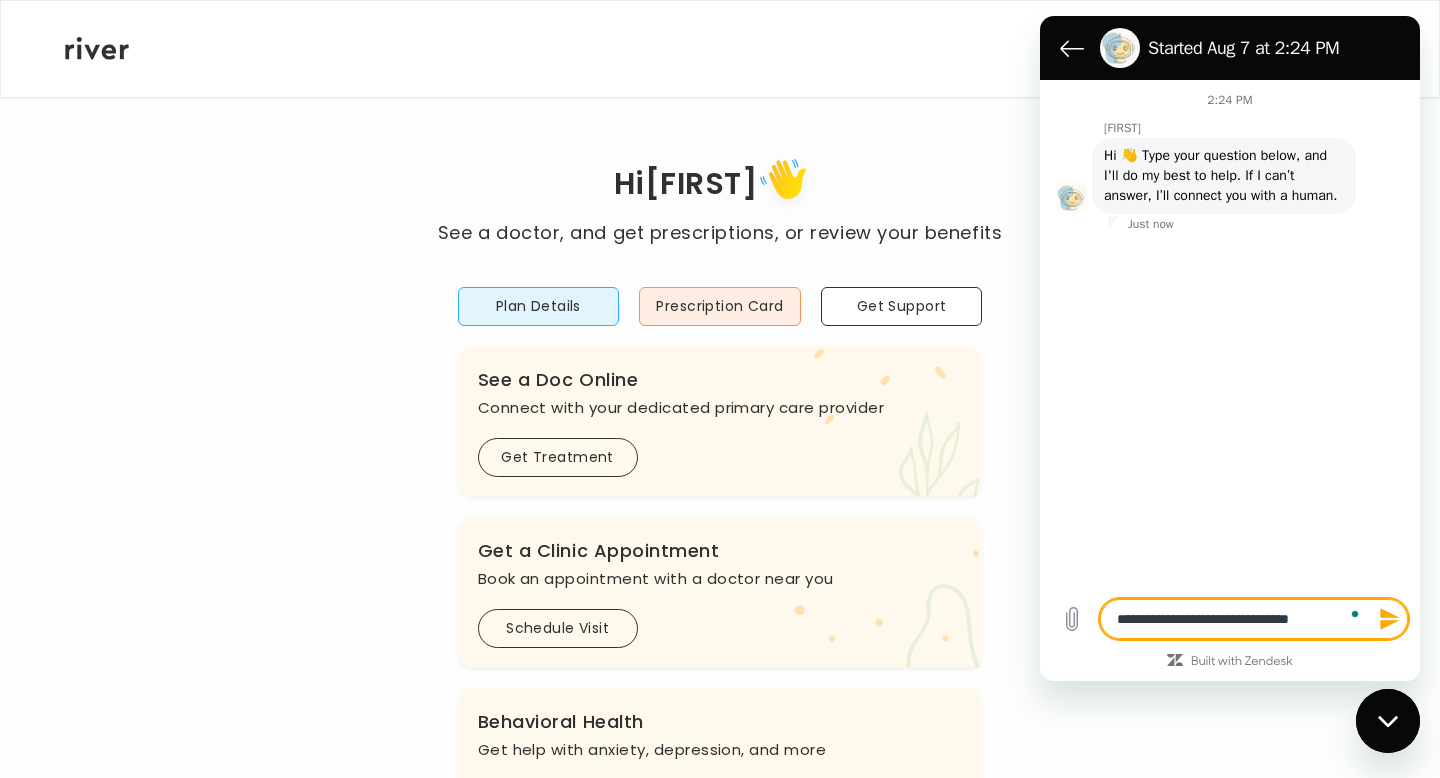 type on "*" 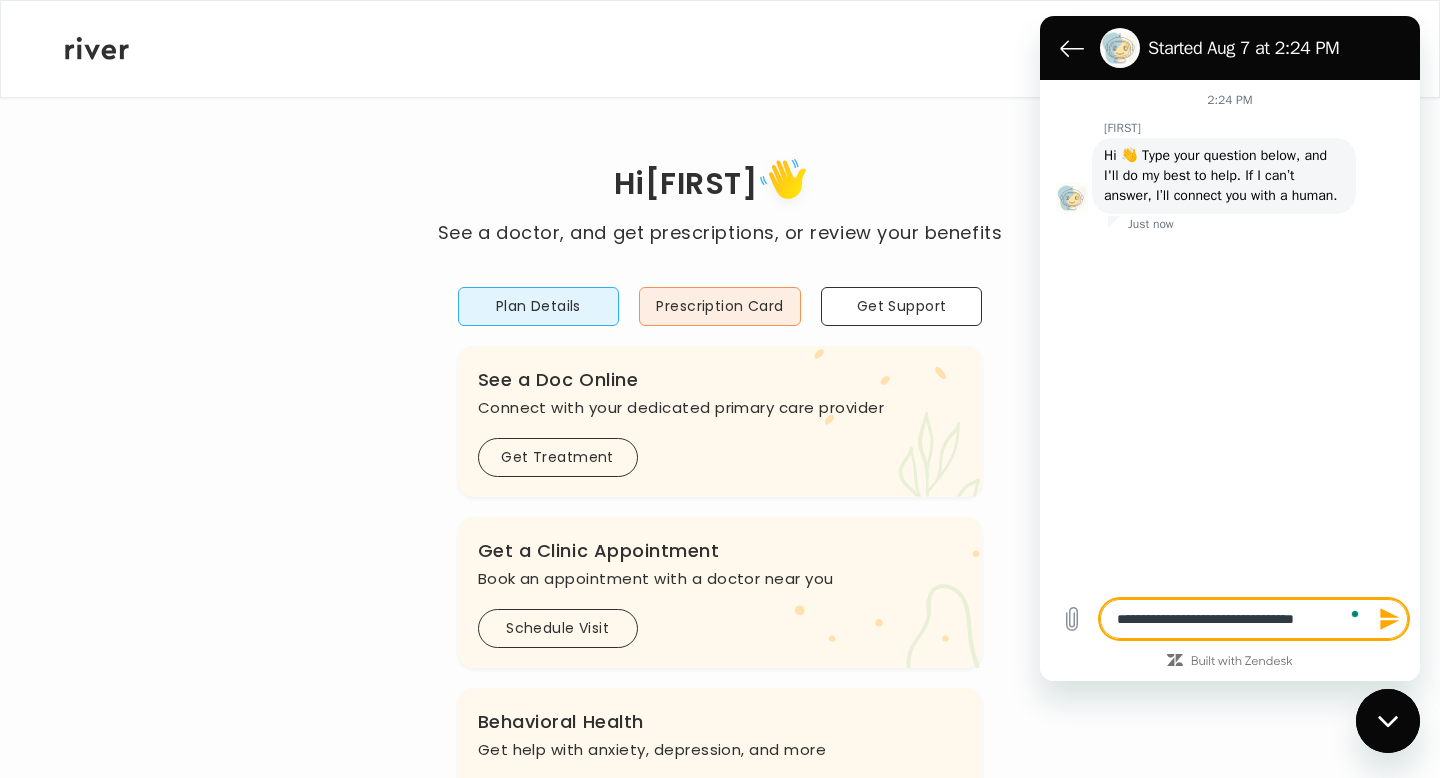type on "**********" 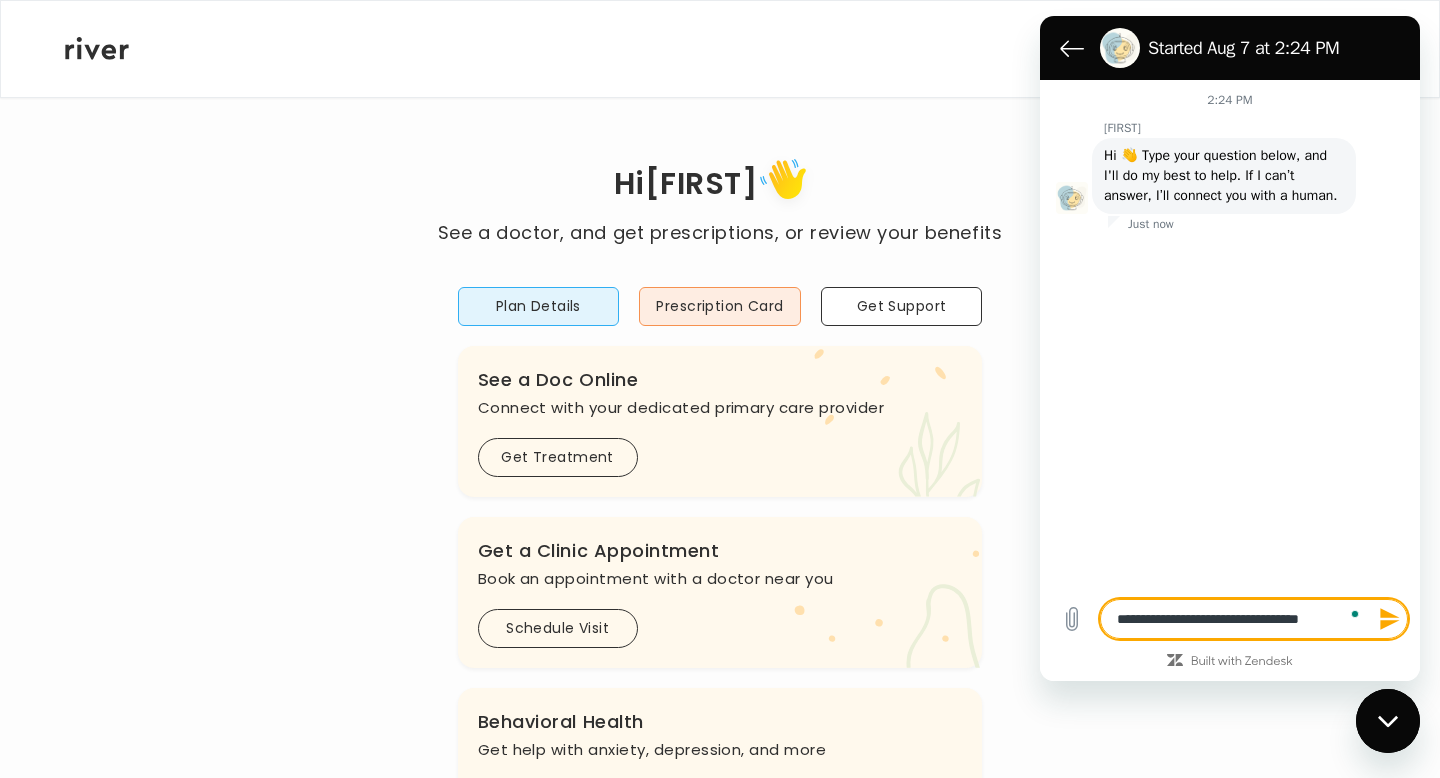 type on "**********" 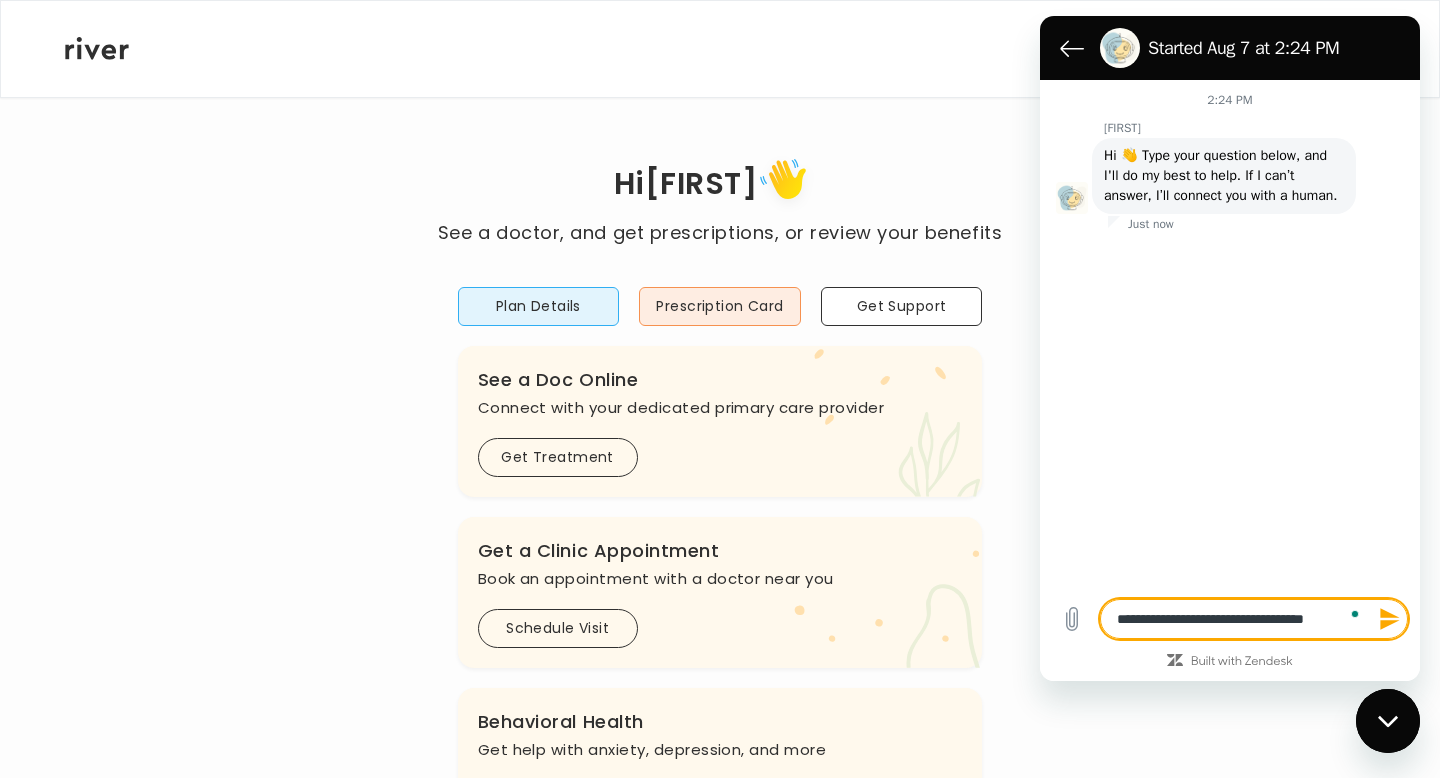 type on "**********" 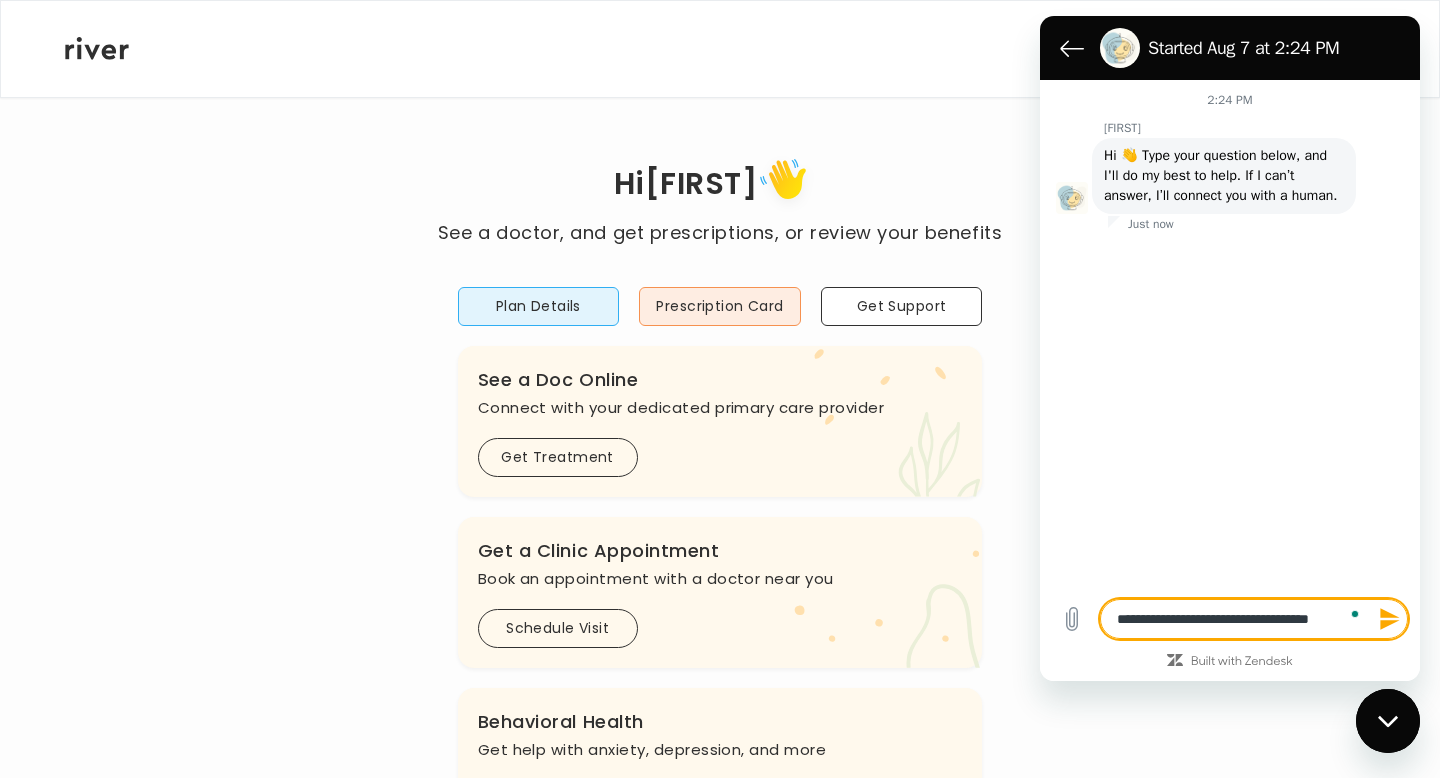 type on "**********" 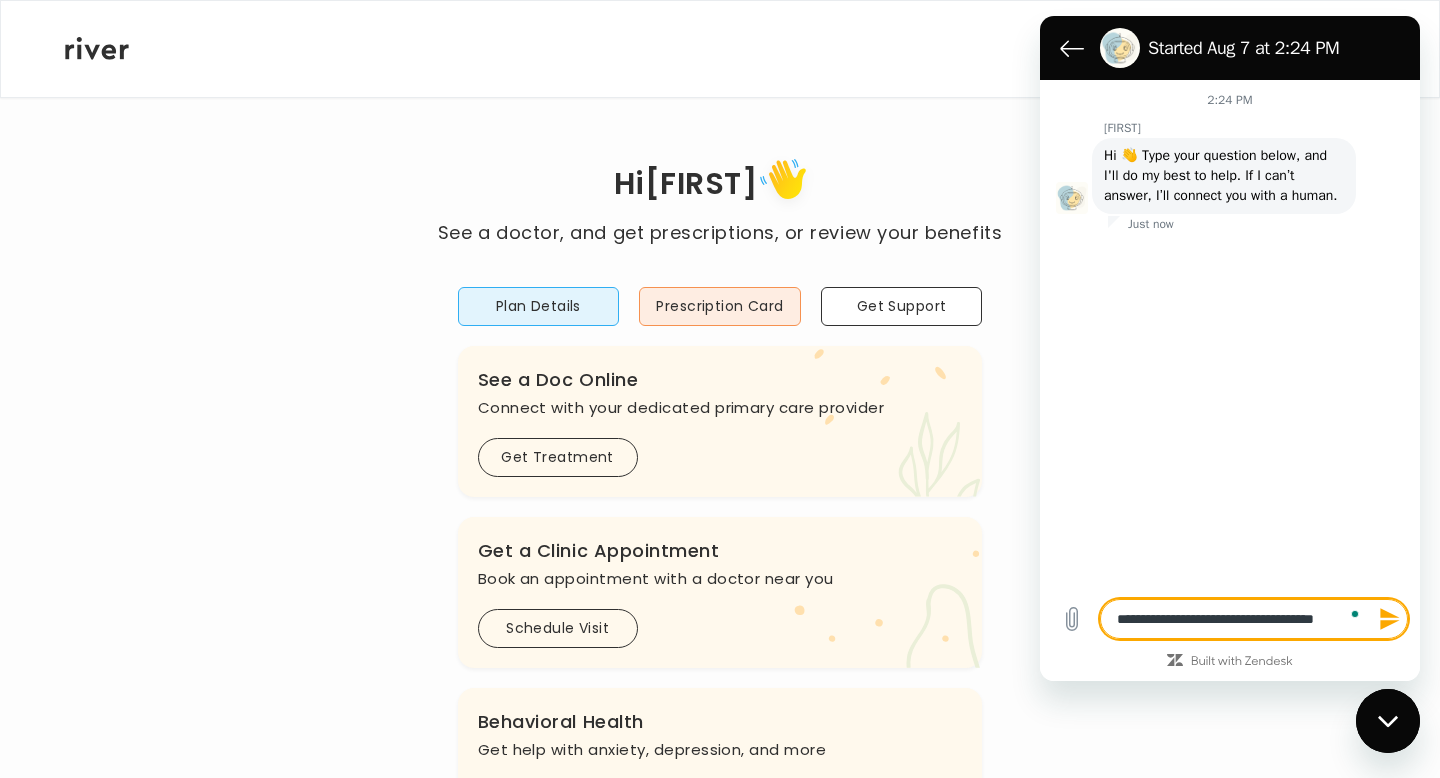 type on "**********" 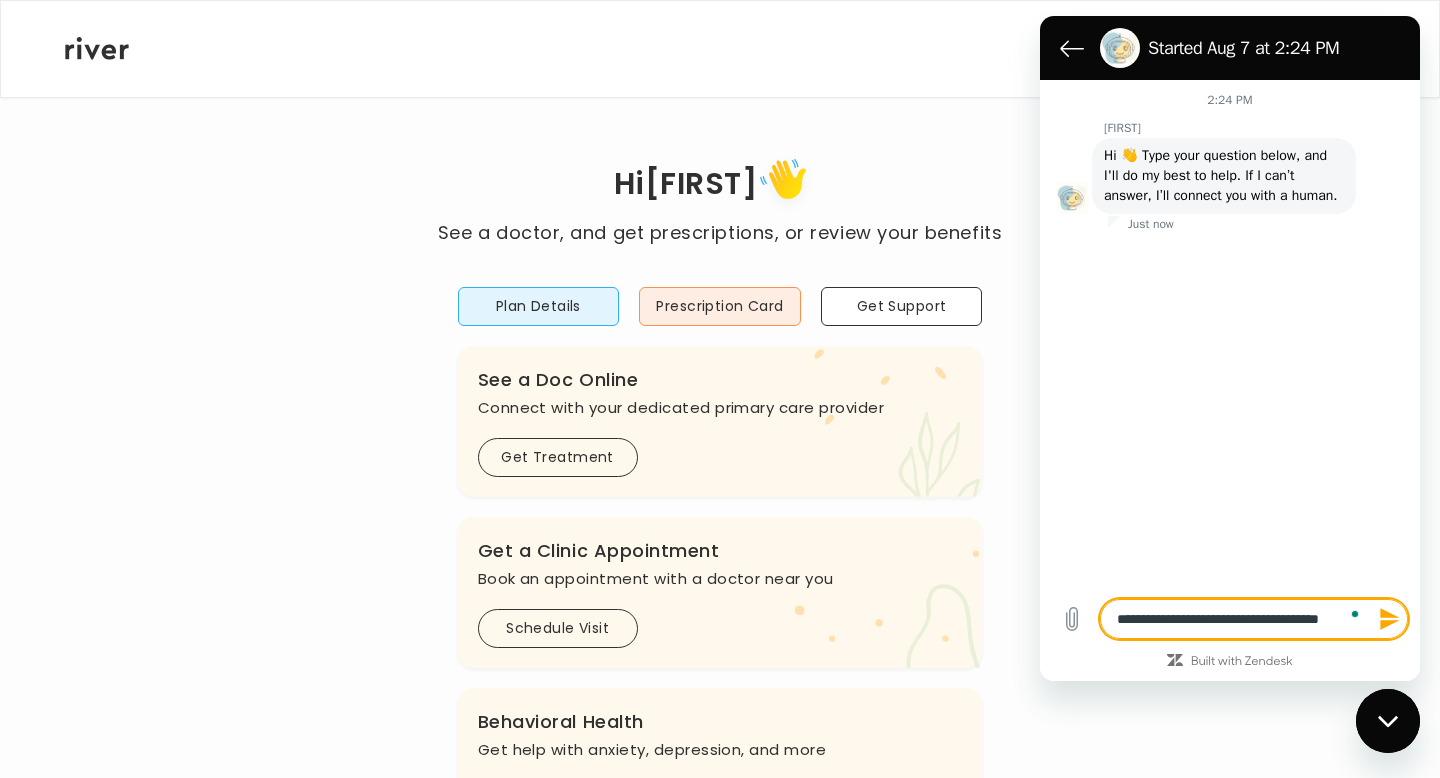 type on "**********" 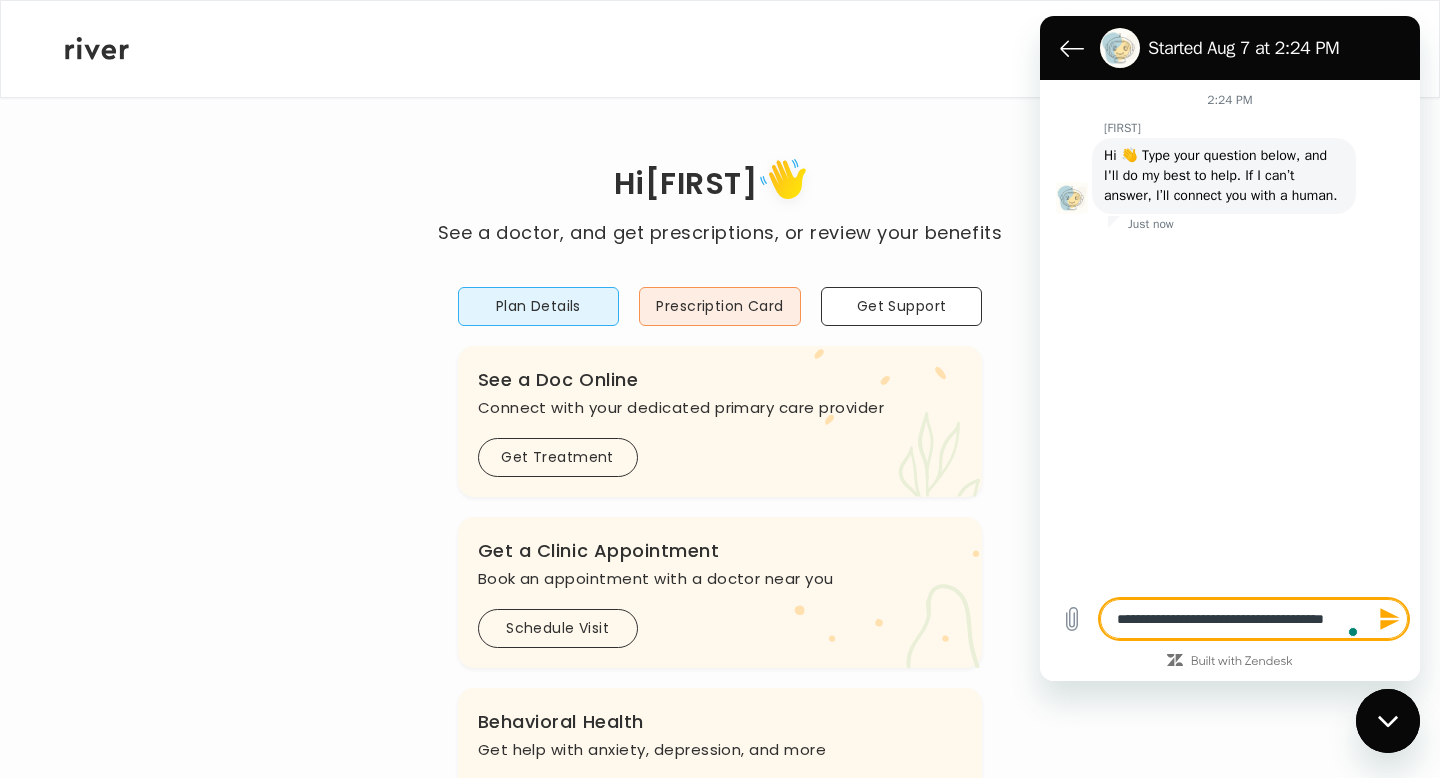 type on "**********" 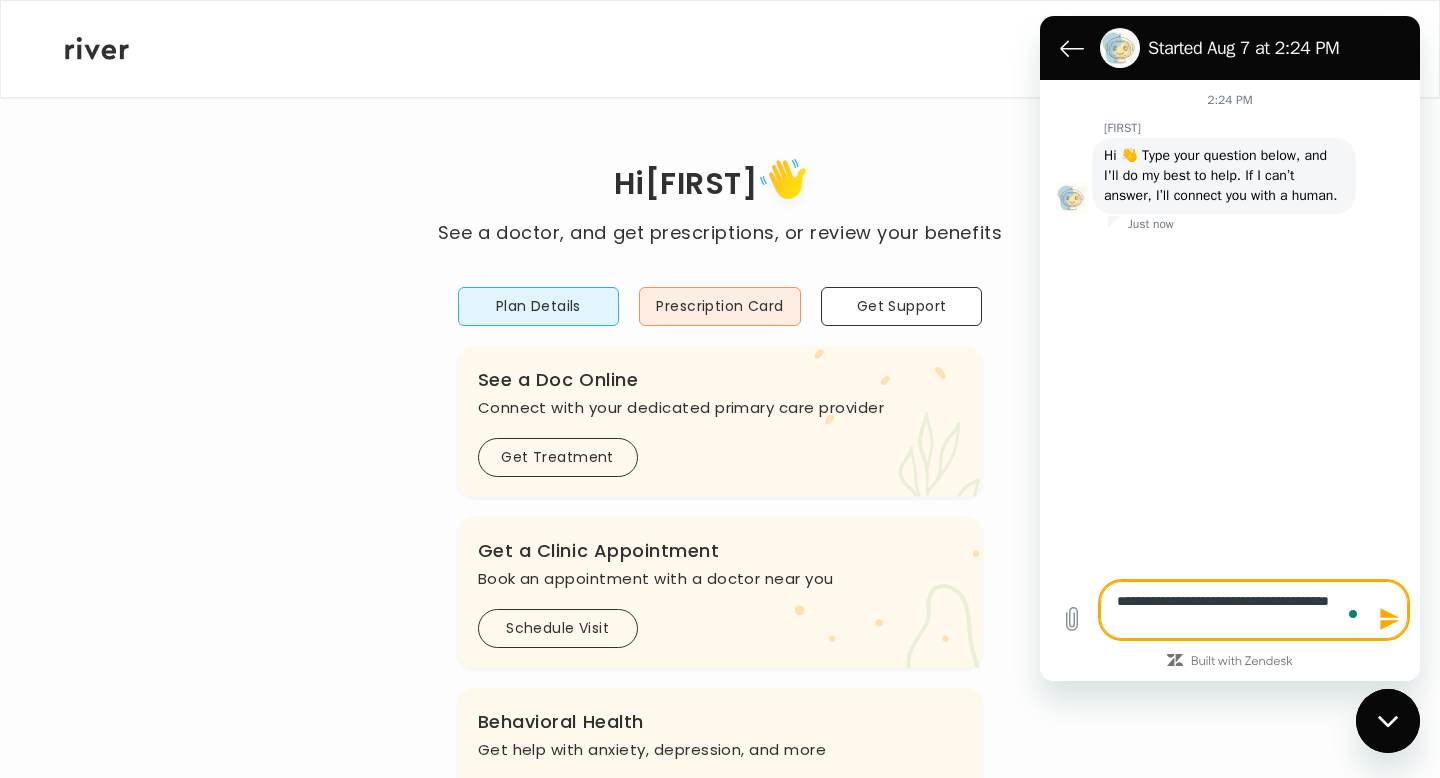type on "**********" 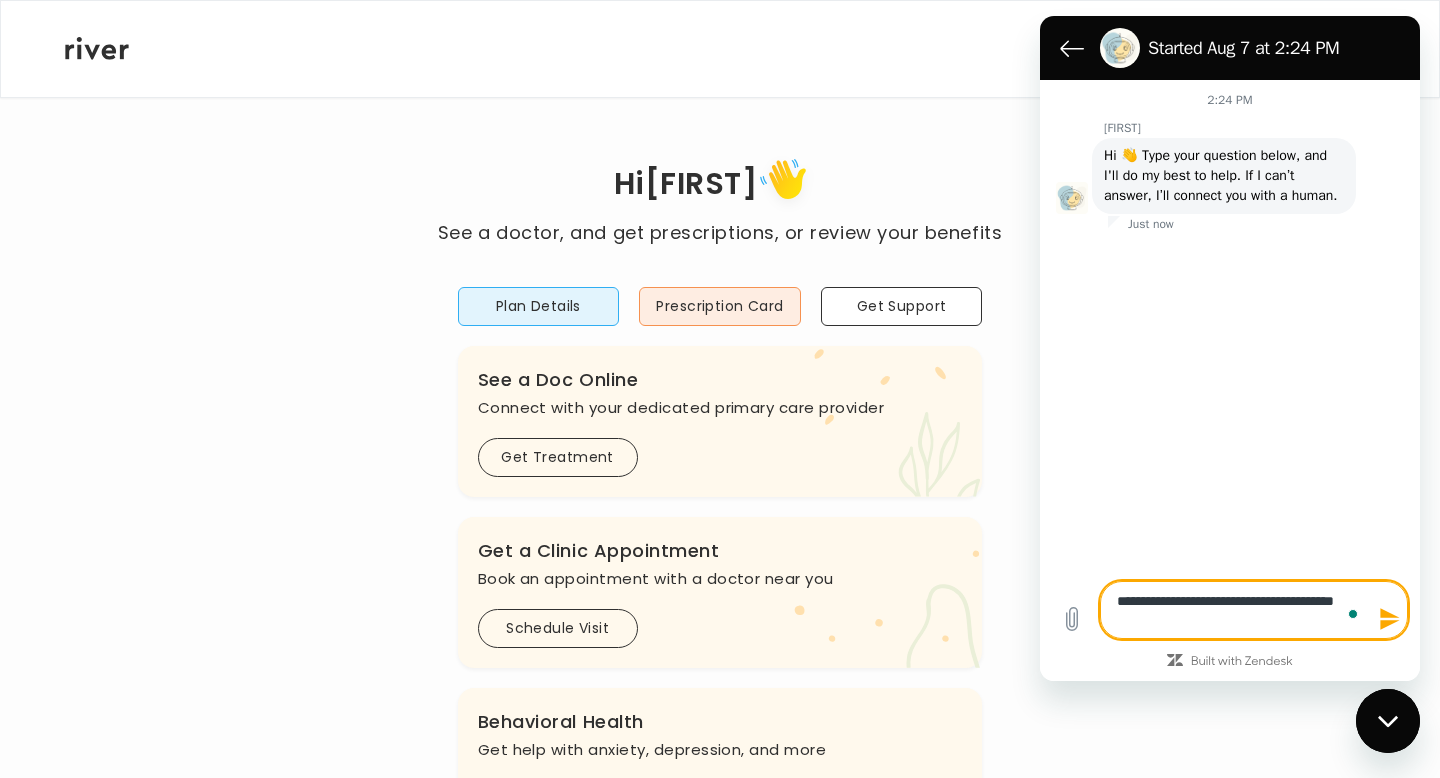 type on "**********" 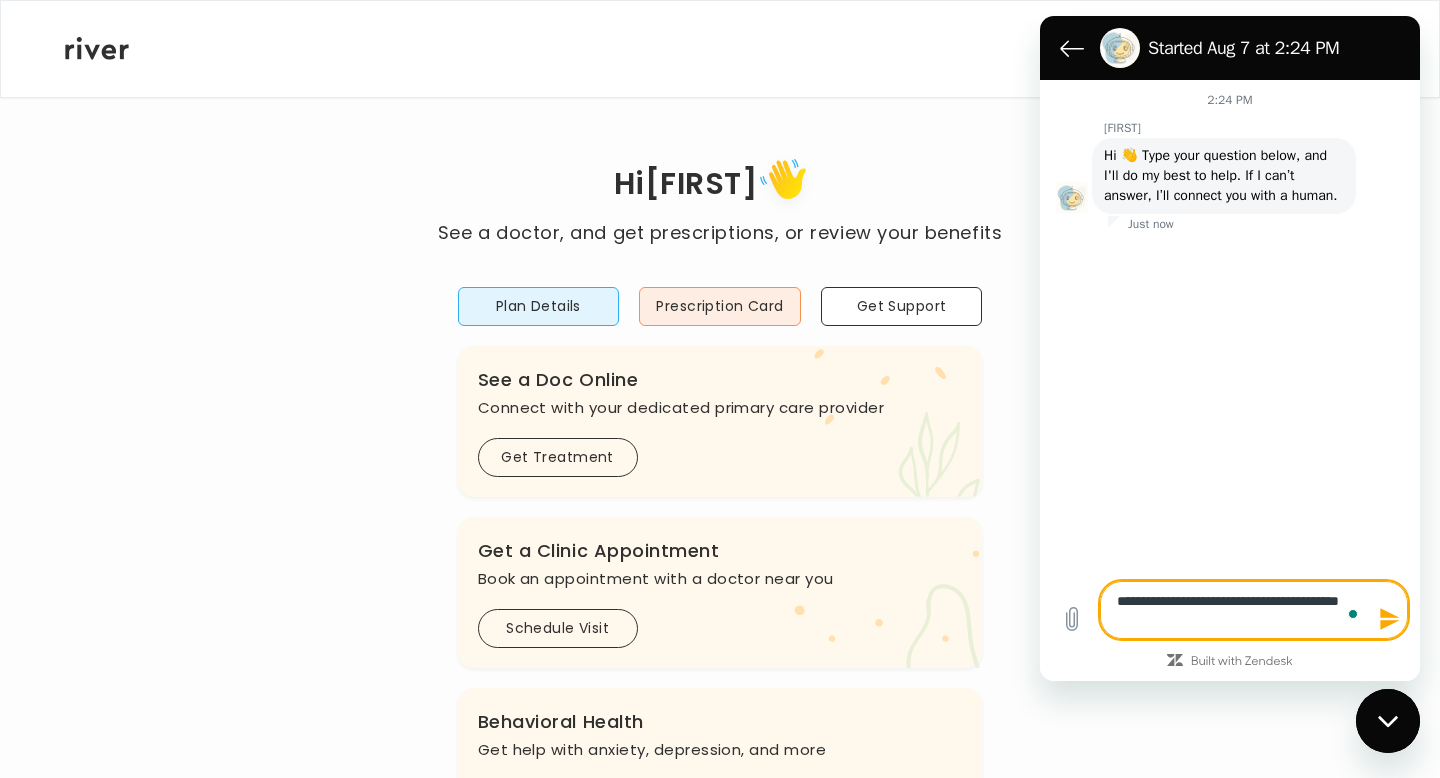 type on "**********" 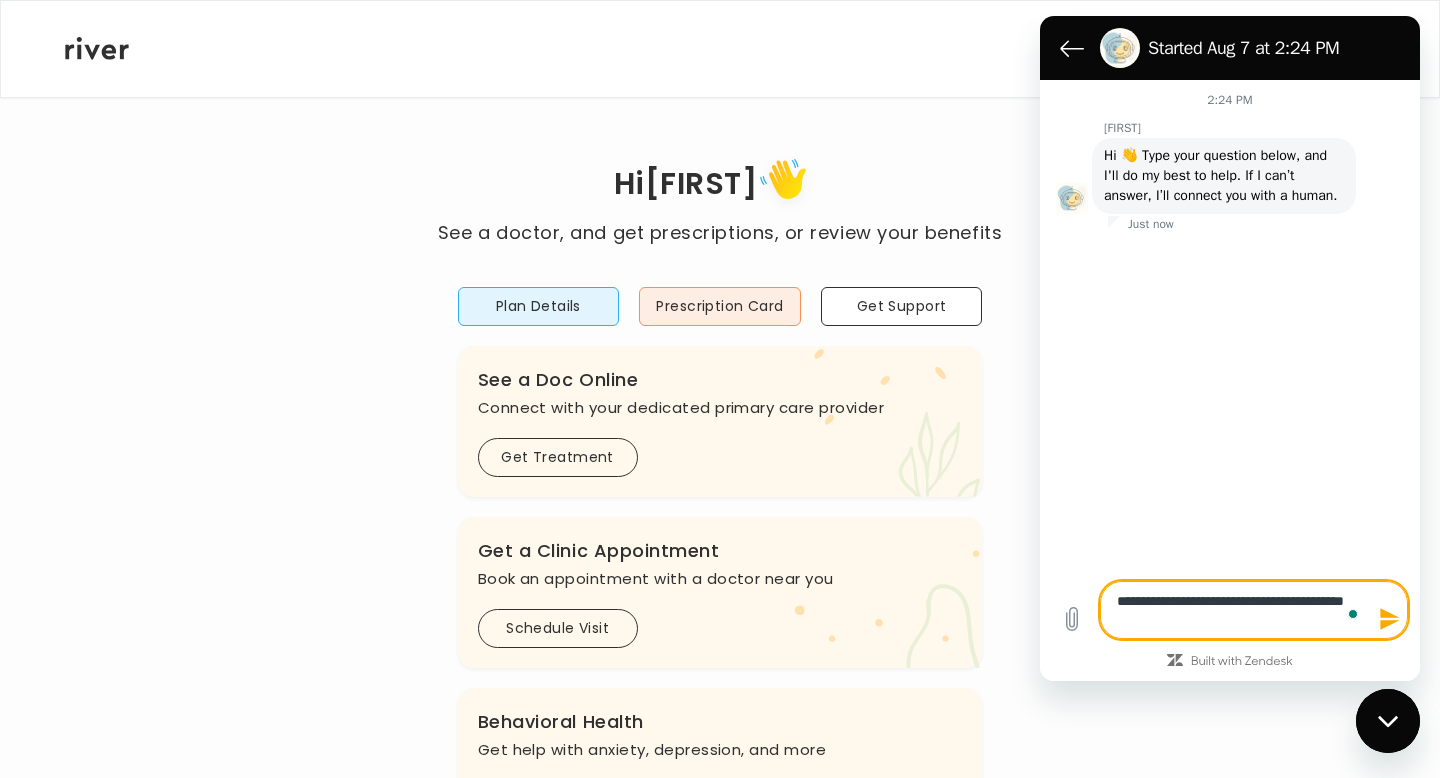type 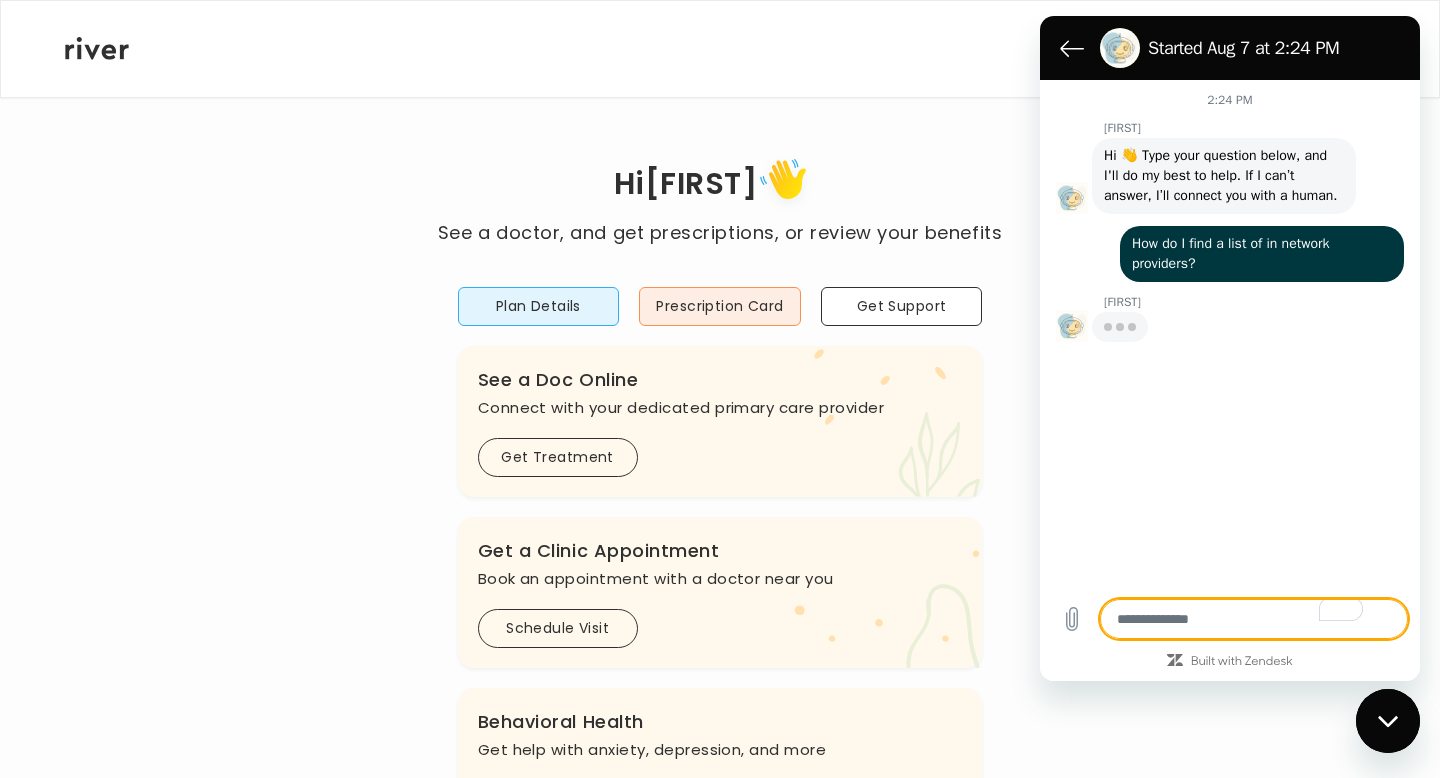 type on "*" 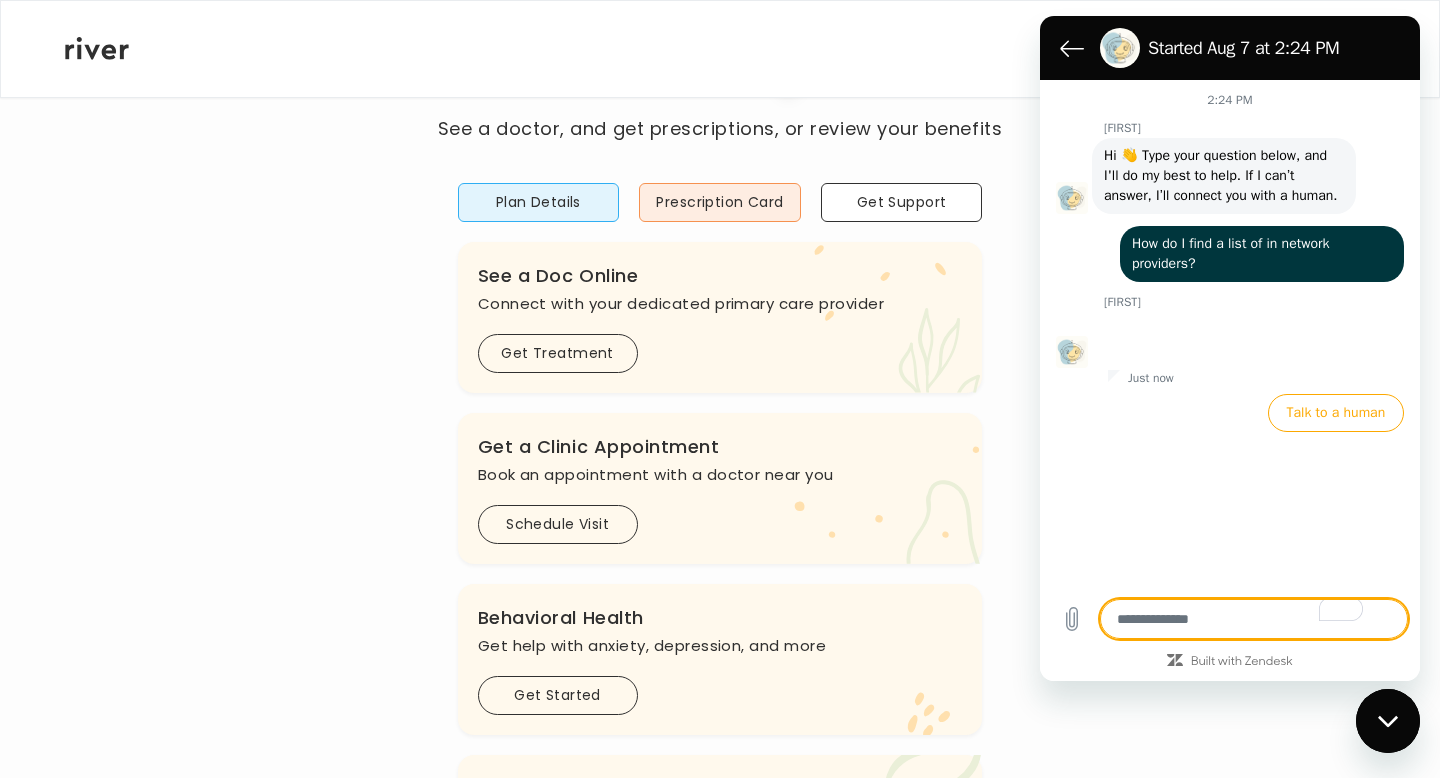 scroll, scrollTop: 0, scrollLeft: 0, axis: both 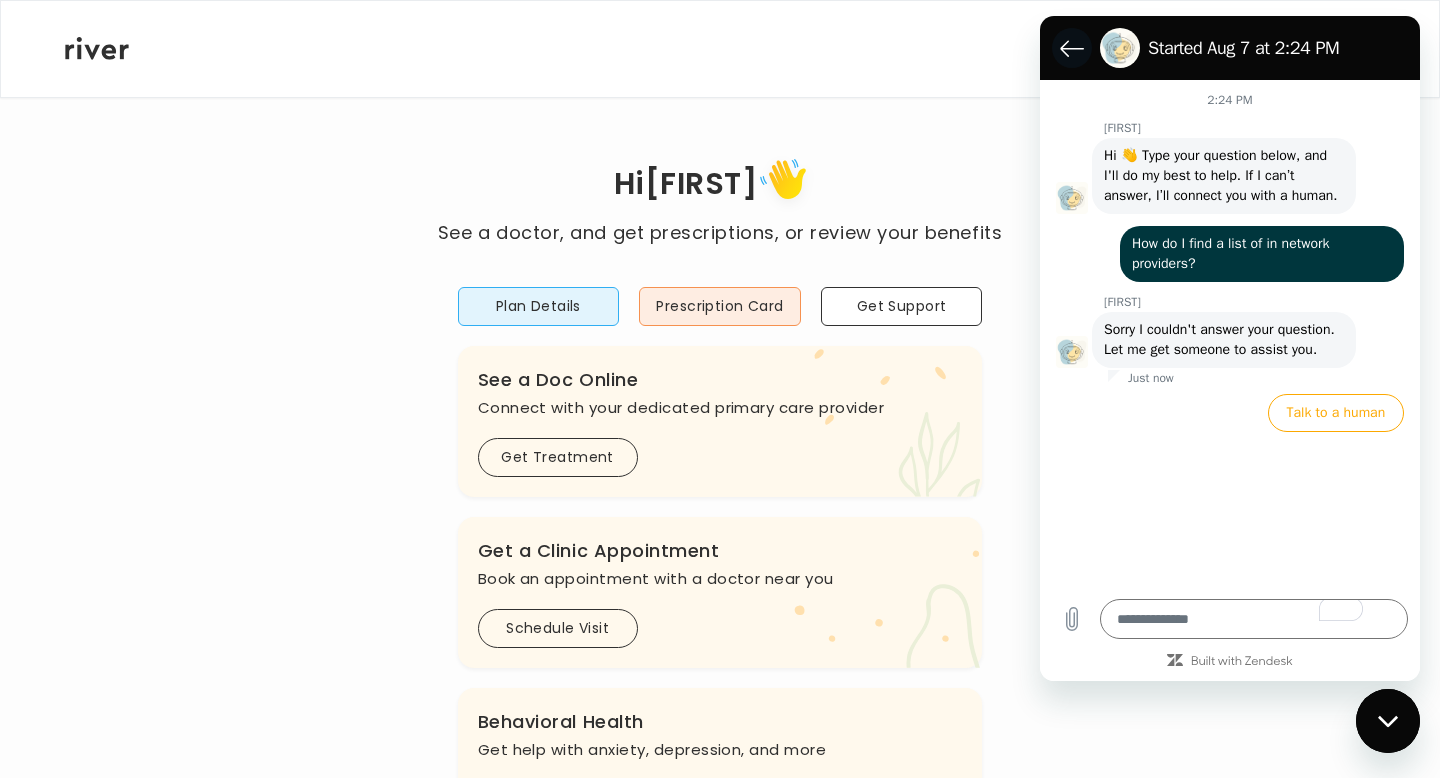click 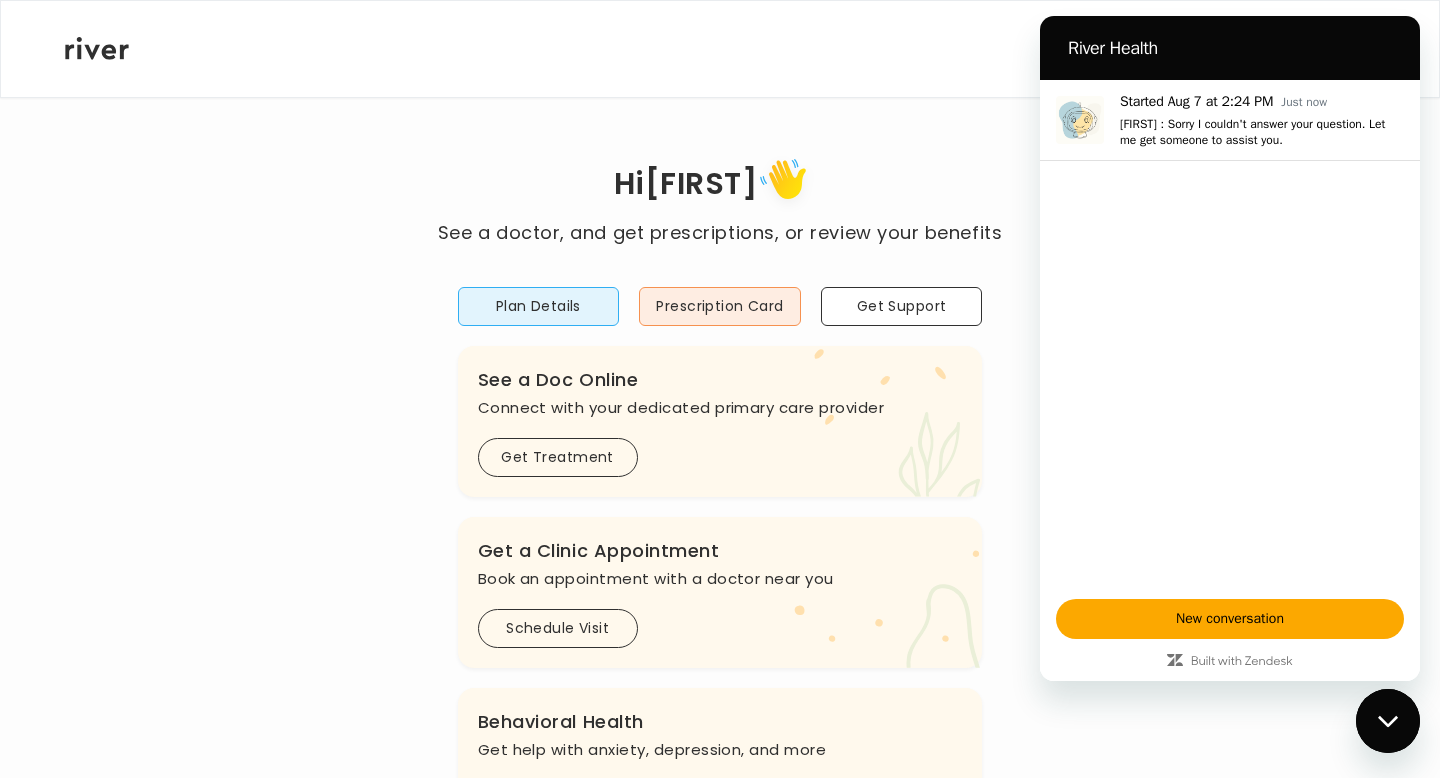 click on "Hi  [FIRST]" at bounding box center [720, 185] 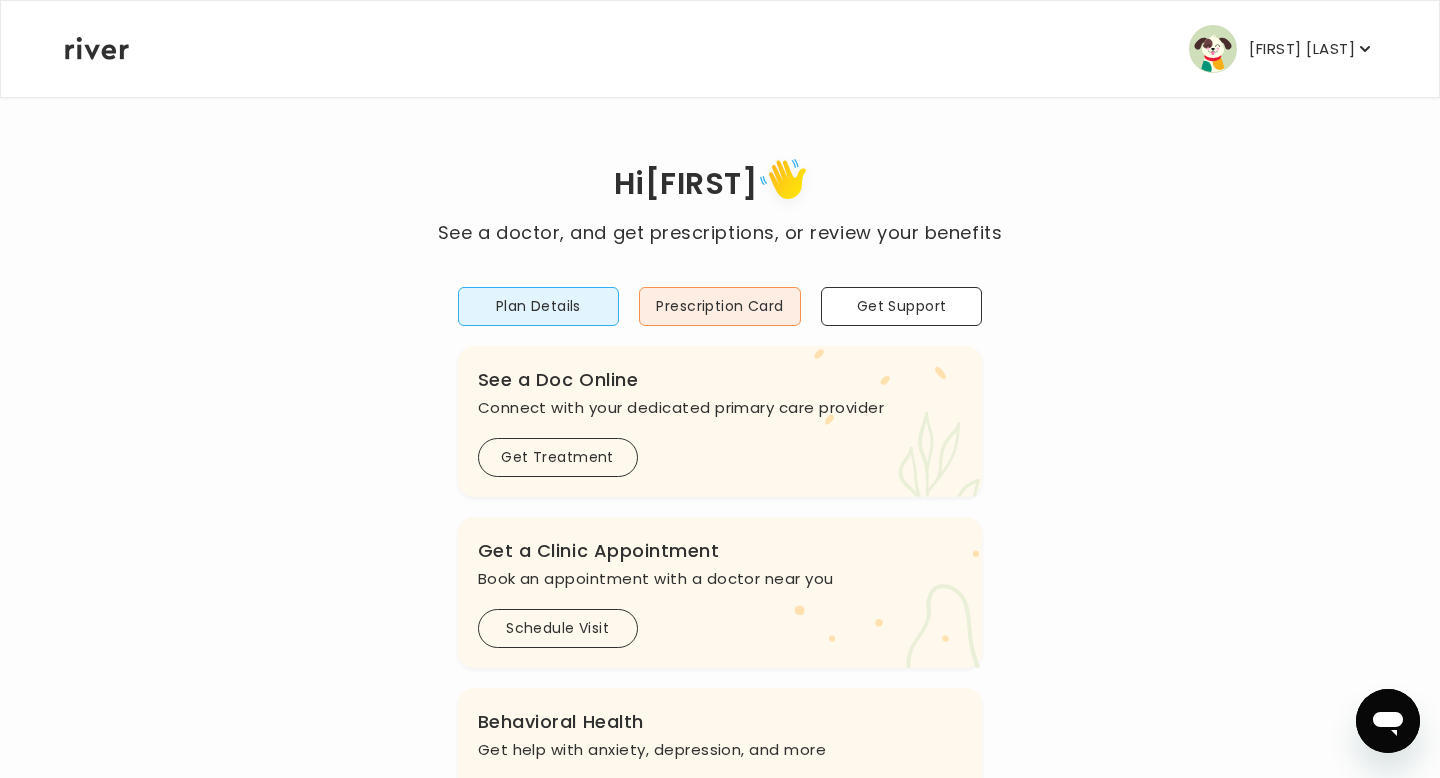 click on "[FIRST] [LAST]" at bounding box center [1282, 49] 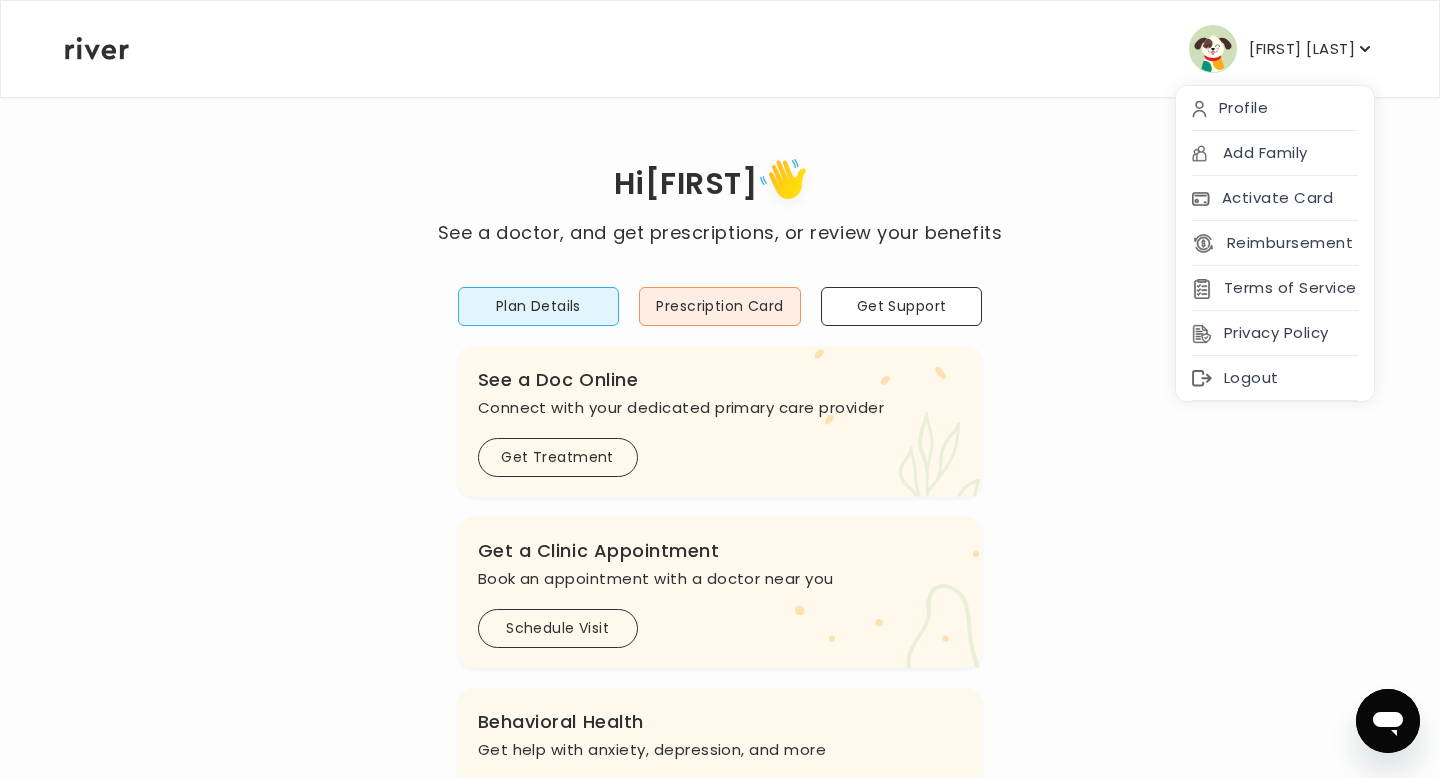 click on "Hi  [FIRST] See a doctor, and get prescriptions, or review your benefits Plan Details Prescription Card Get Support
.cls-1 {
fill: #ffe0ae;
}
.cls-2 {
fill: #eaefd8;
}
River Health Essential ACTIVE Employer Sponsored: MML Montecito Clarks
.cls-see {
fill: #eaefd8;
}
.cls-see-doctor {
fill: #ffe0ae;
}
See a Doc Online Connect with your dedicated primary care provider Get Treatment
.cls-clinic {
fill: #eaefd8;
}
.cls-clinic-appt {
fill: #ffe0ae;
}
Get a Clinic Appointment Book an appointment with a doctor near you Schedule Visit
.cls-1 {
fill: #ffe0ae;
}
Behavioral Health Get help with anxiety, depression, and more Get Started .cls-1{fill:#ffe0ae} Get a Prescription Refill Request a refill for current medications Get Prescription Your Health History View your medical history online View Visits" at bounding box center [720, 666] 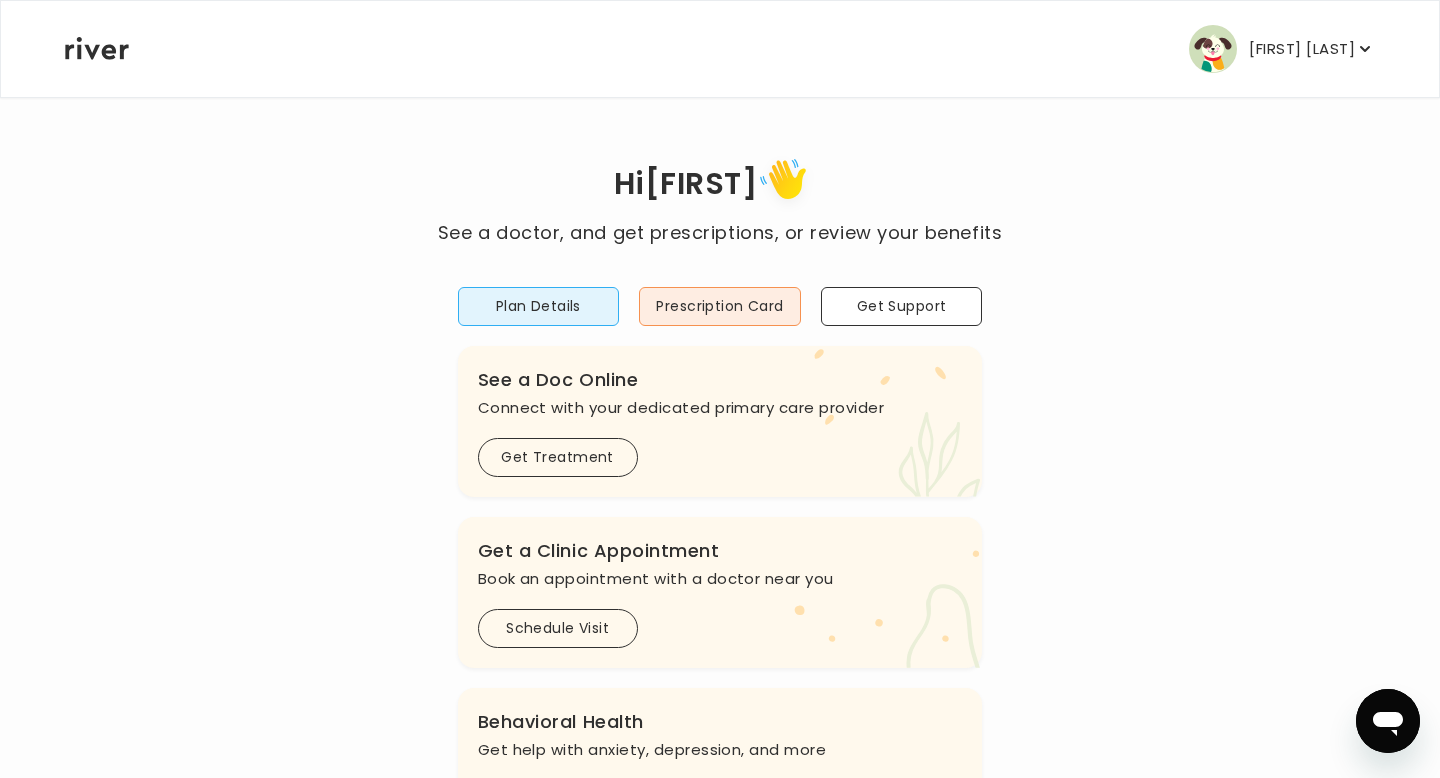 click 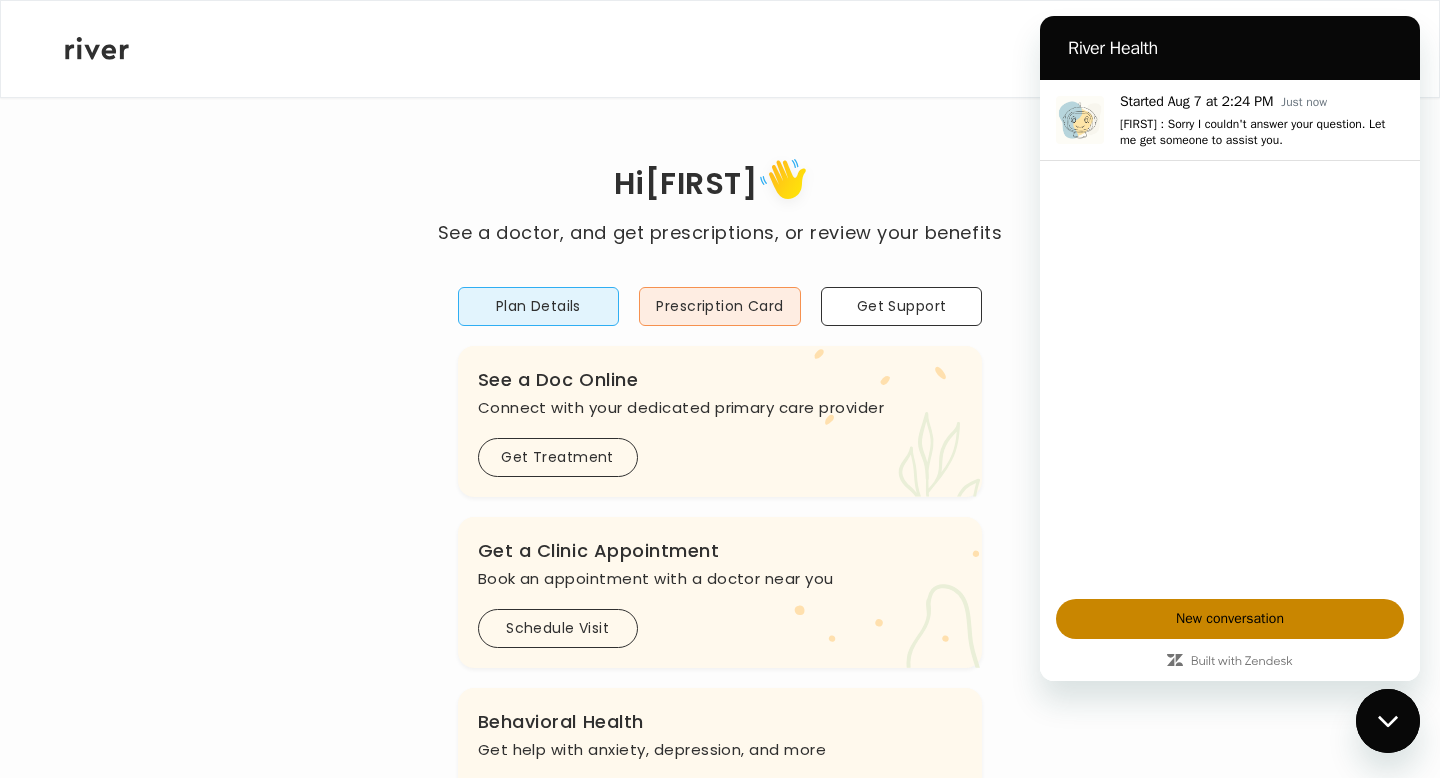 click on "New conversation" at bounding box center (1230, 619) 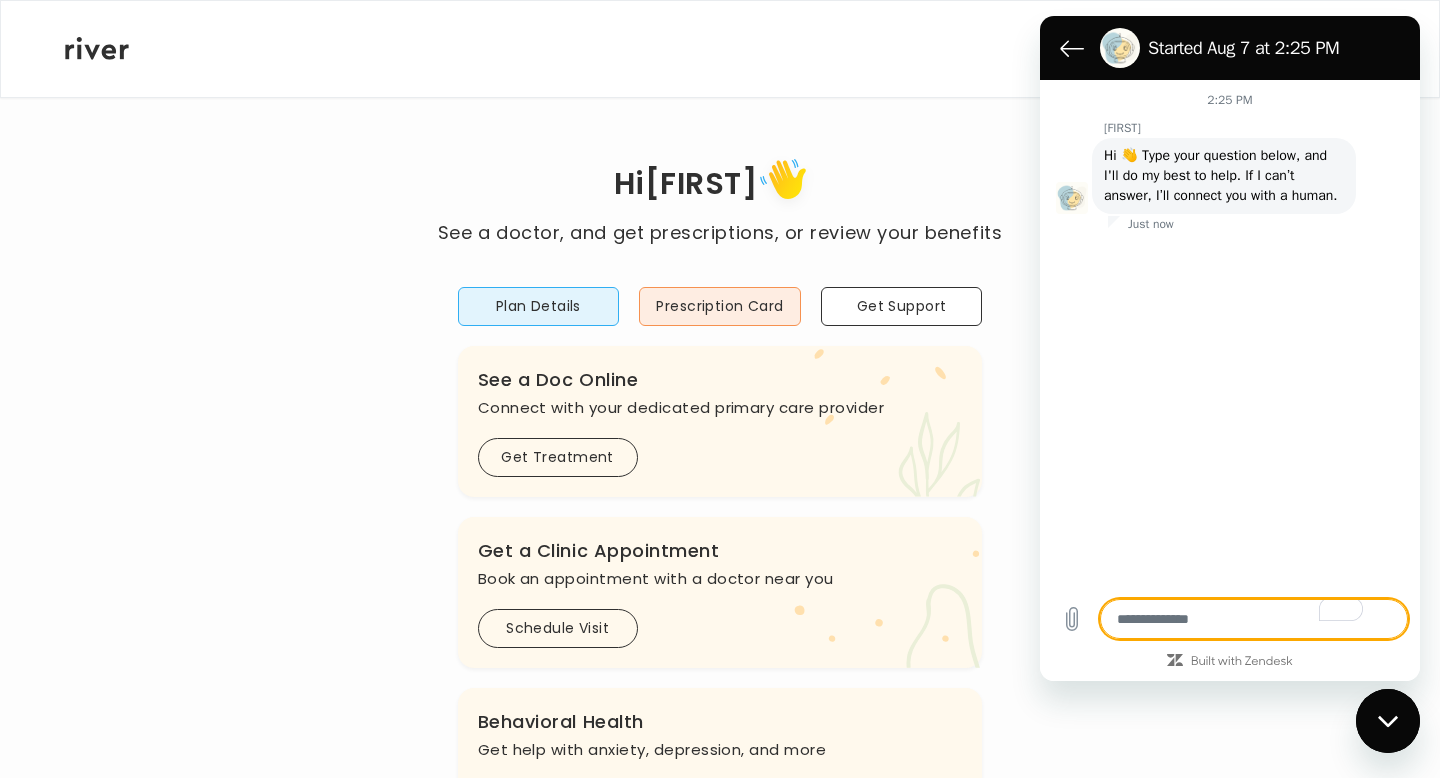 type on "*" 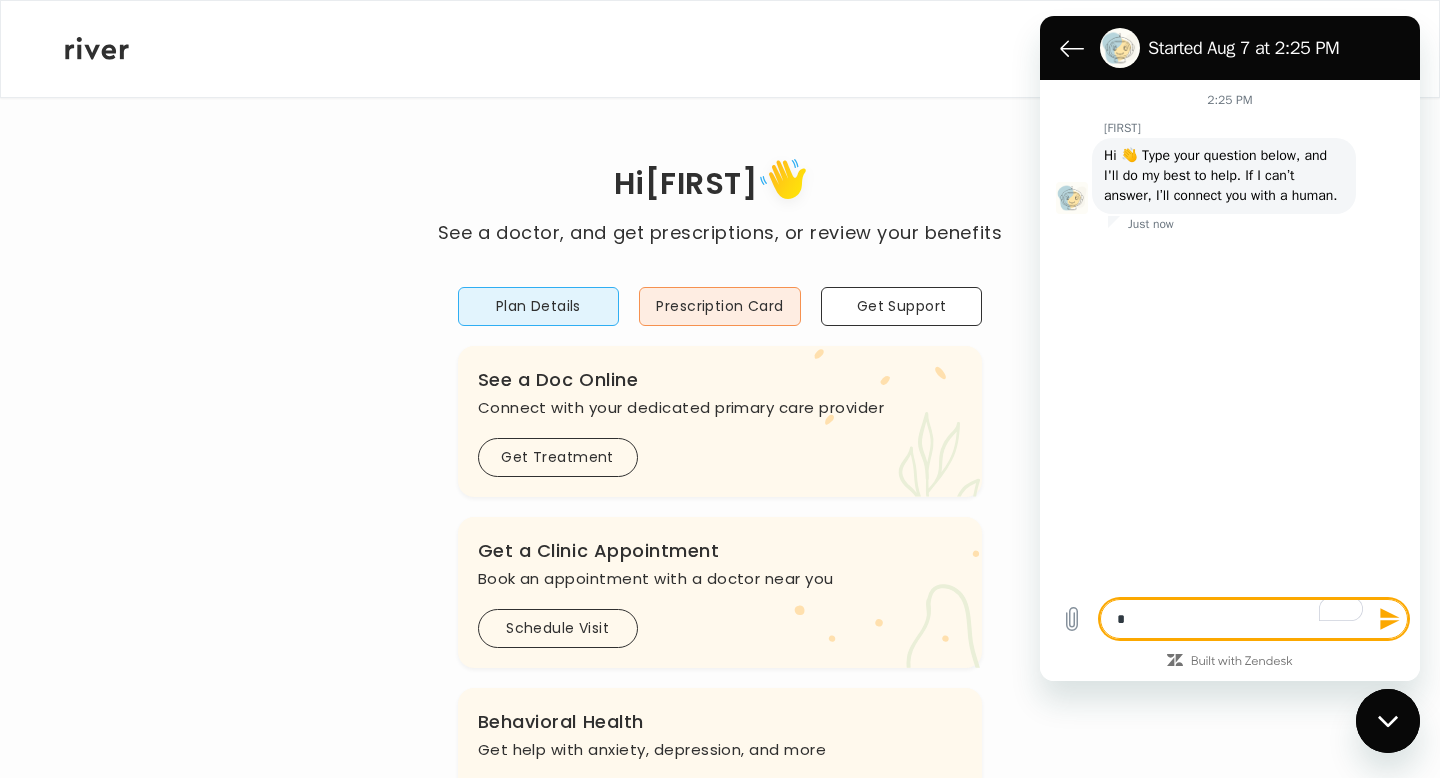 type on "**" 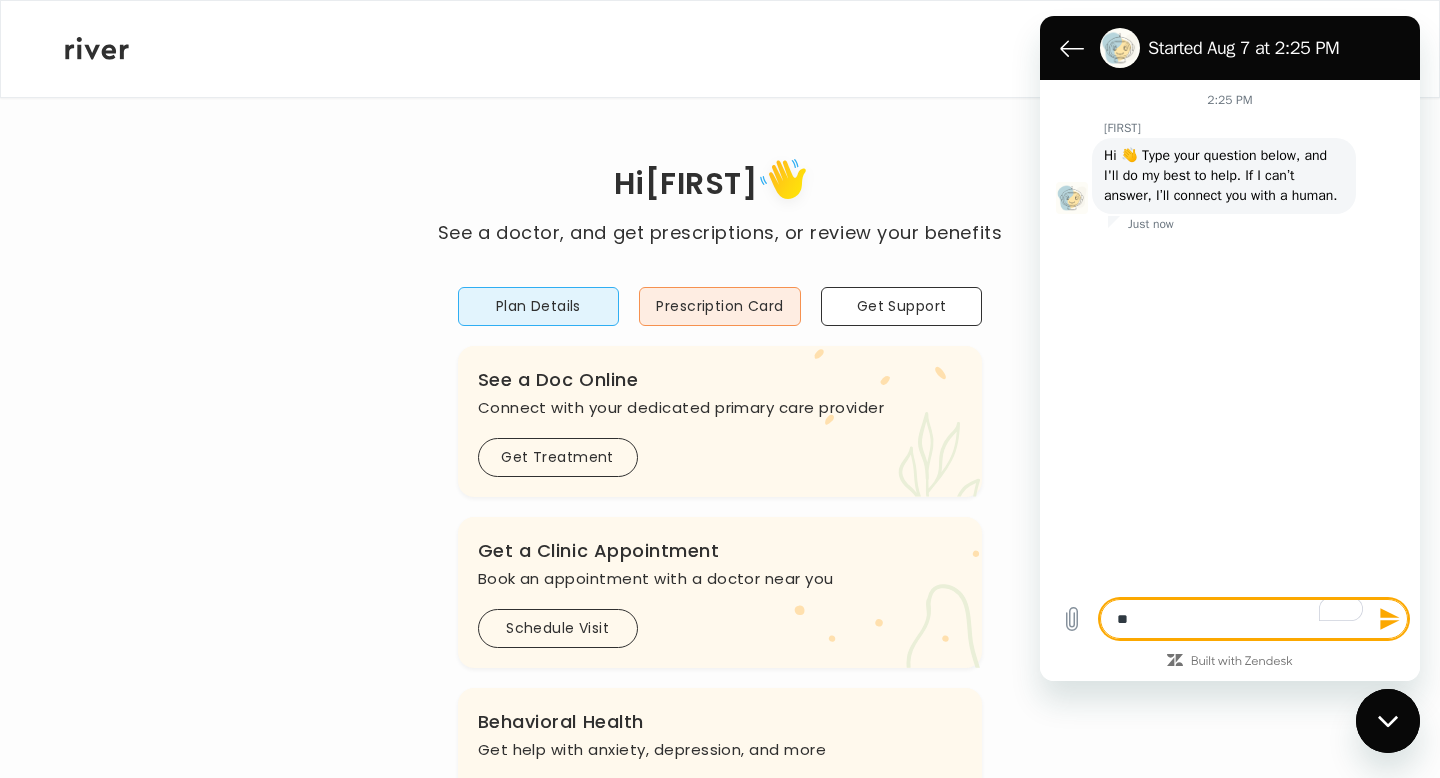 type on "***" 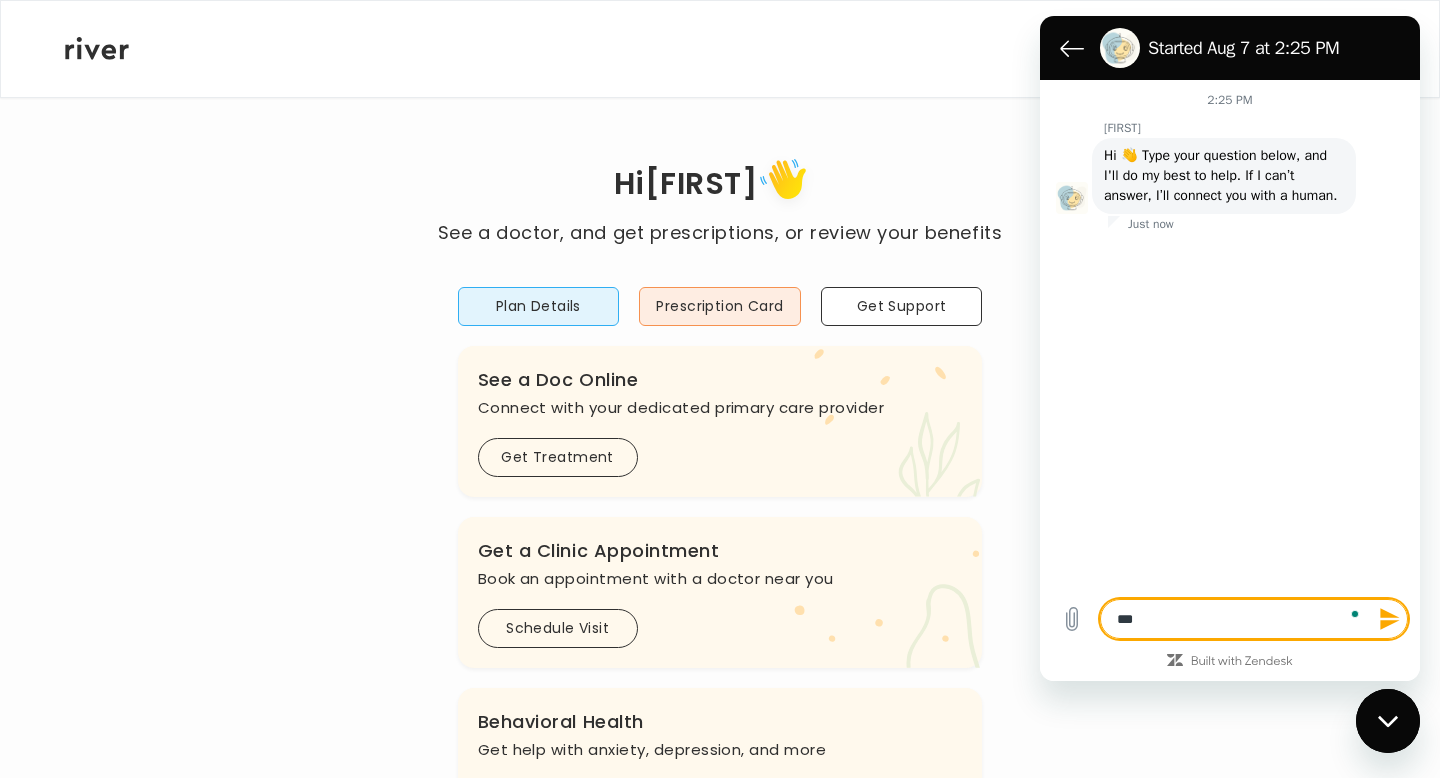 type on "***" 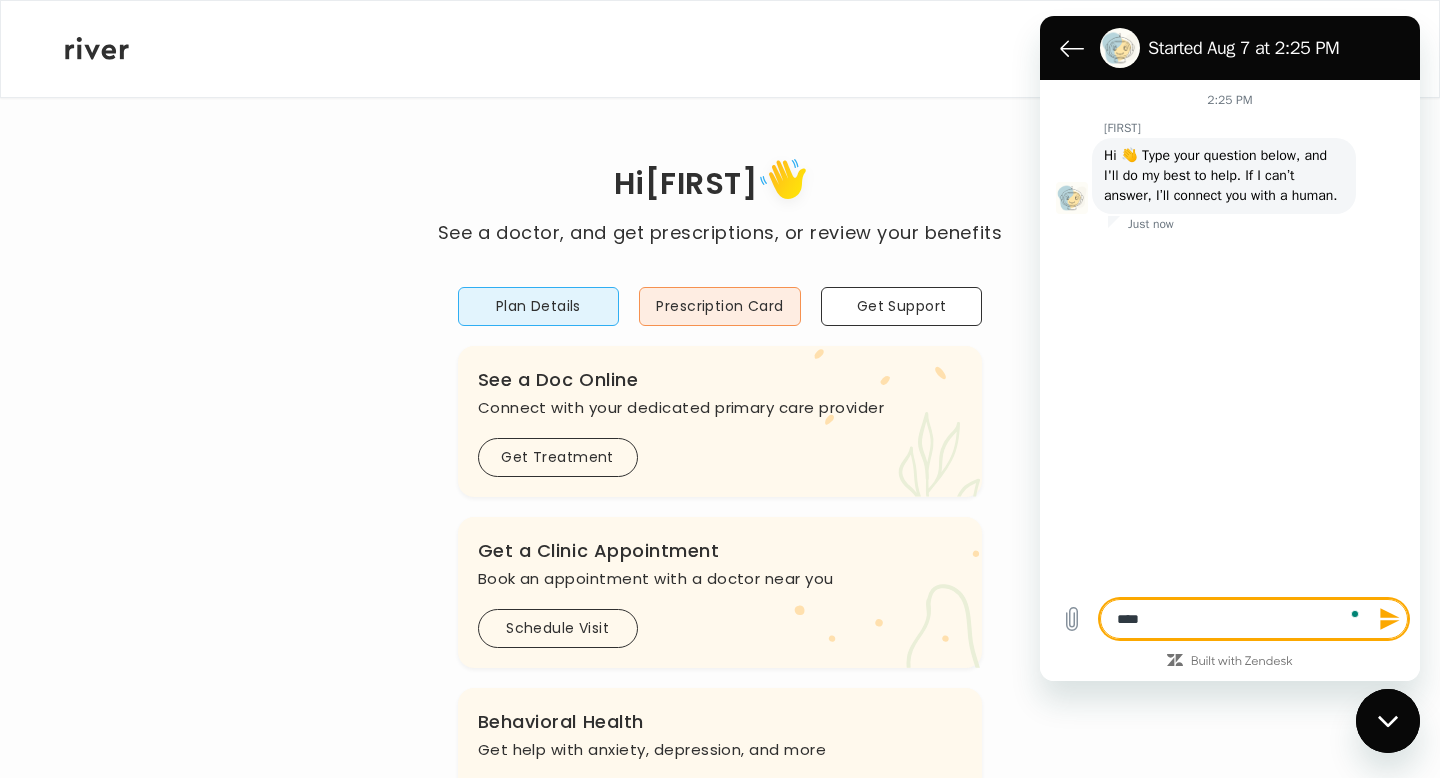 type on "*****" 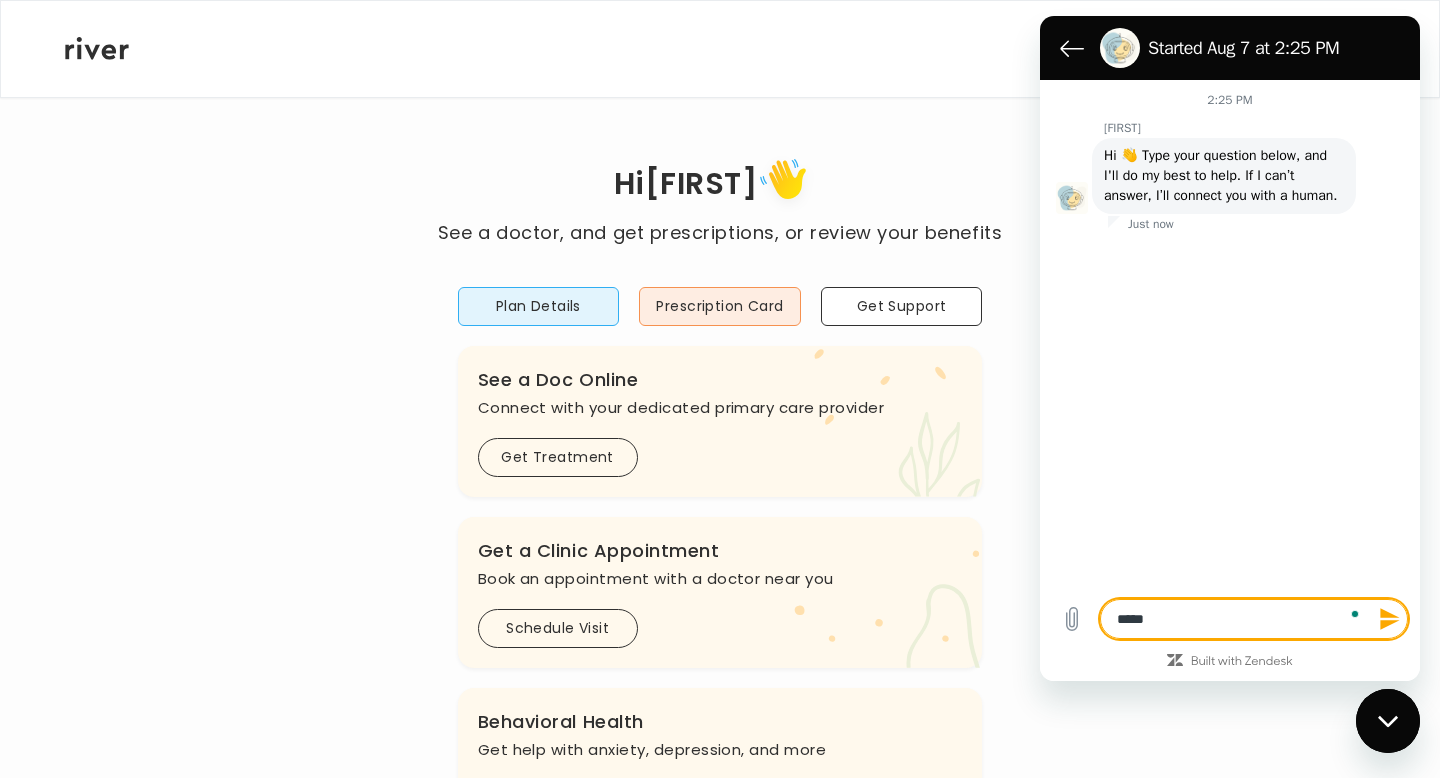 type on "******" 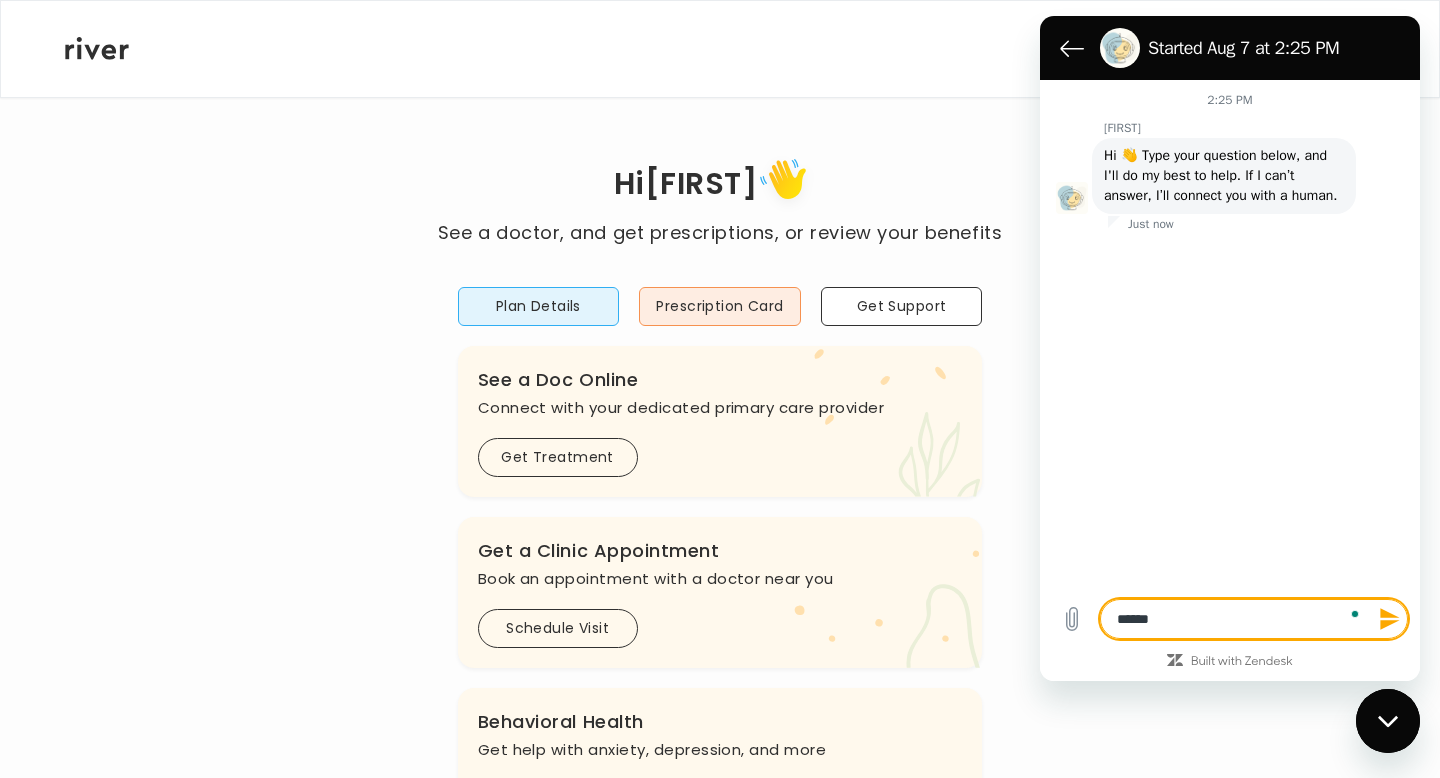 type on "******" 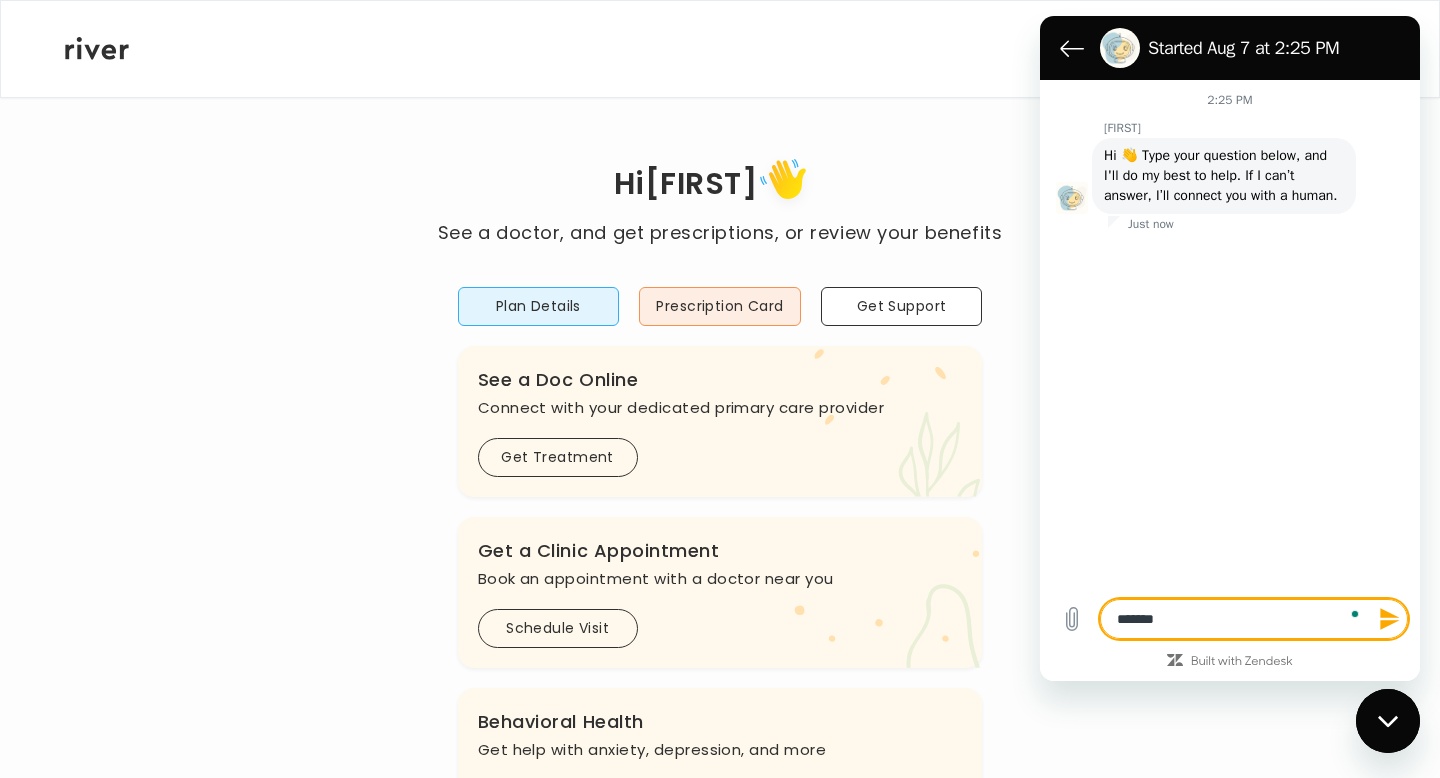 type on "********" 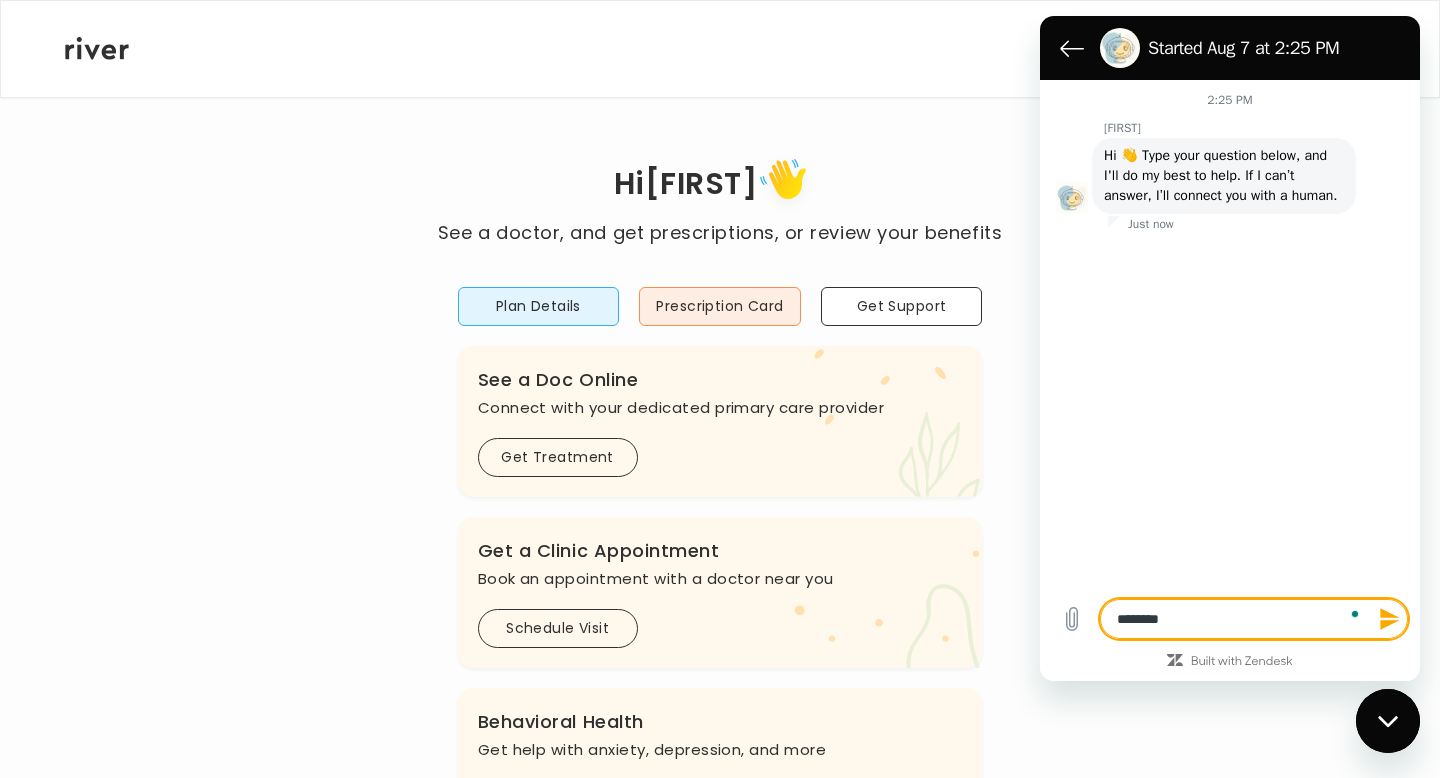 type on "********" 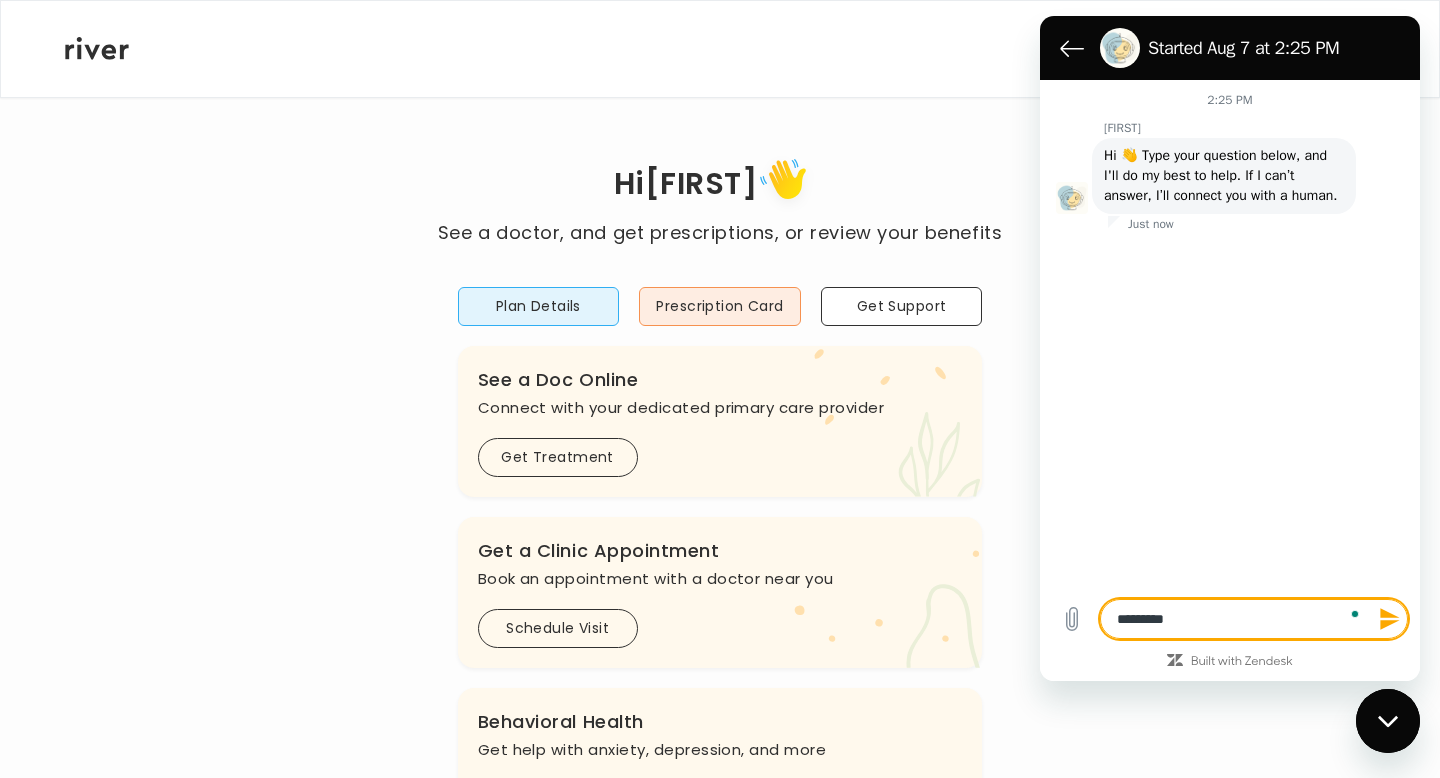 type on "**********" 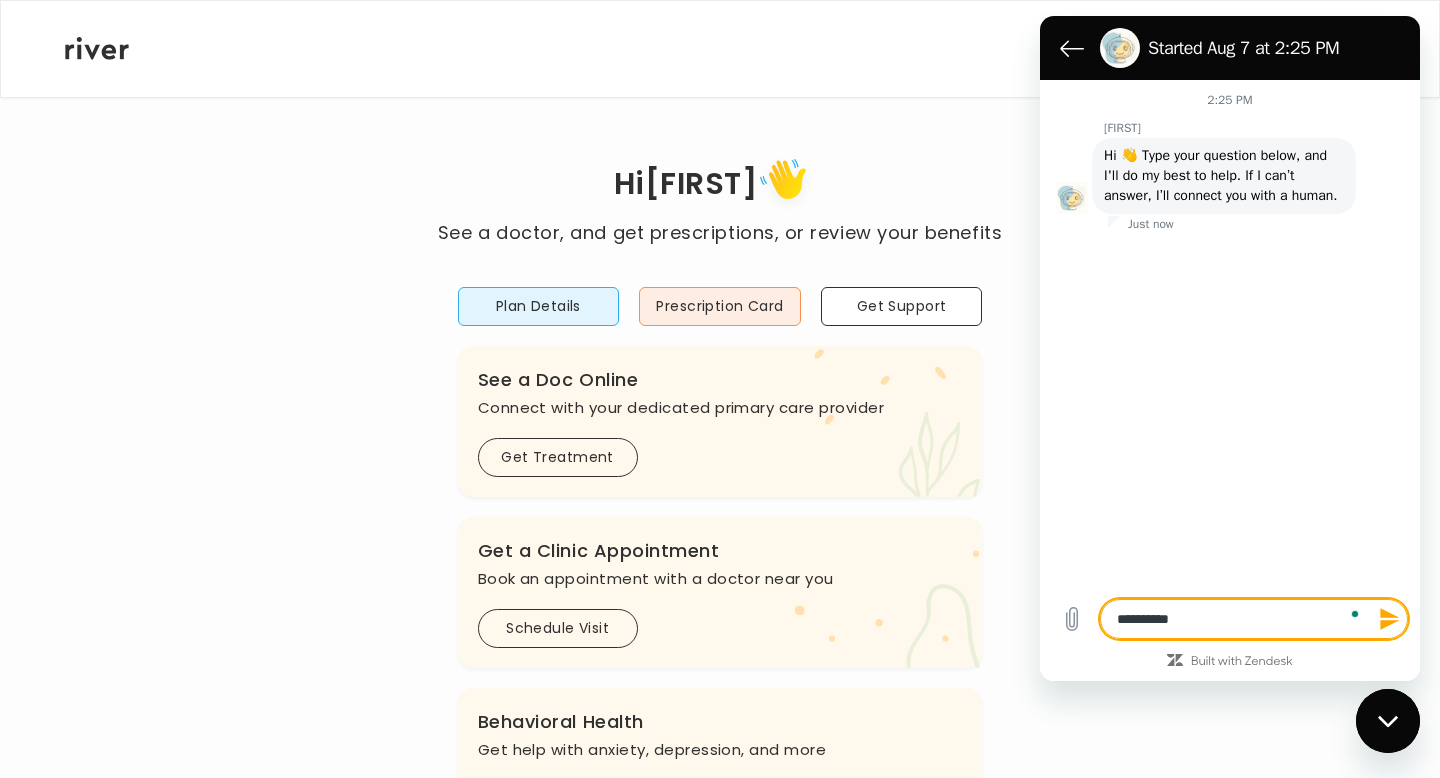 type on "**********" 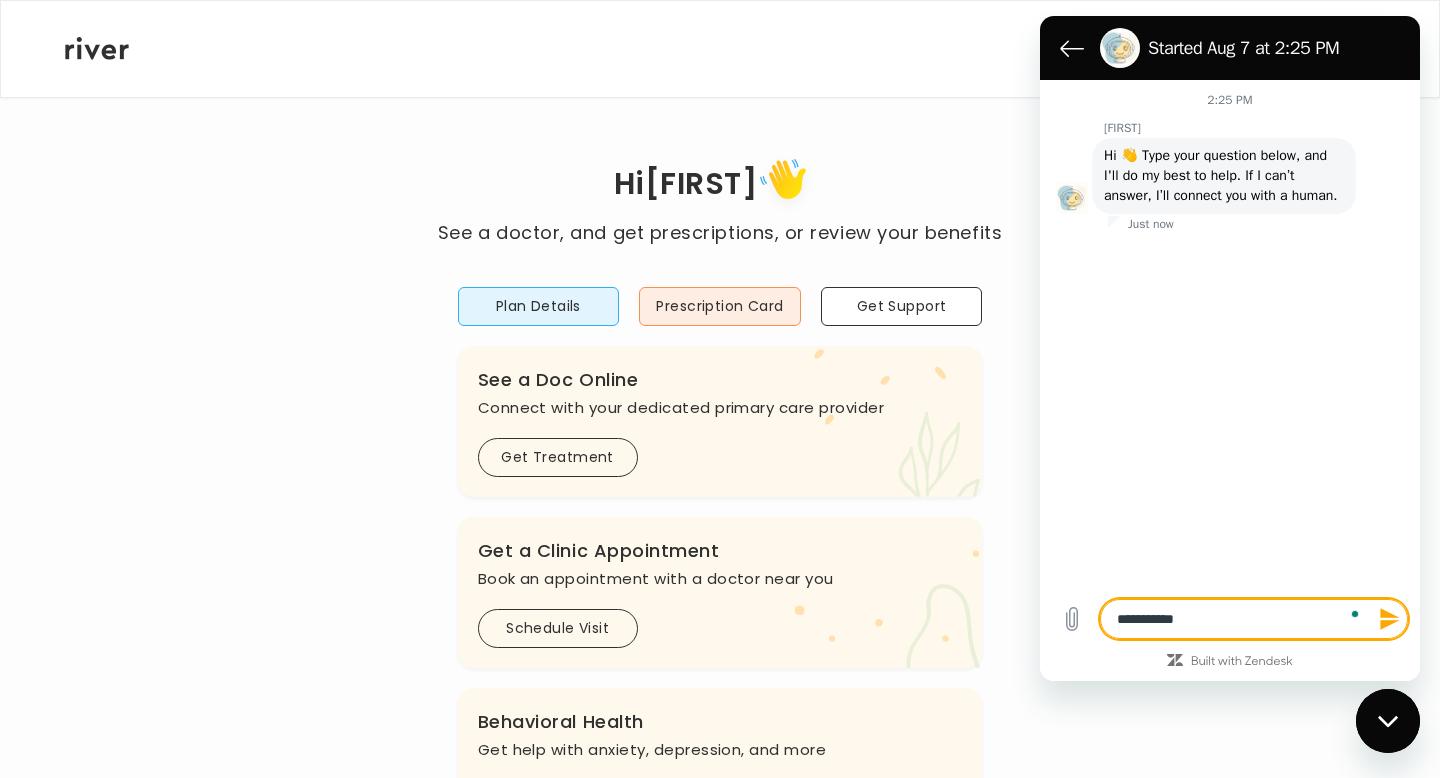 type on "**********" 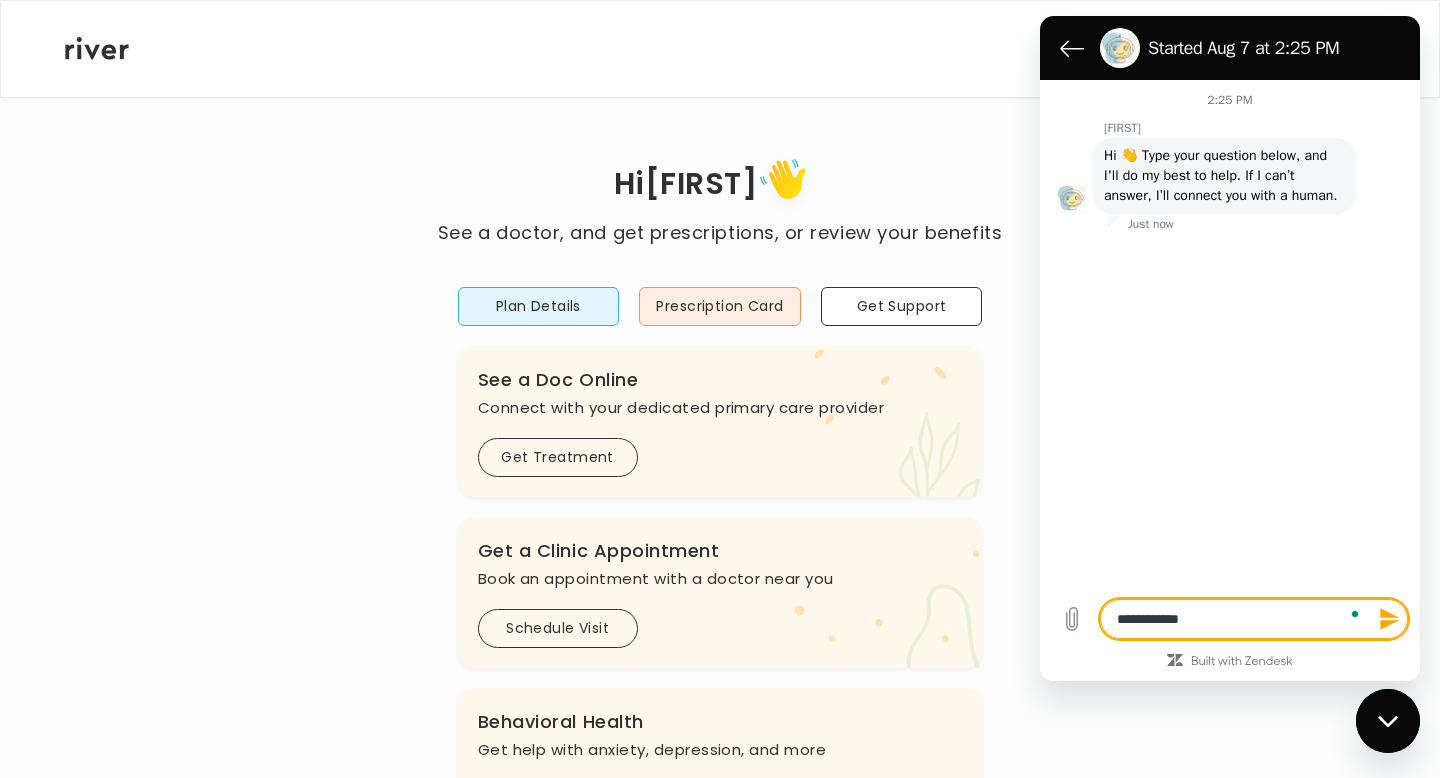 type on "*" 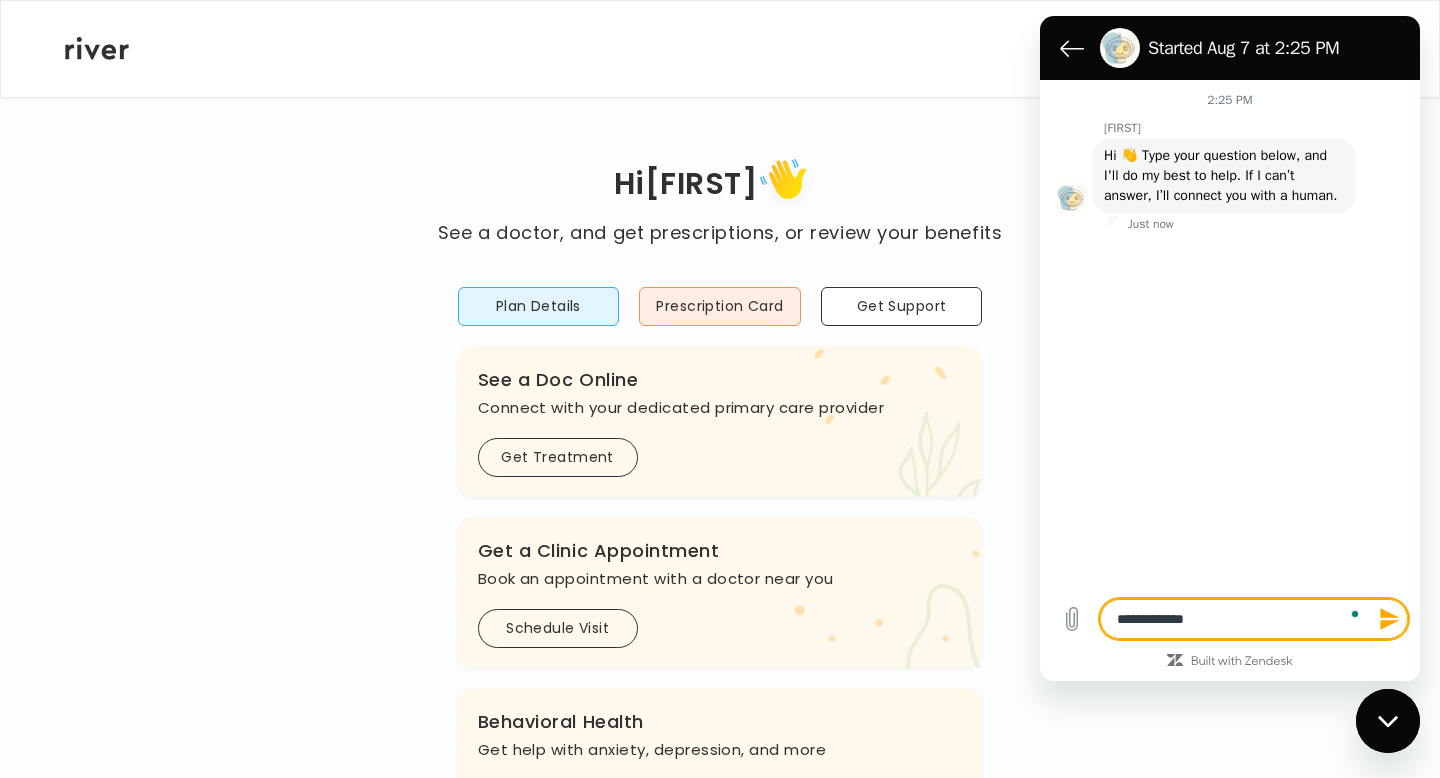 type on "**********" 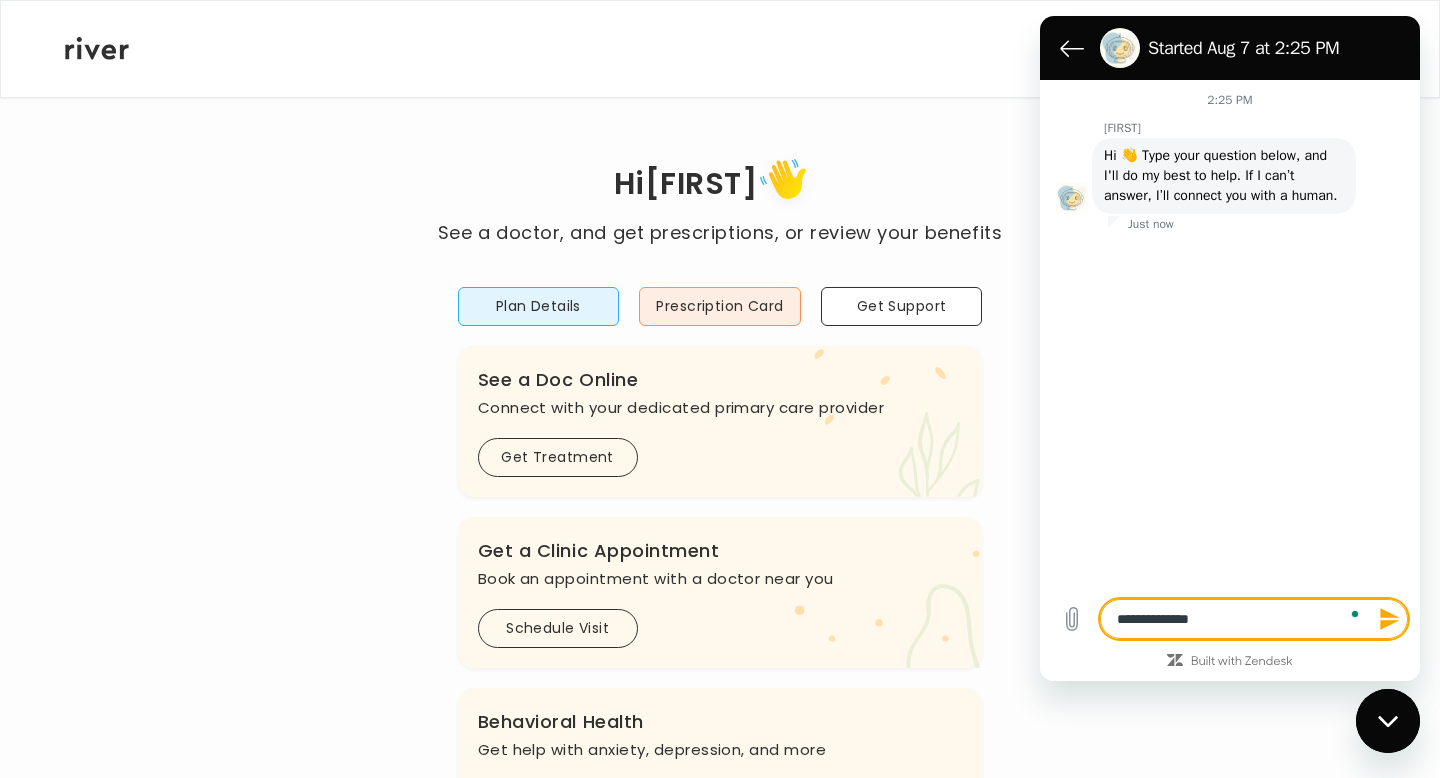 type on "**********" 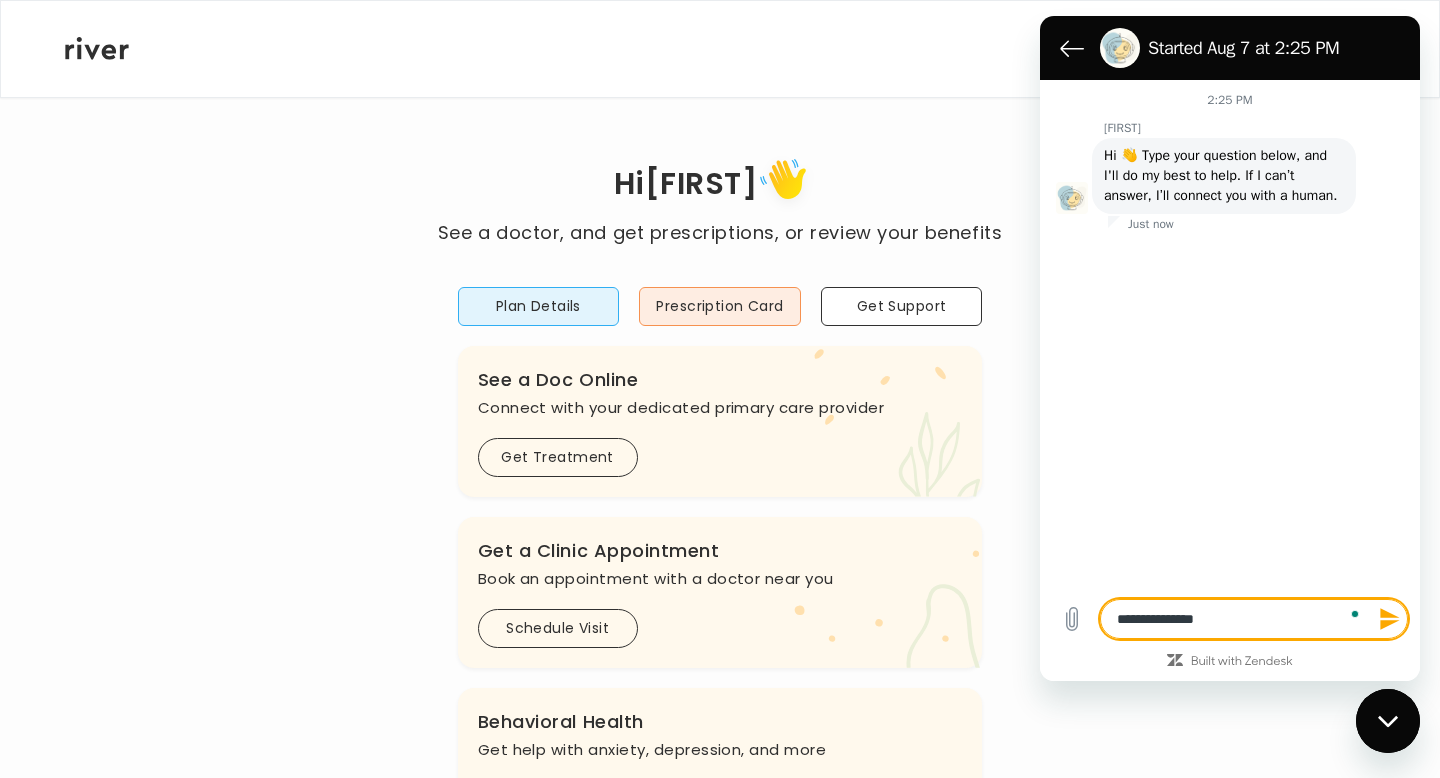 type on "**********" 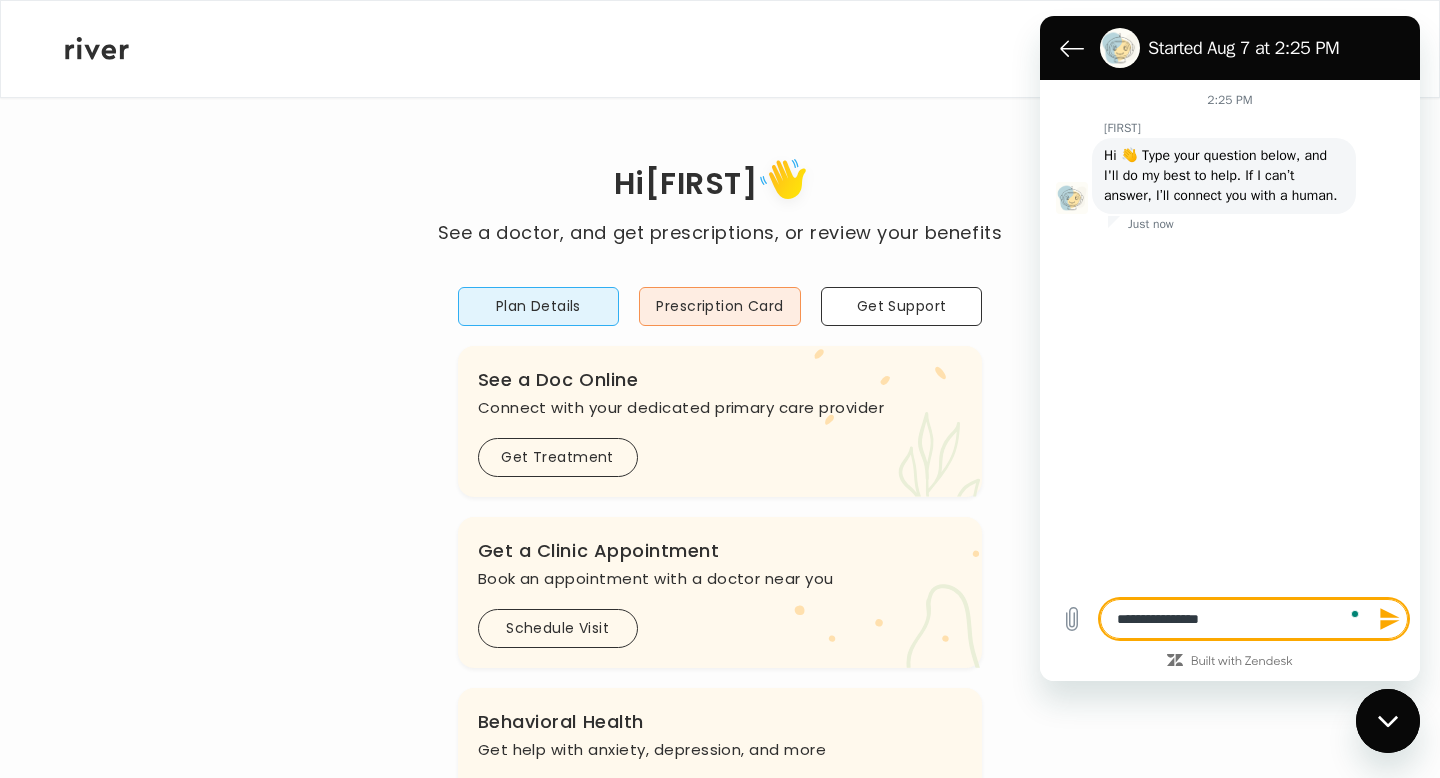 type on "*" 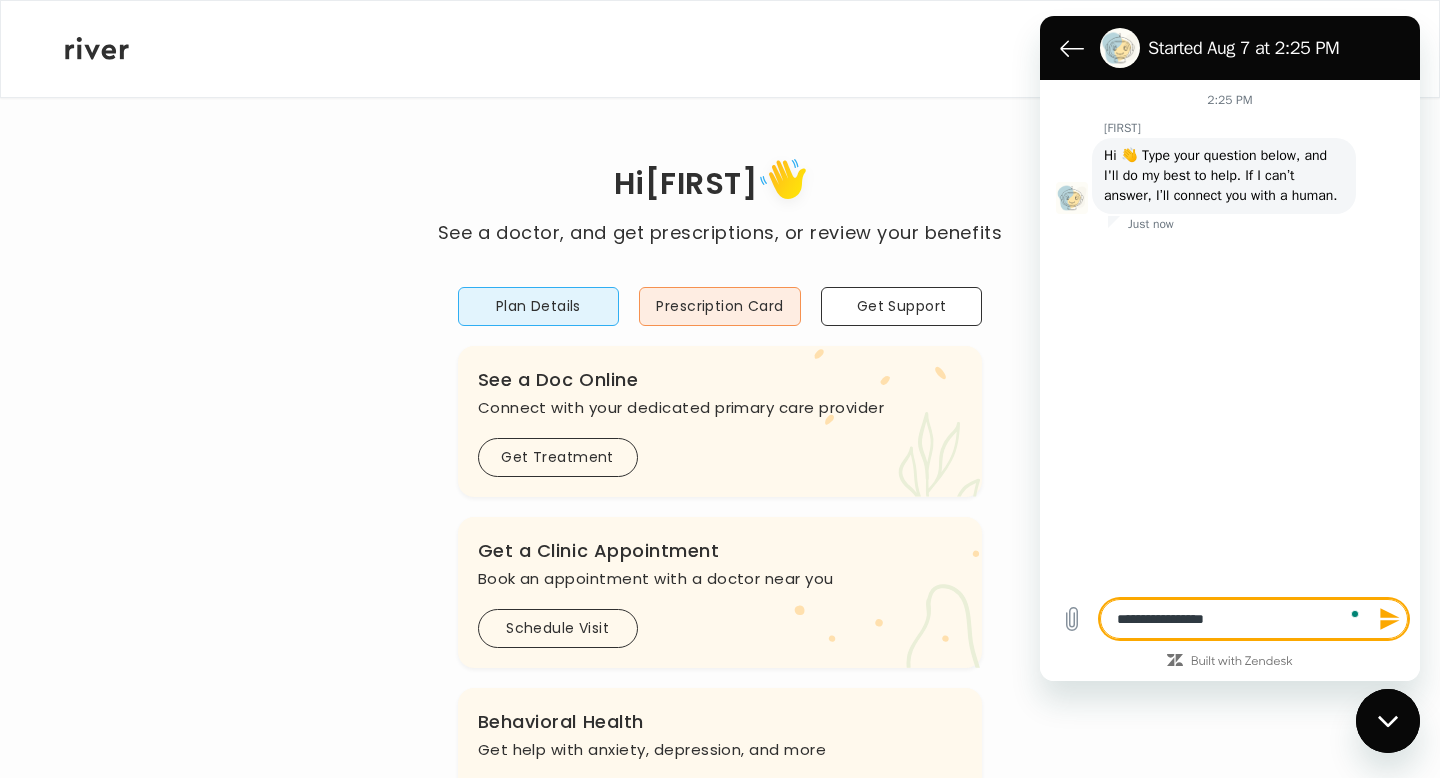 type on "**********" 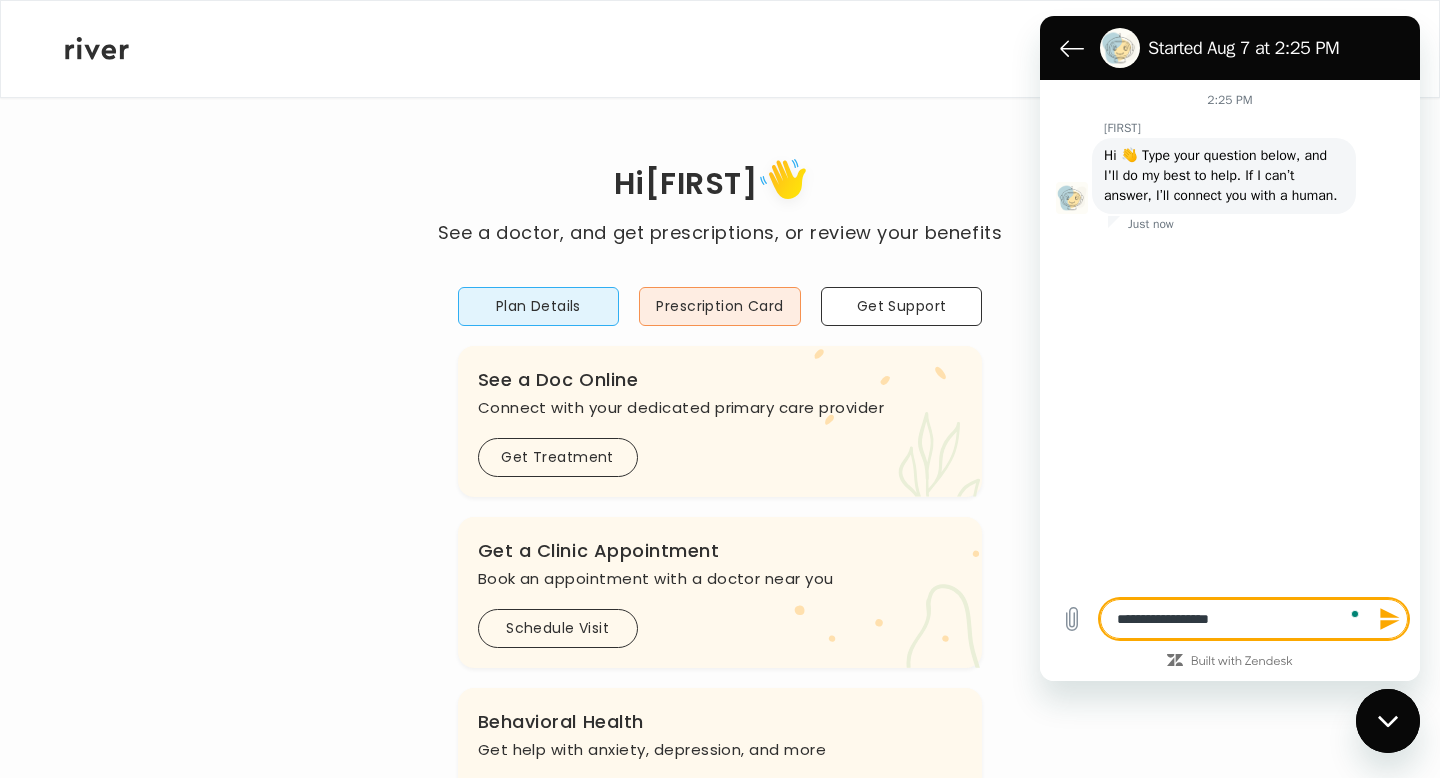 type on "**********" 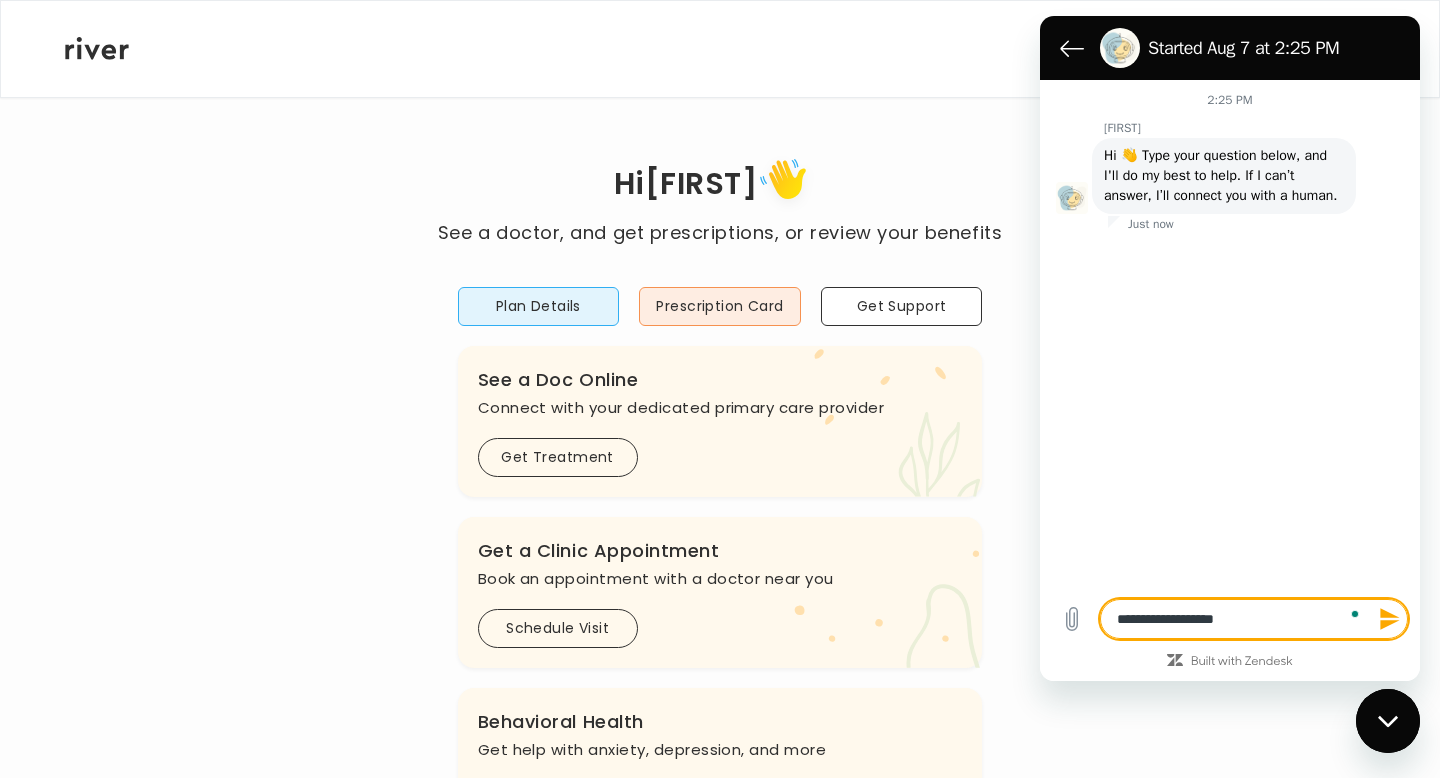 type on "**********" 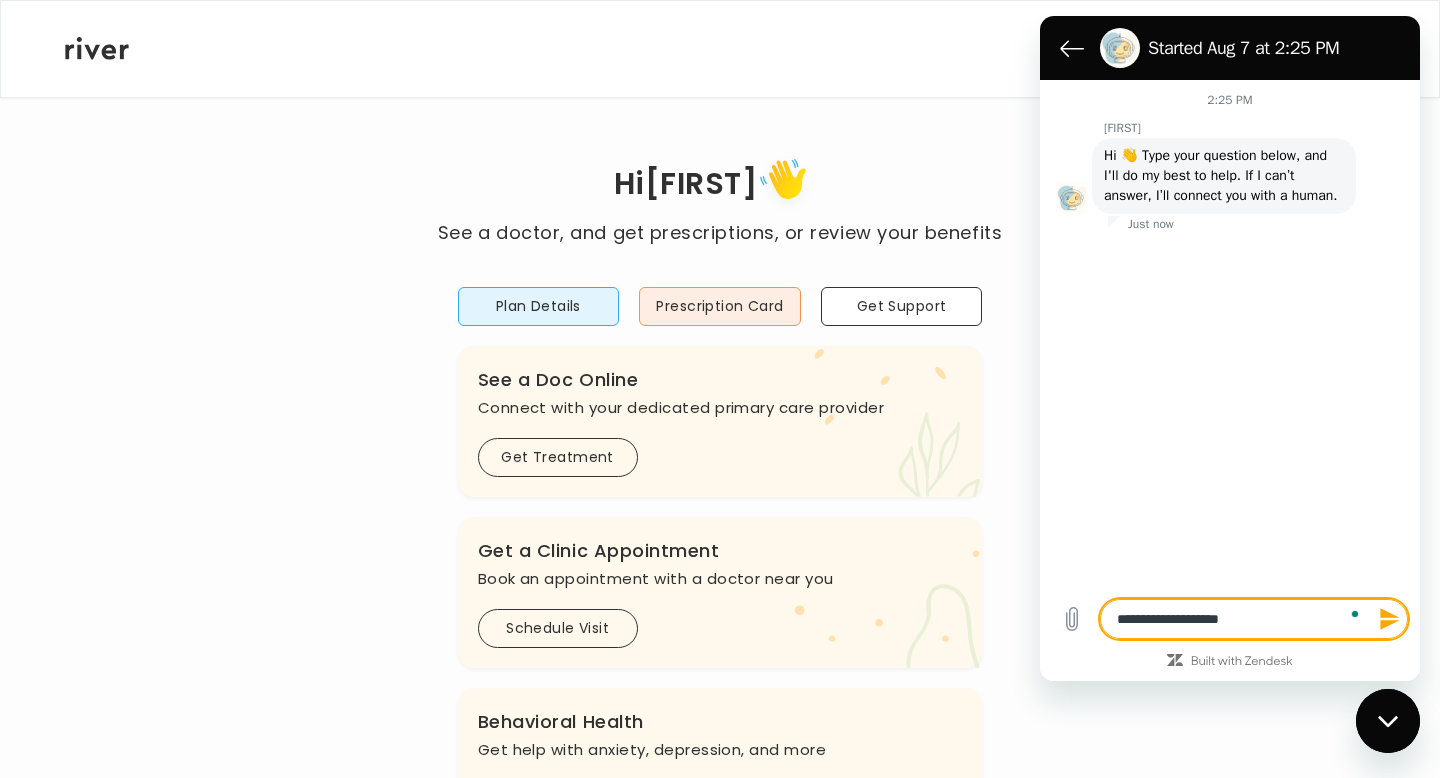 type on "**********" 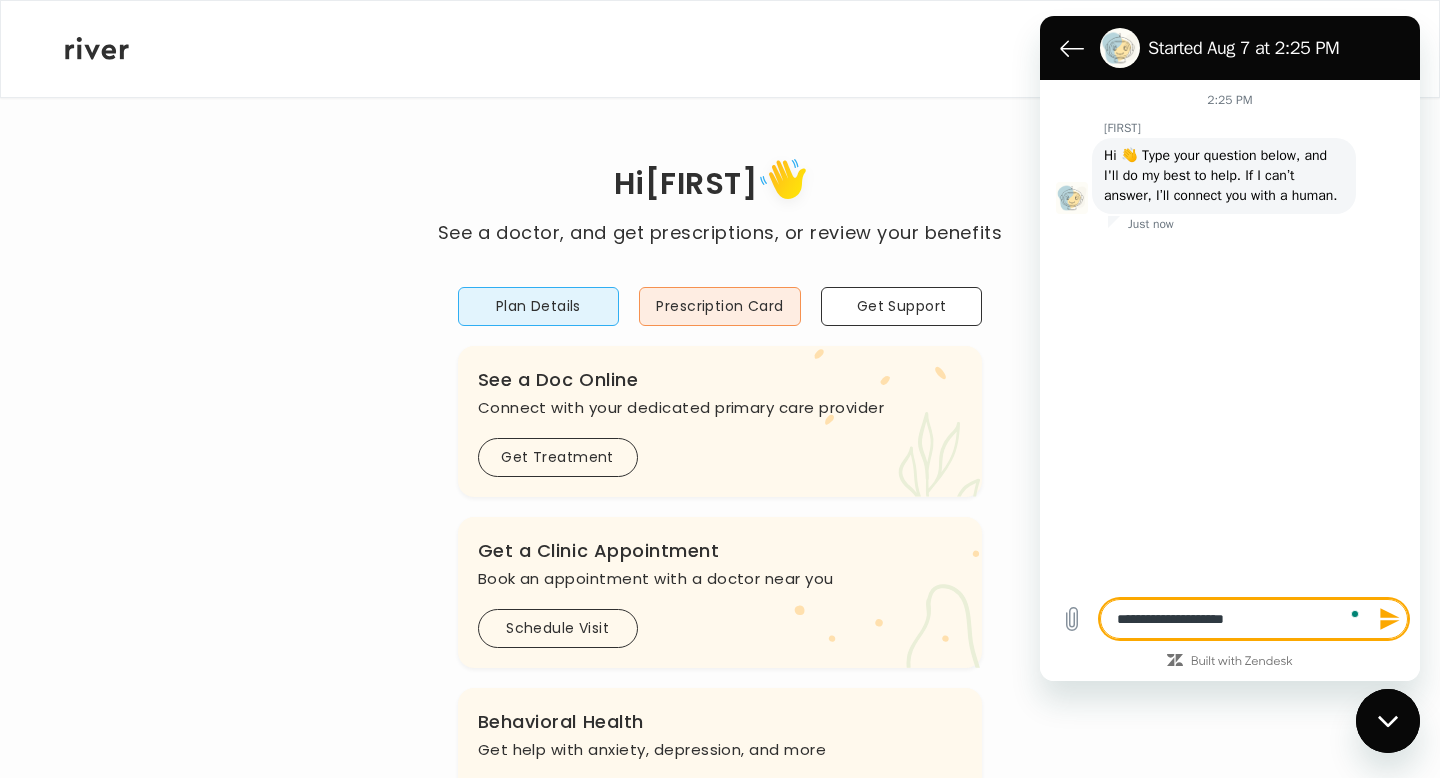 type on "**********" 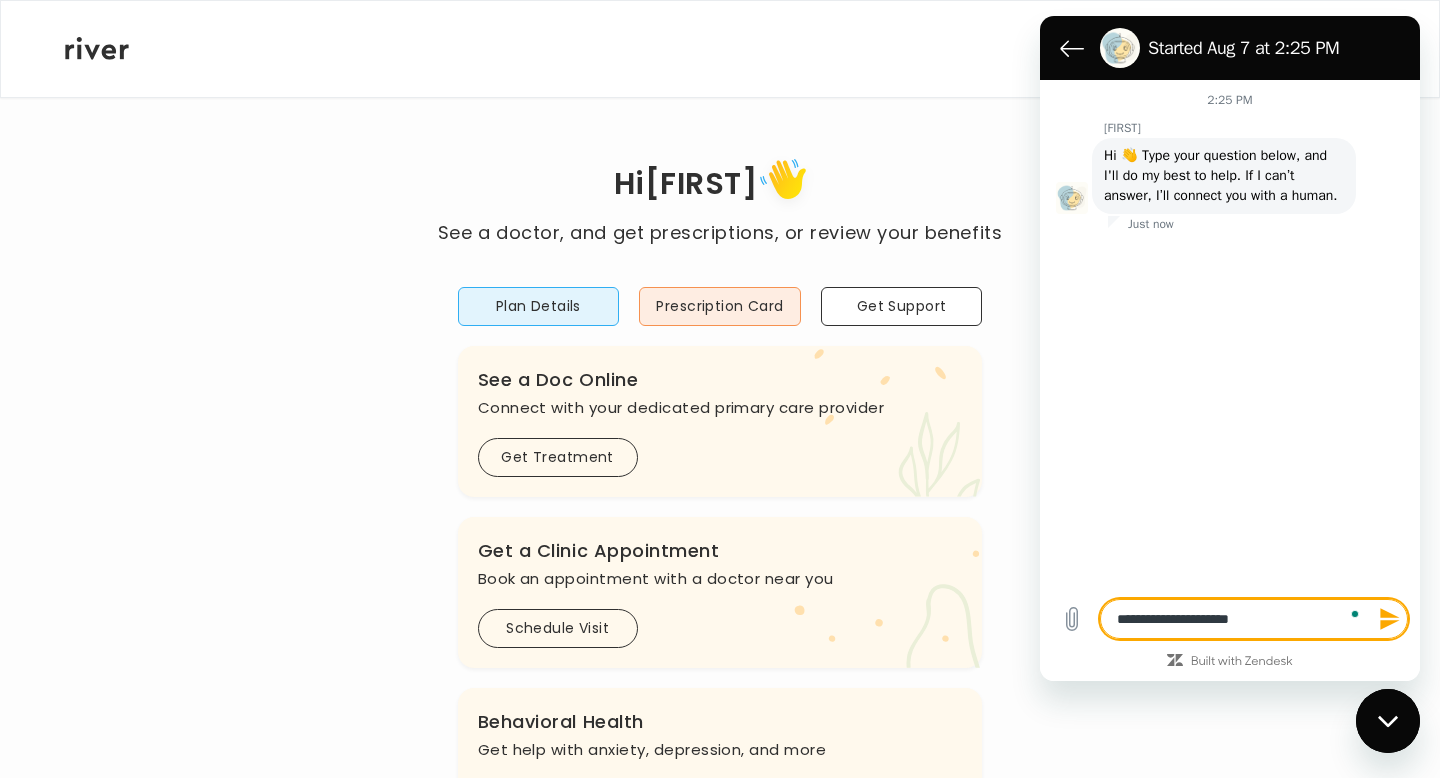 type on "**********" 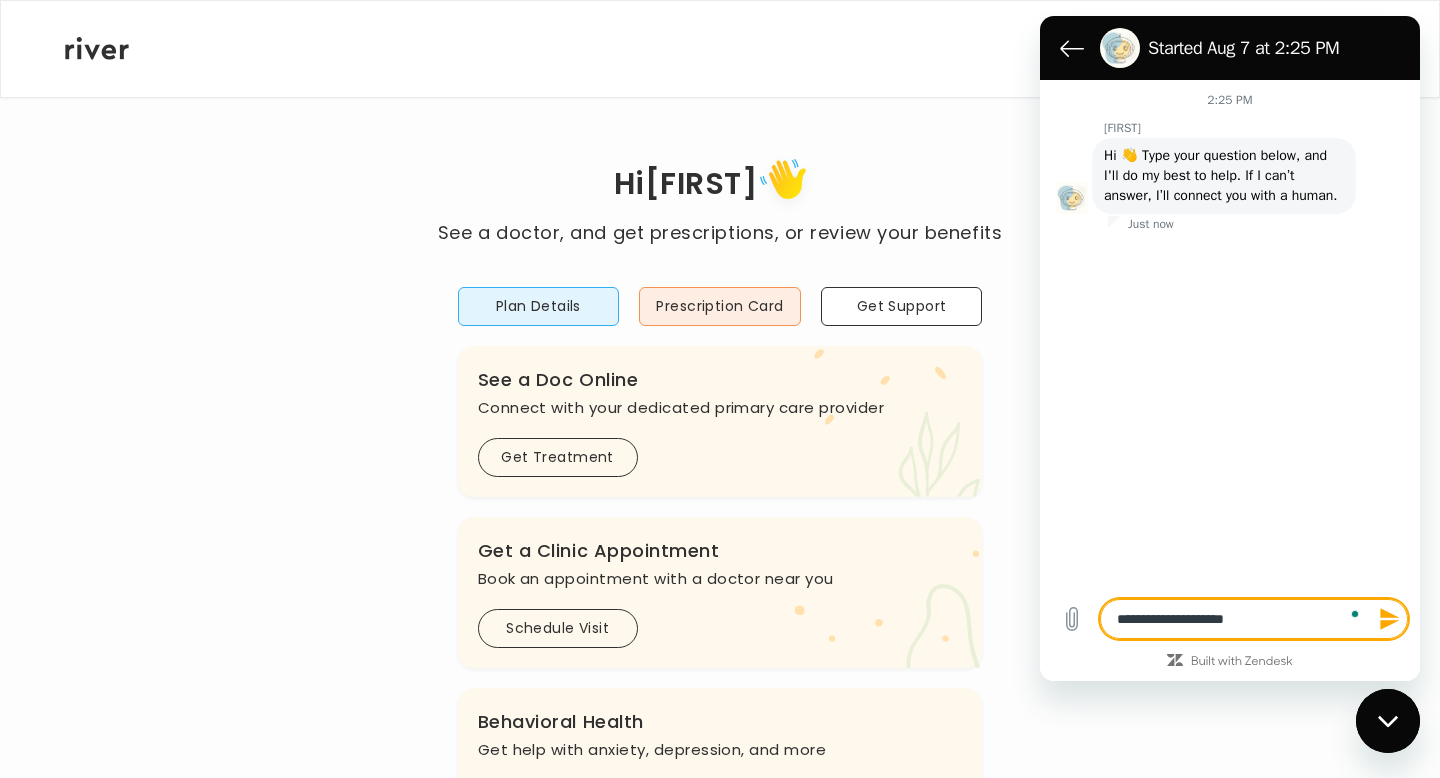 type on "**********" 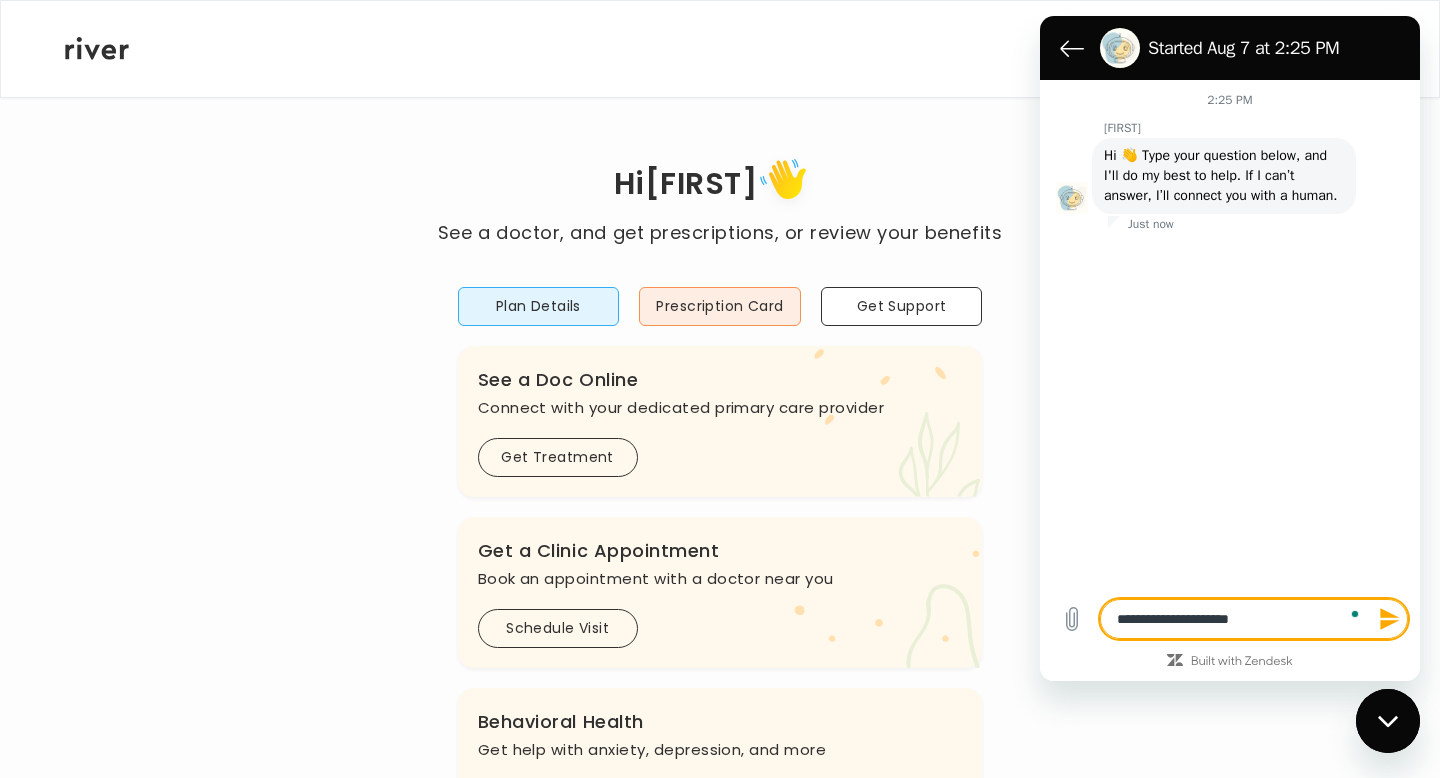type on "**********" 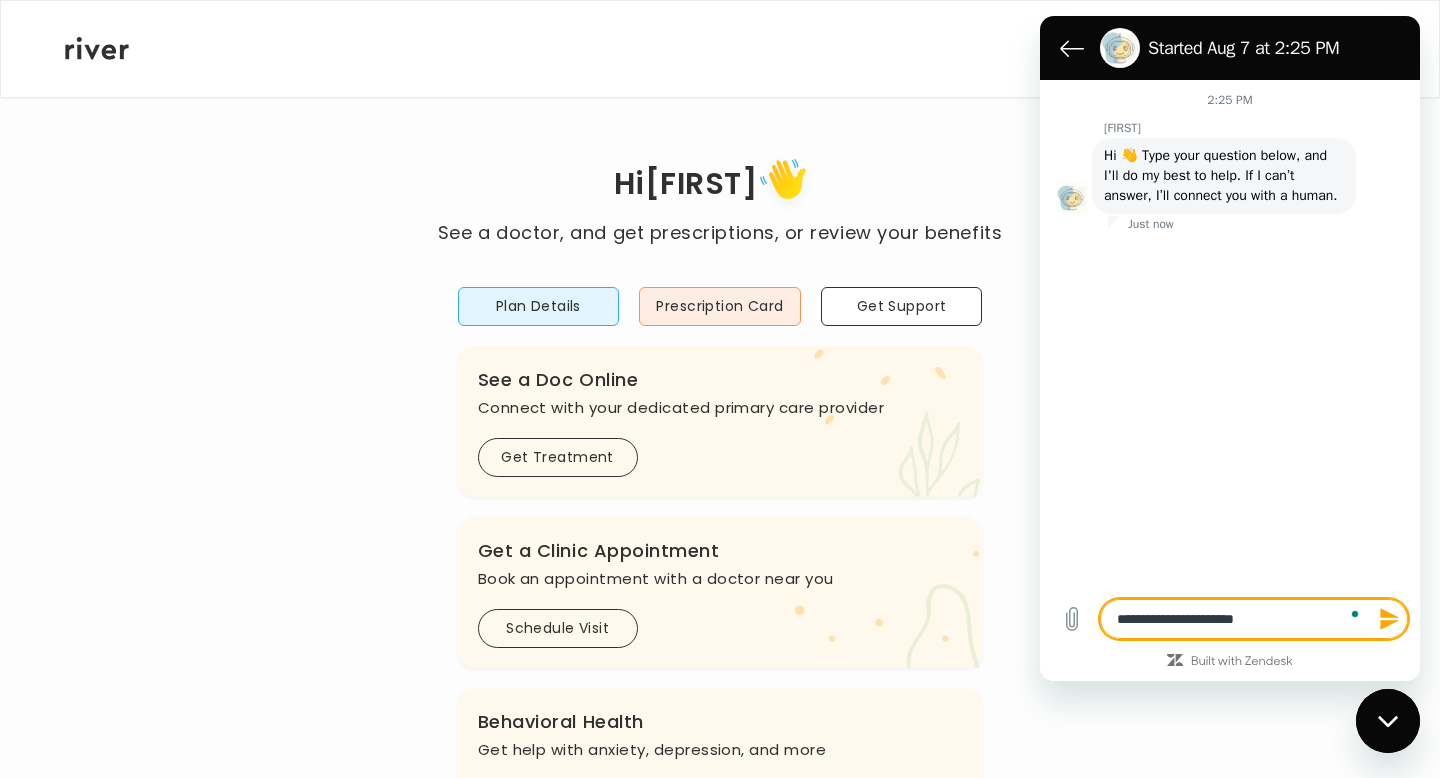 type on "**********" 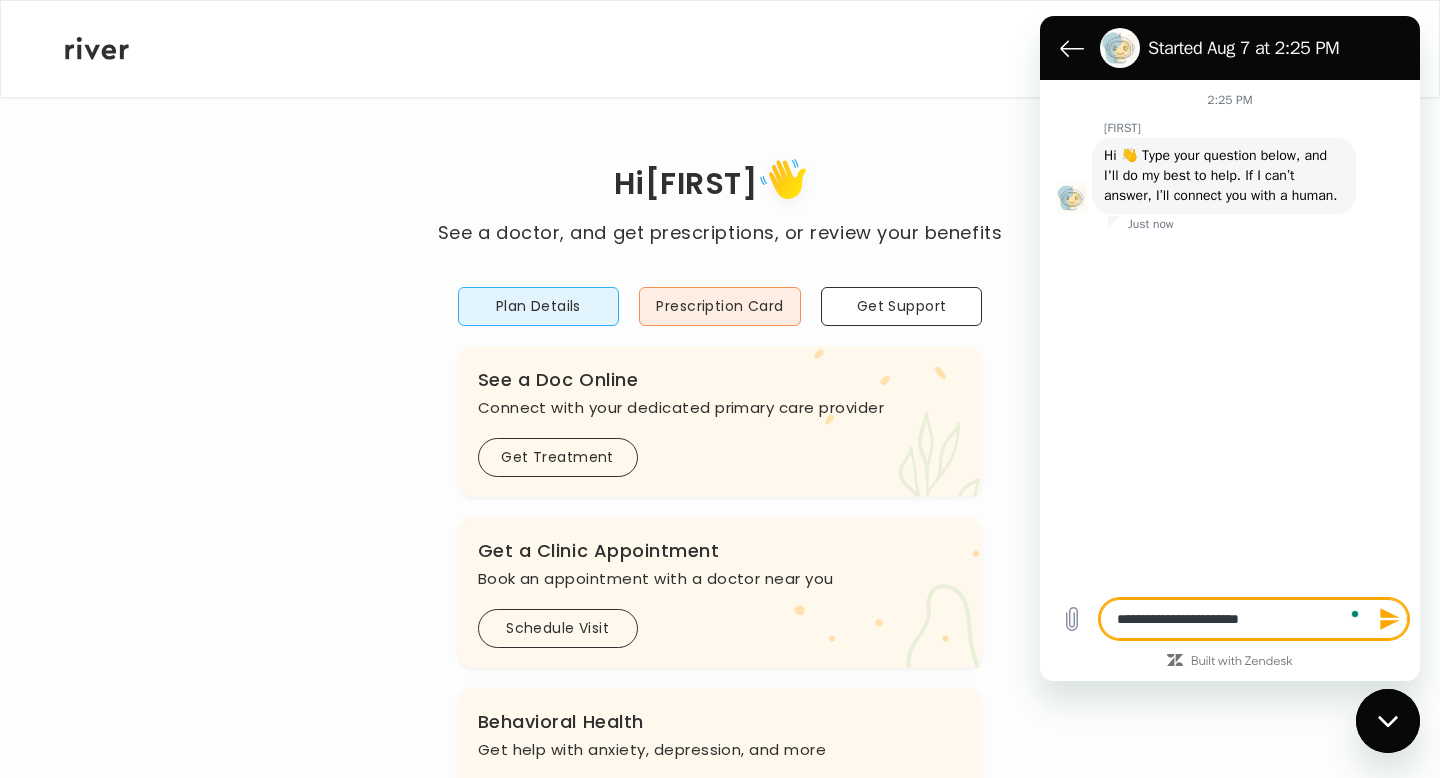 type on "**********" 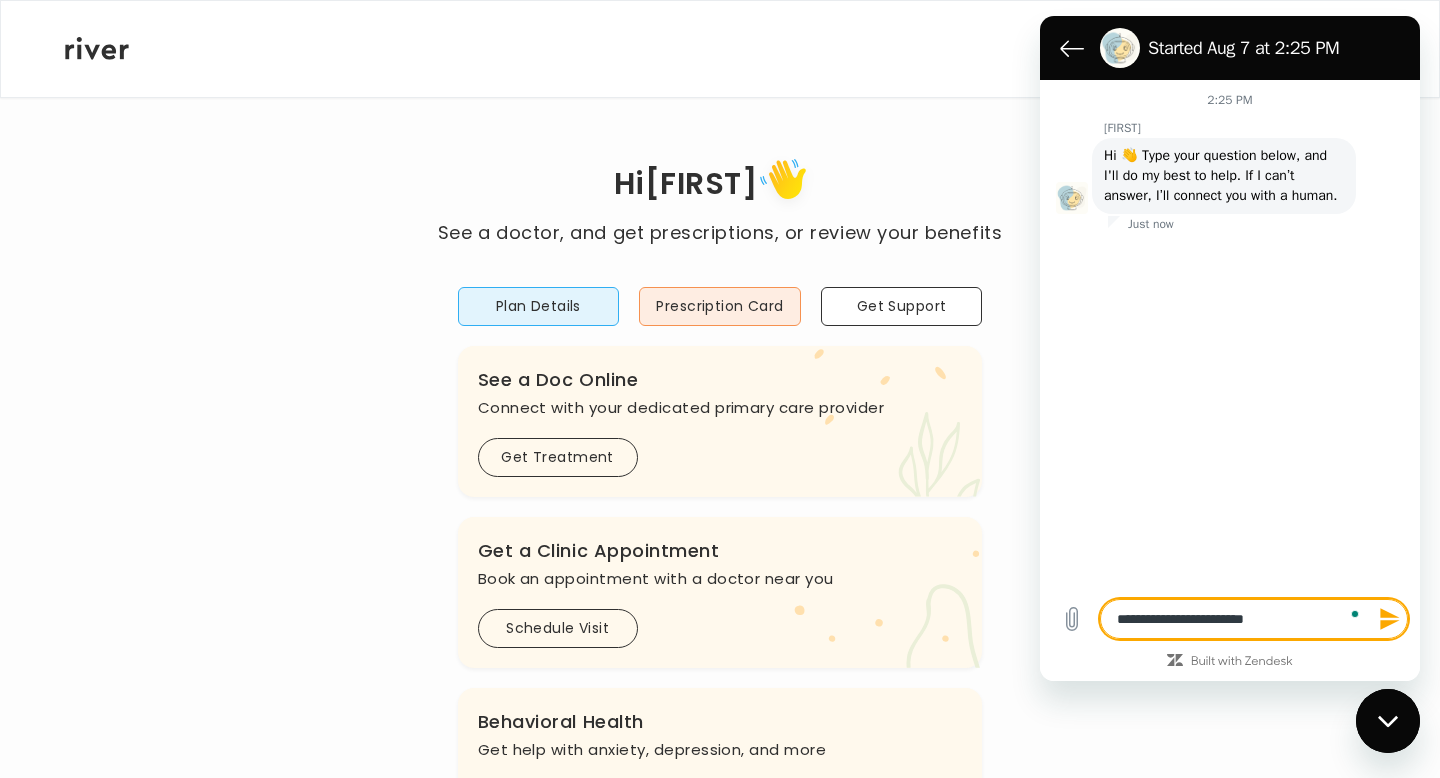 type on "**********" 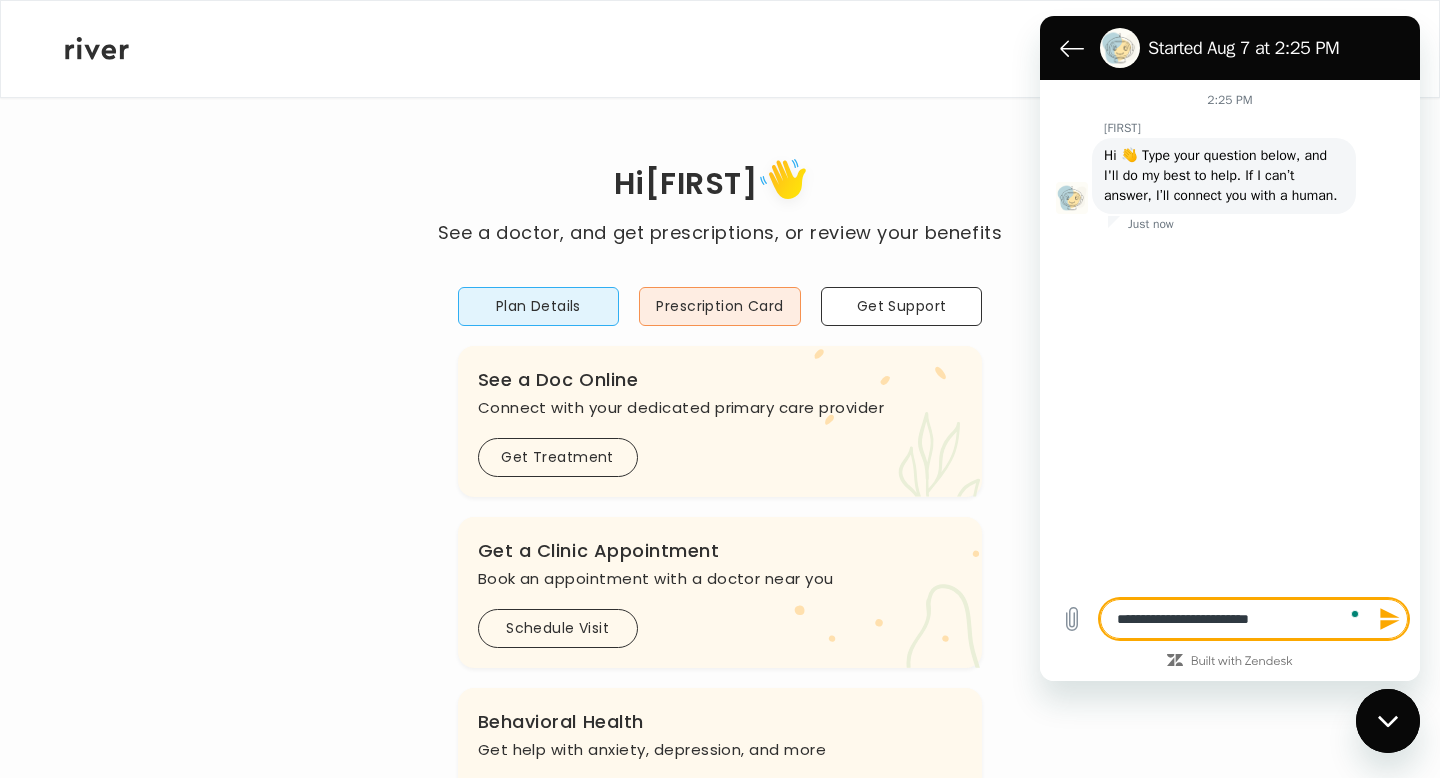 type on "**********" 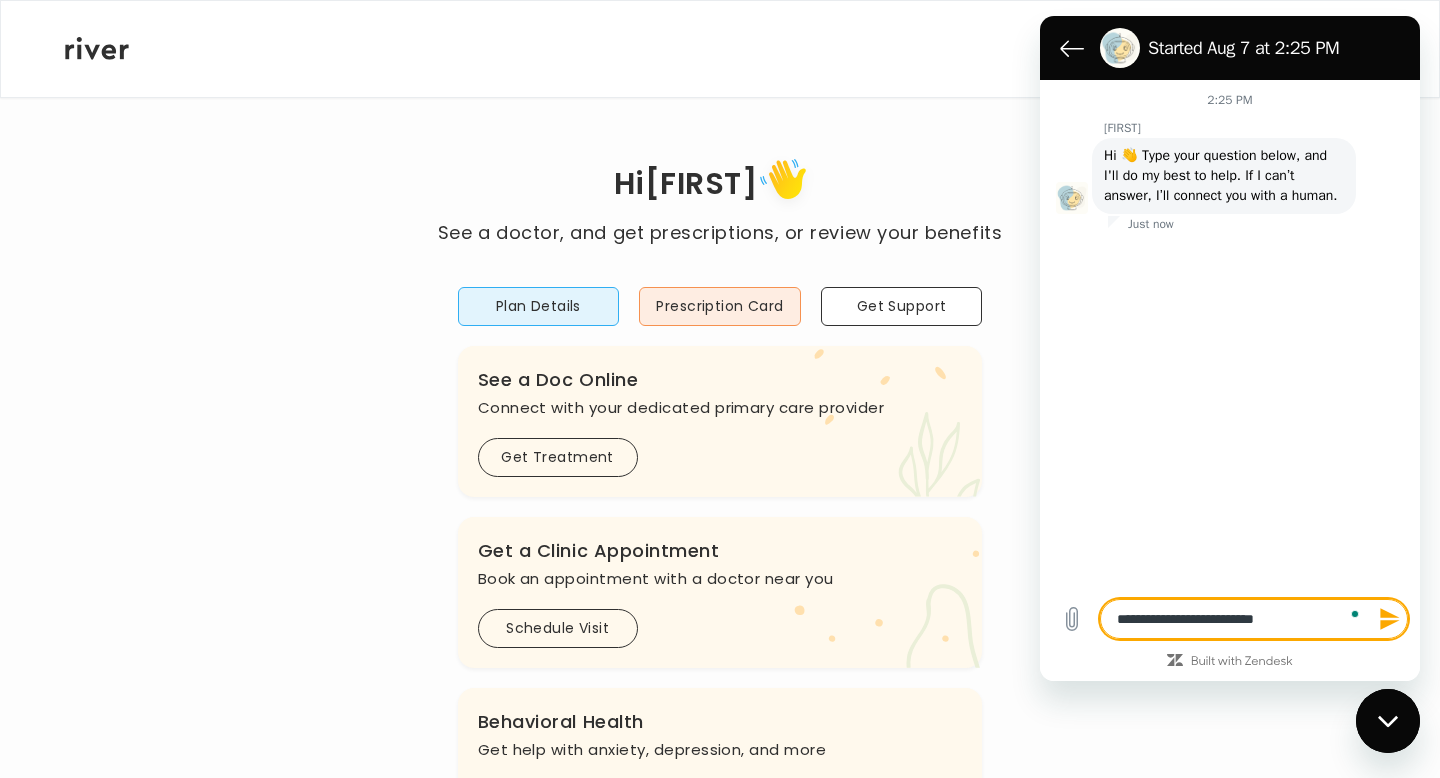 type on "**********" 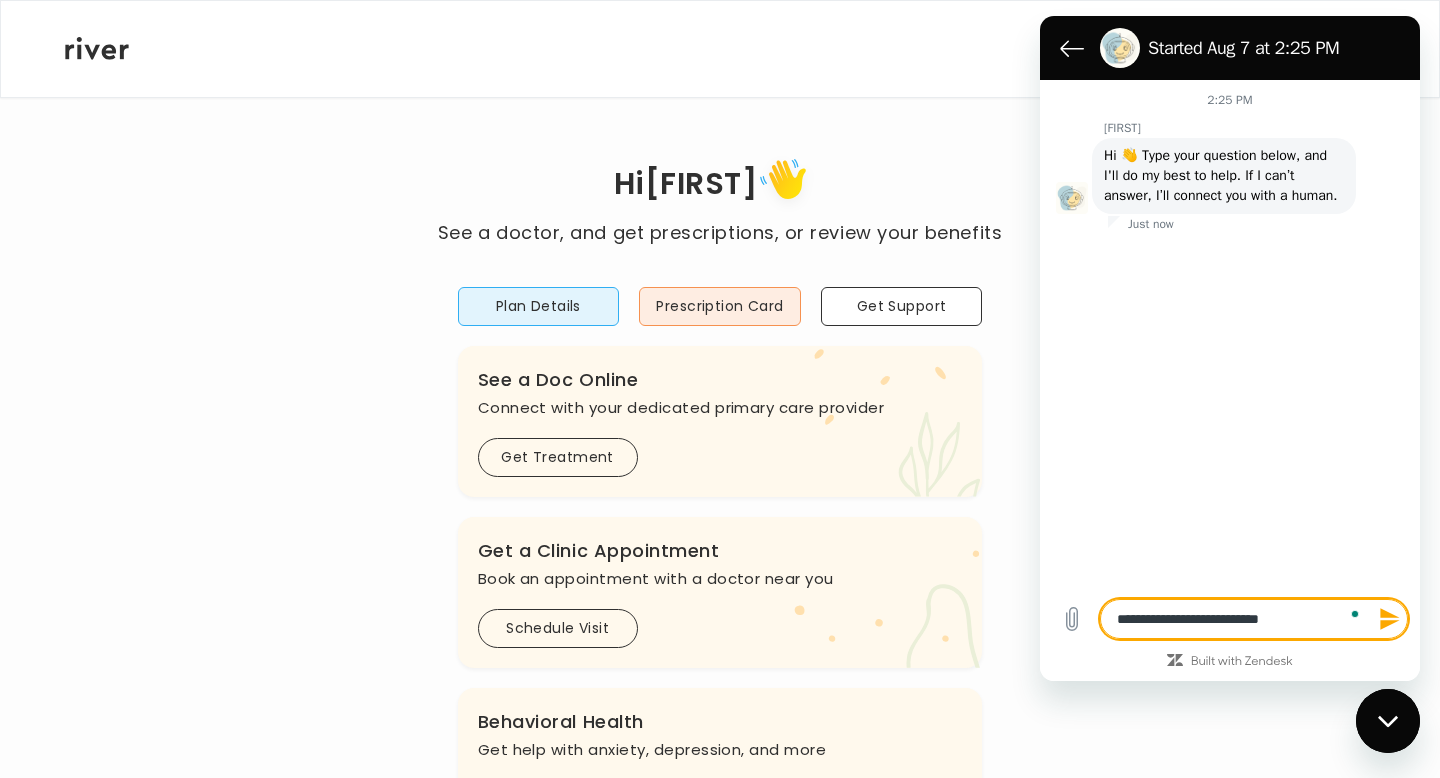 type on "**********" 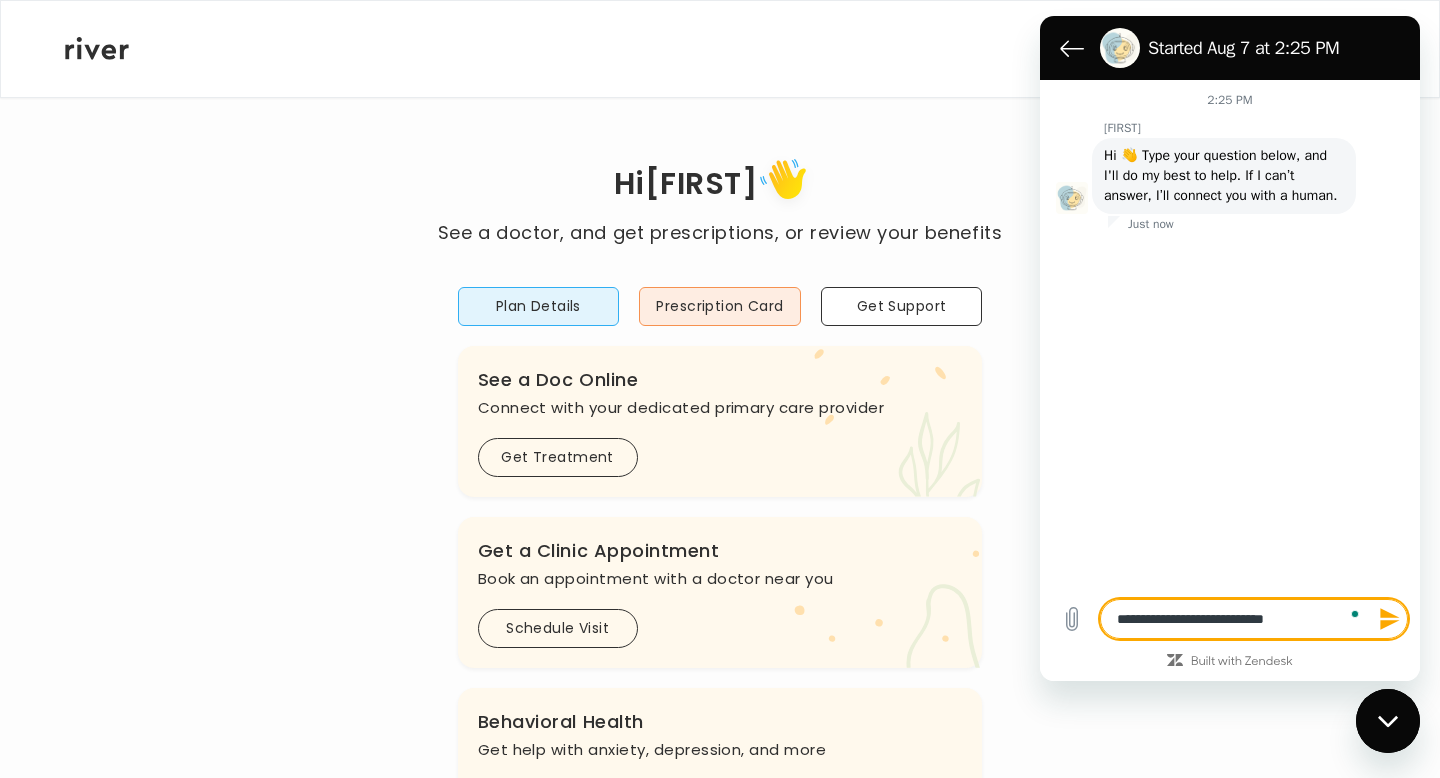 type on "**********" 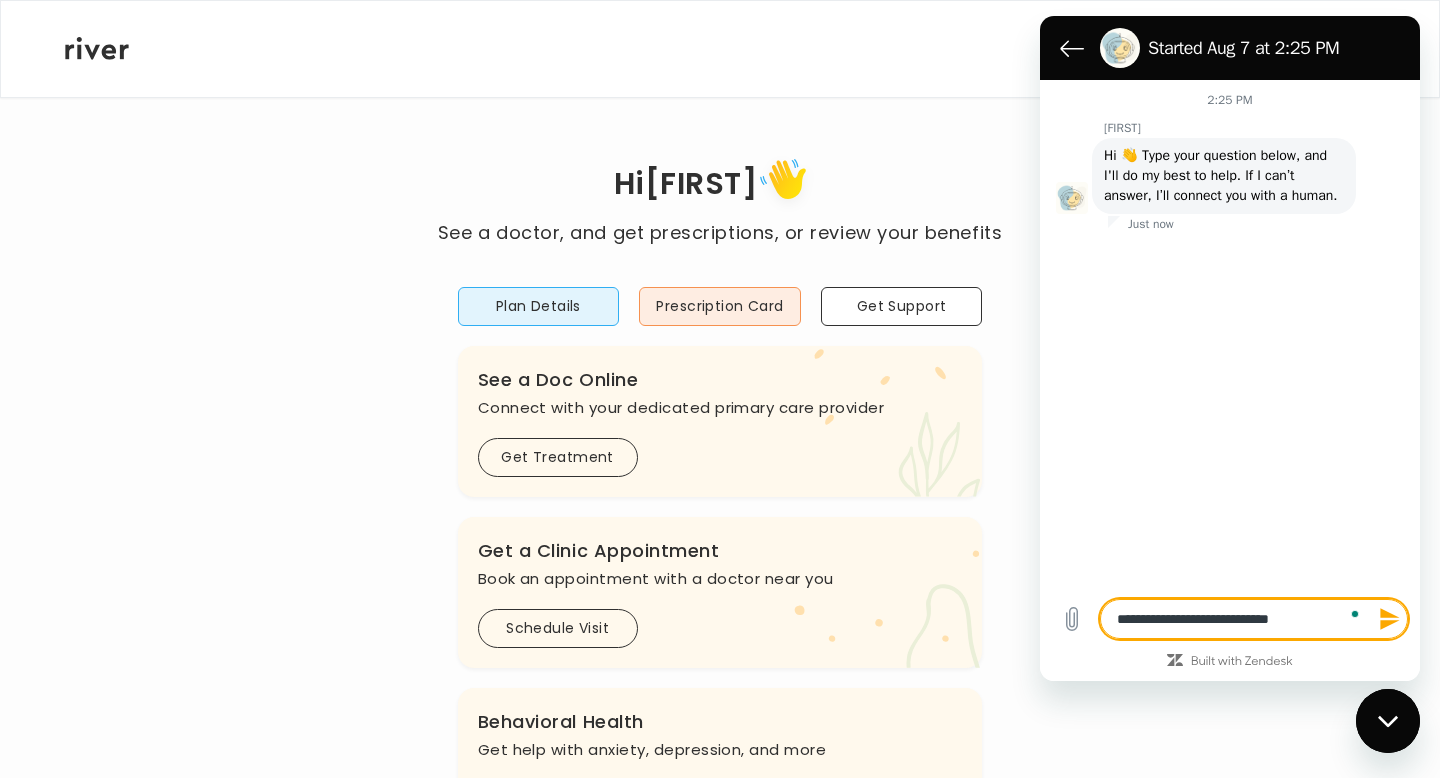 type on "**********" 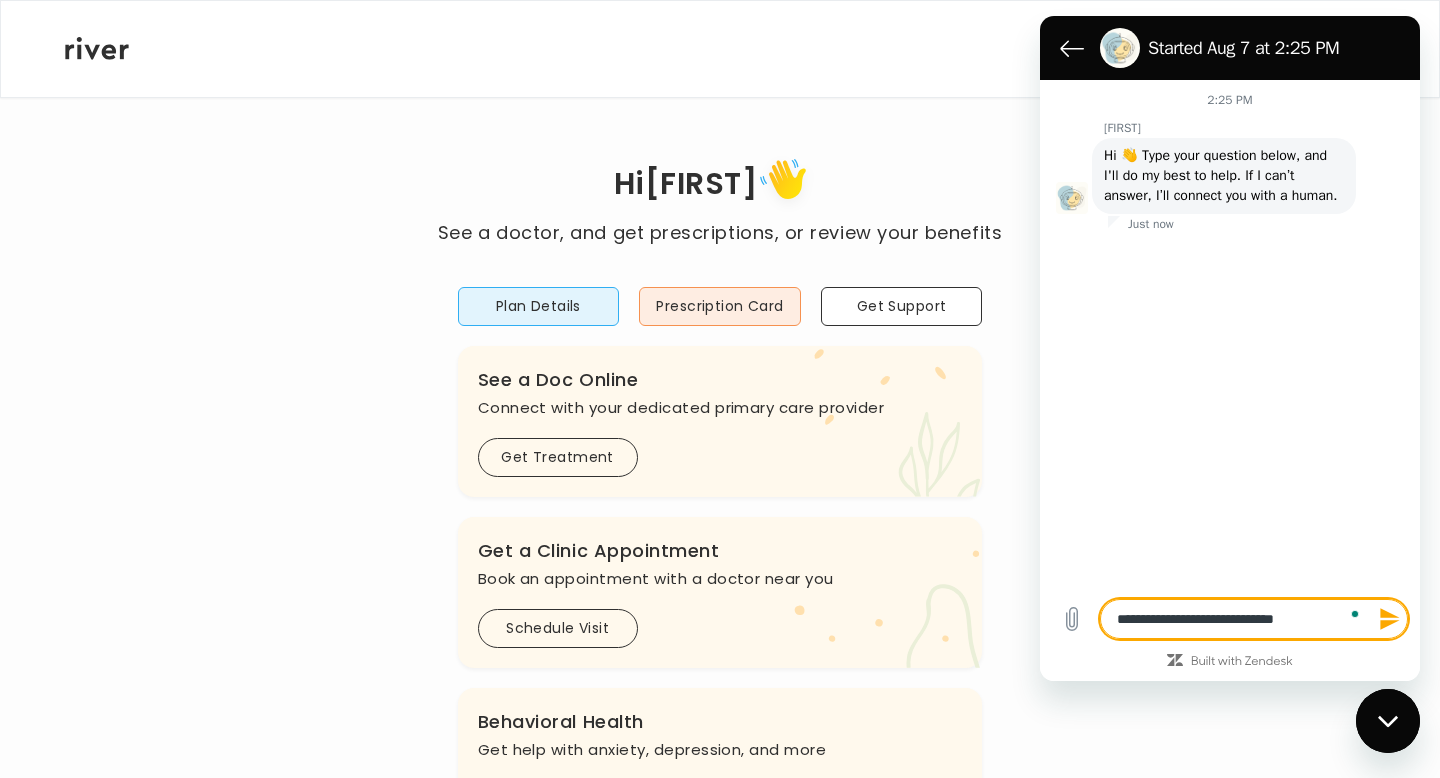 type on "**********" 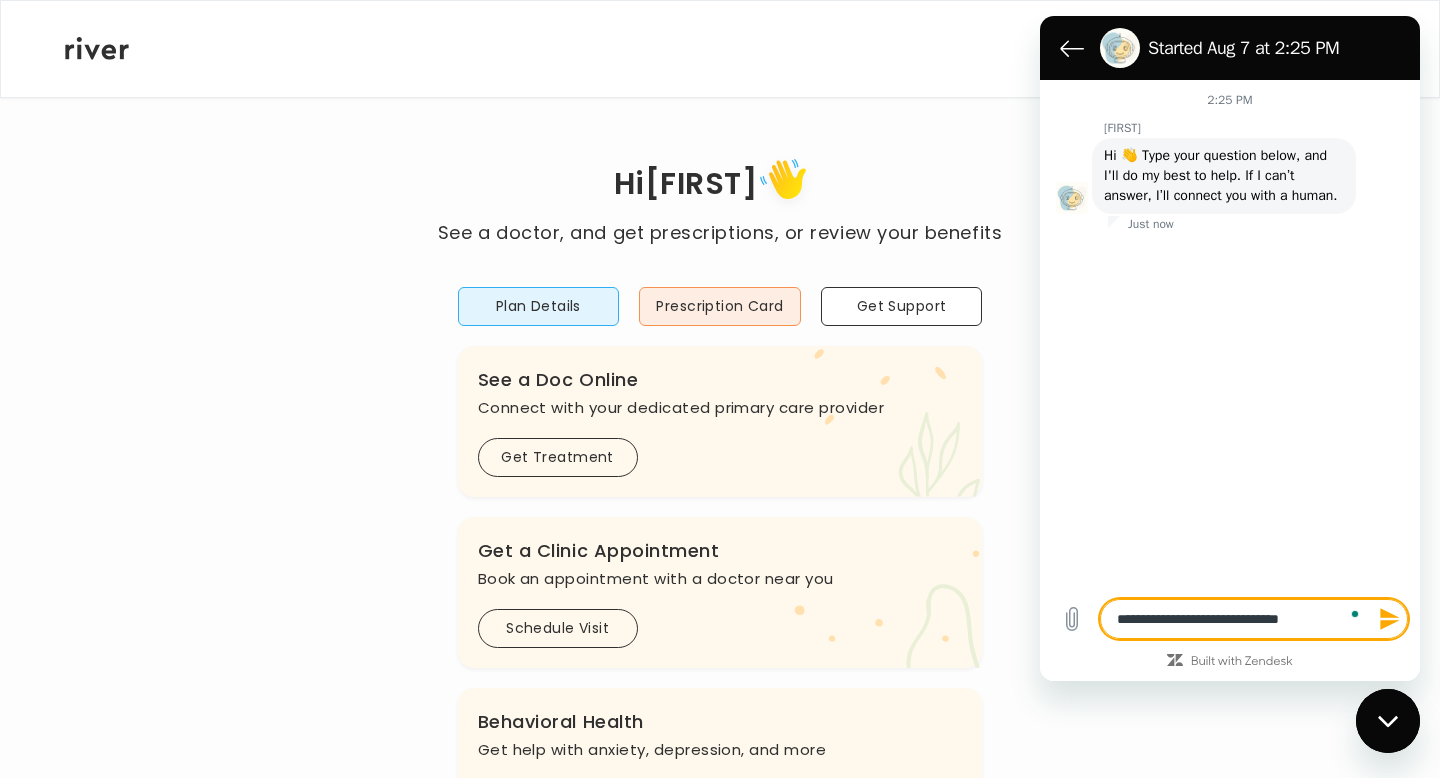 type on "**********" 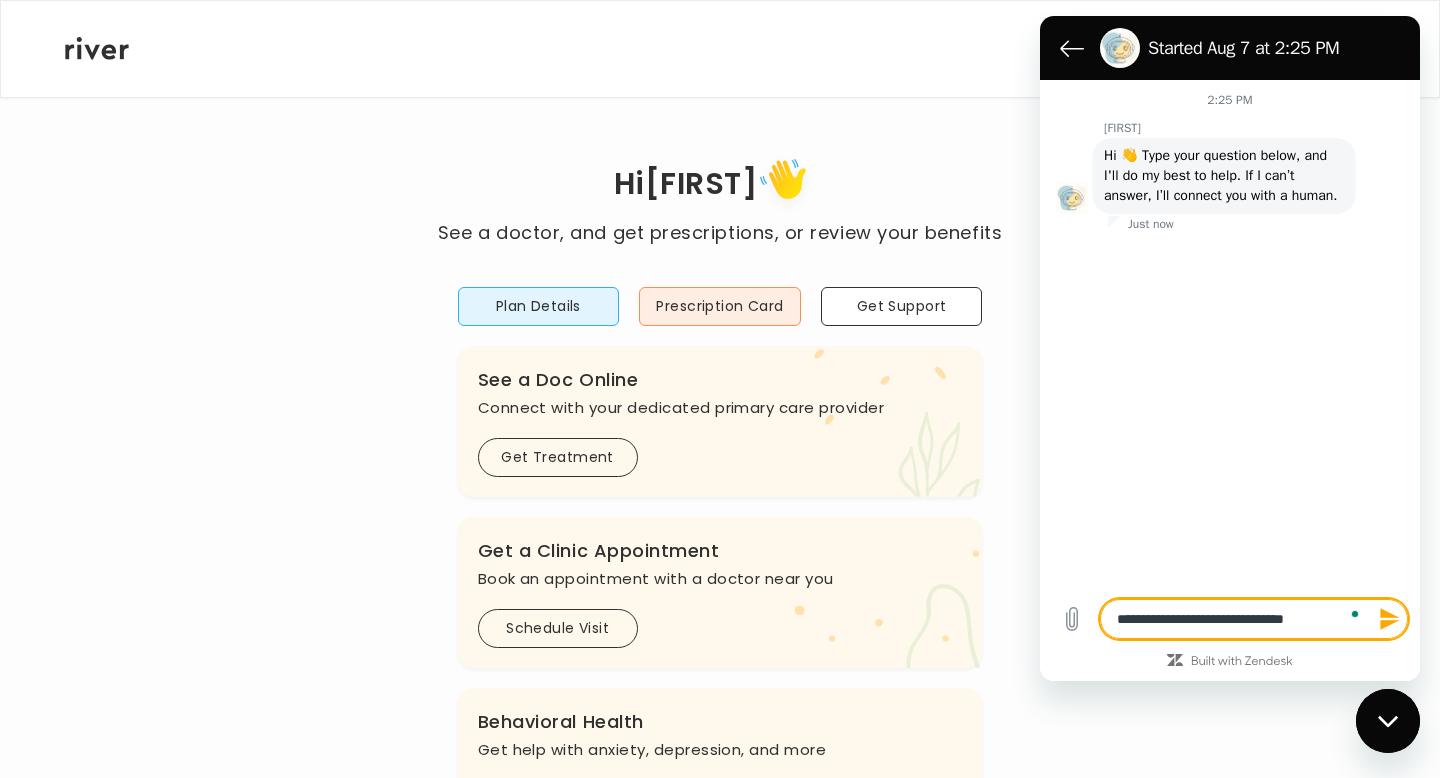 type on "**********" 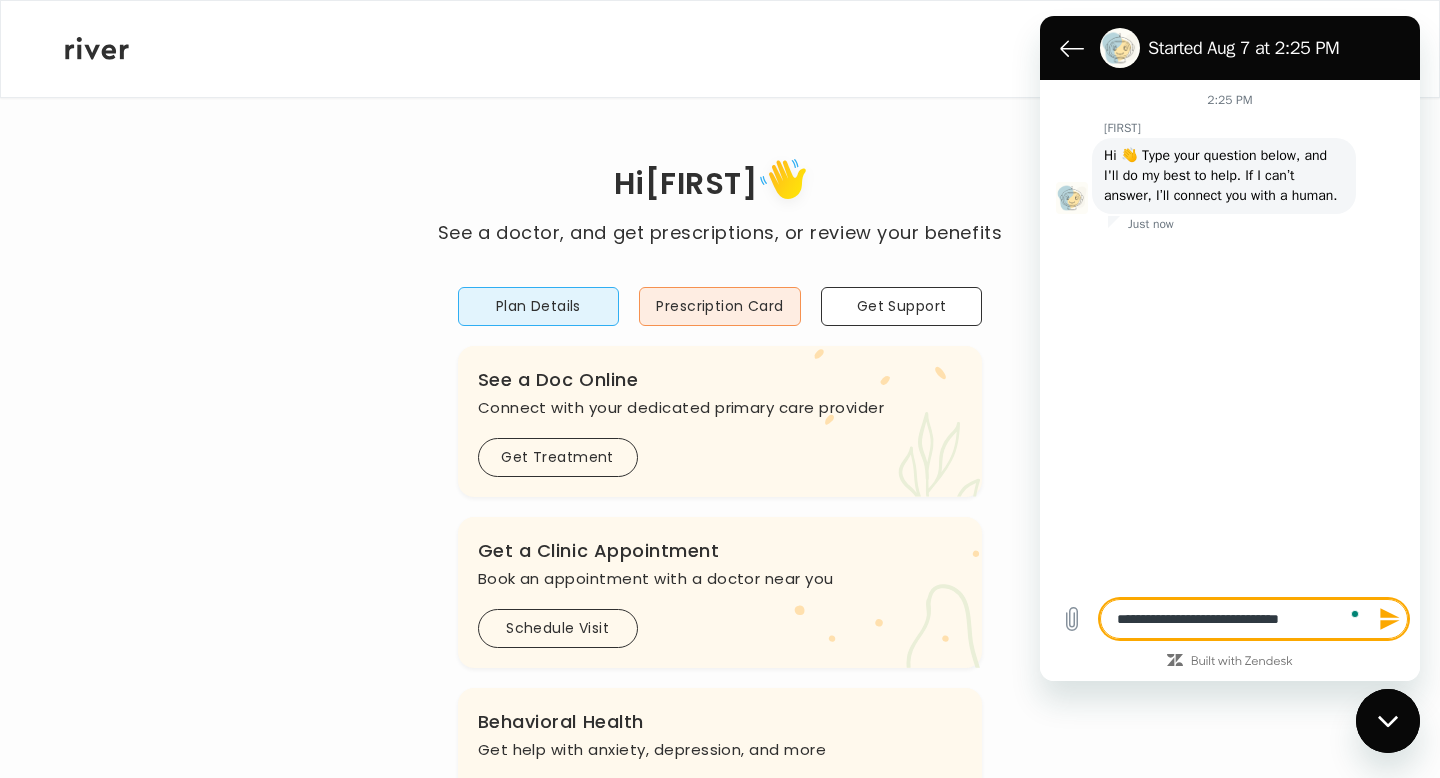 type on "**********" 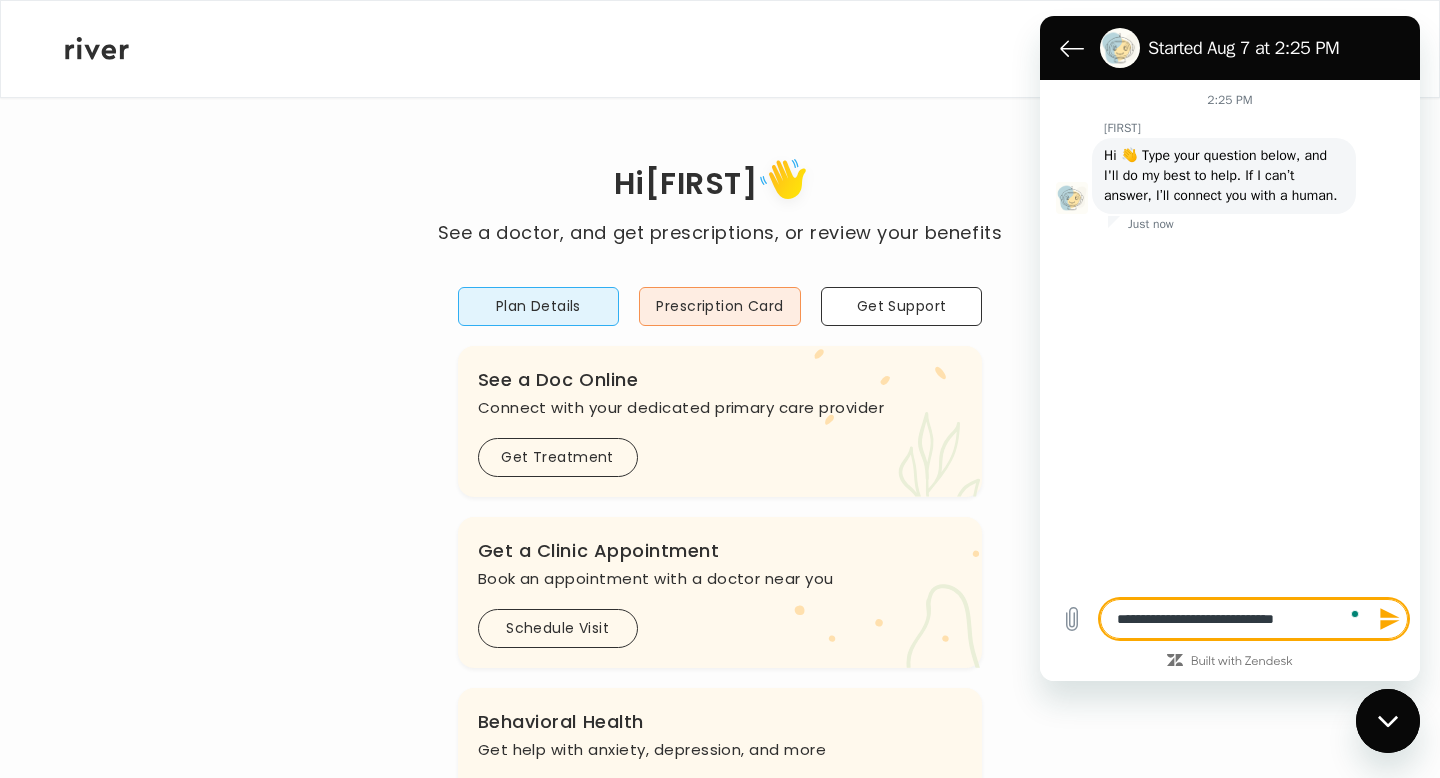 type on "**********" 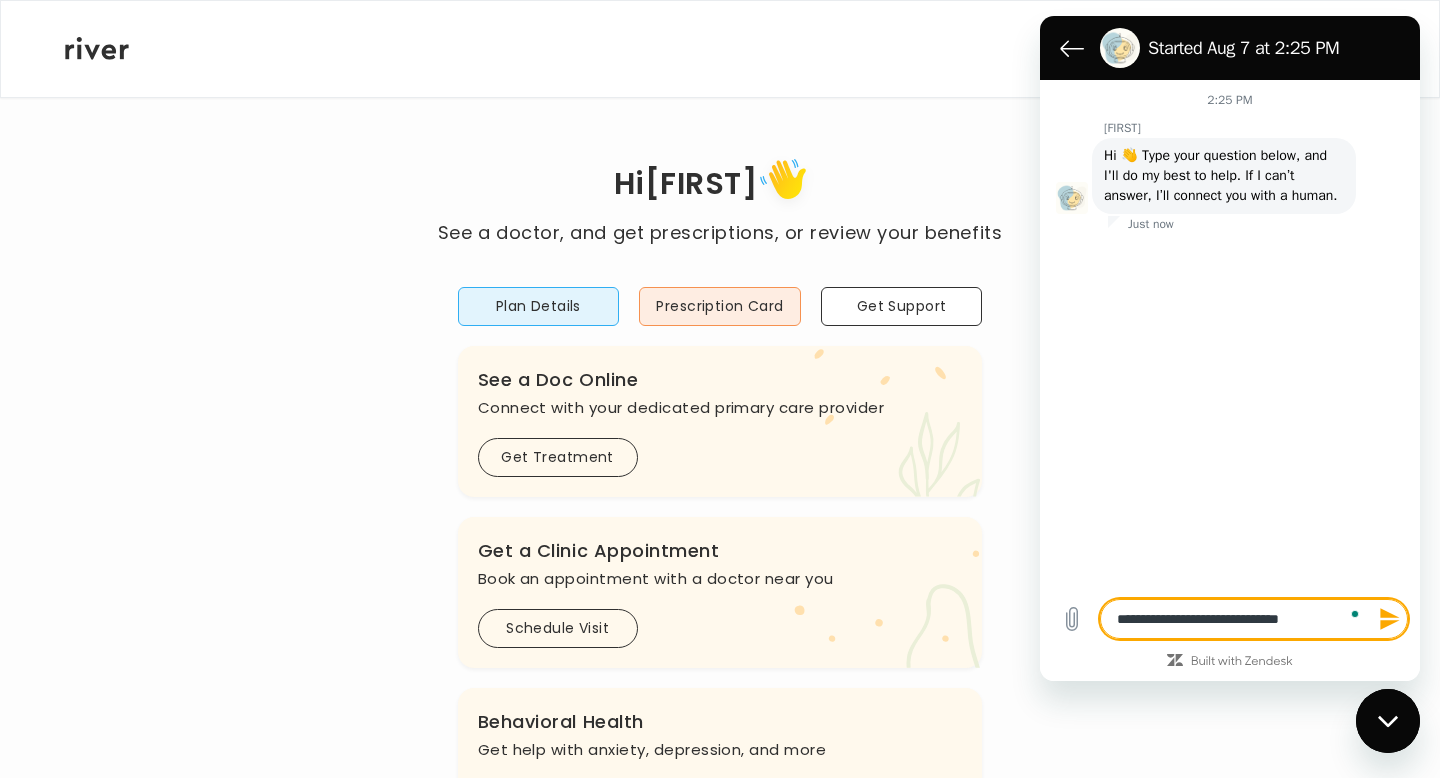 type on "**********" 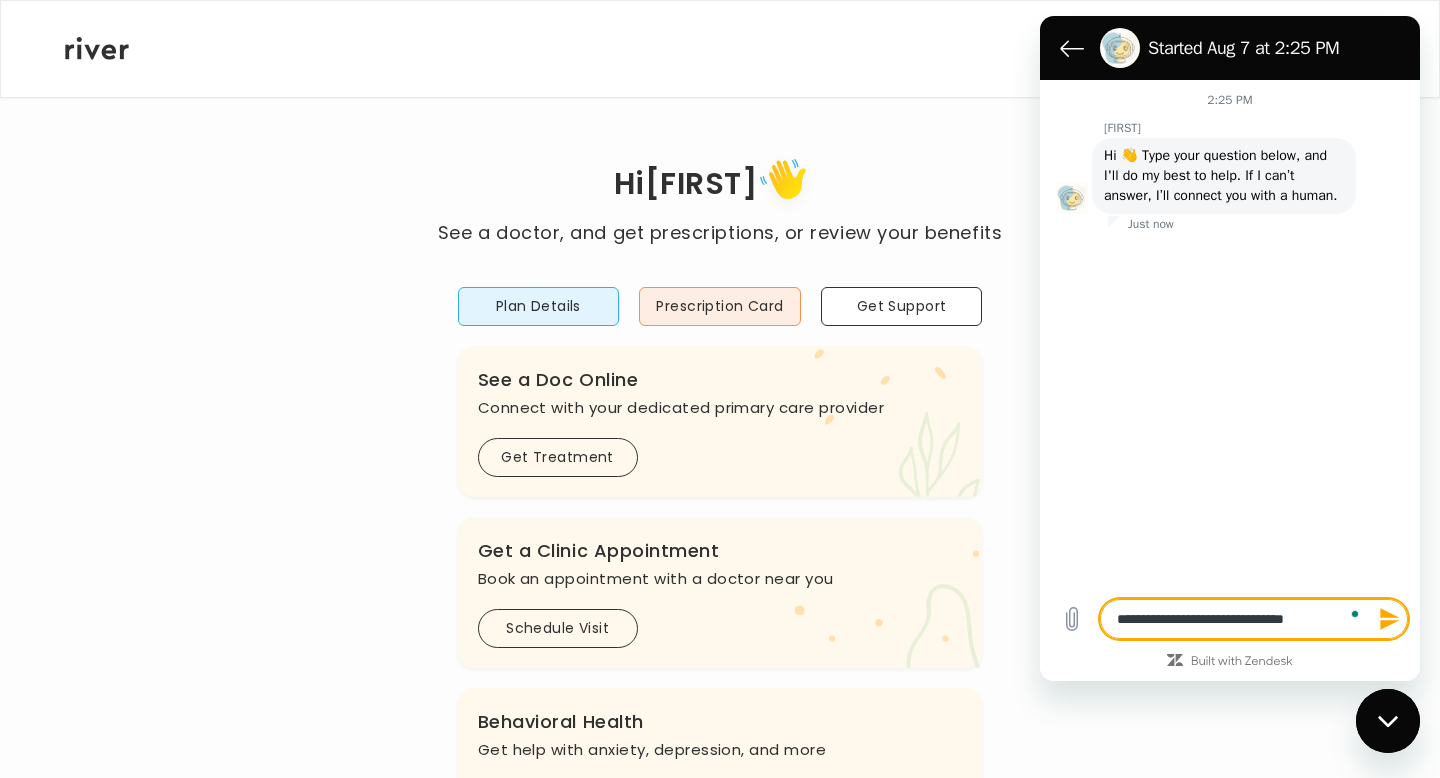 type on "**********" 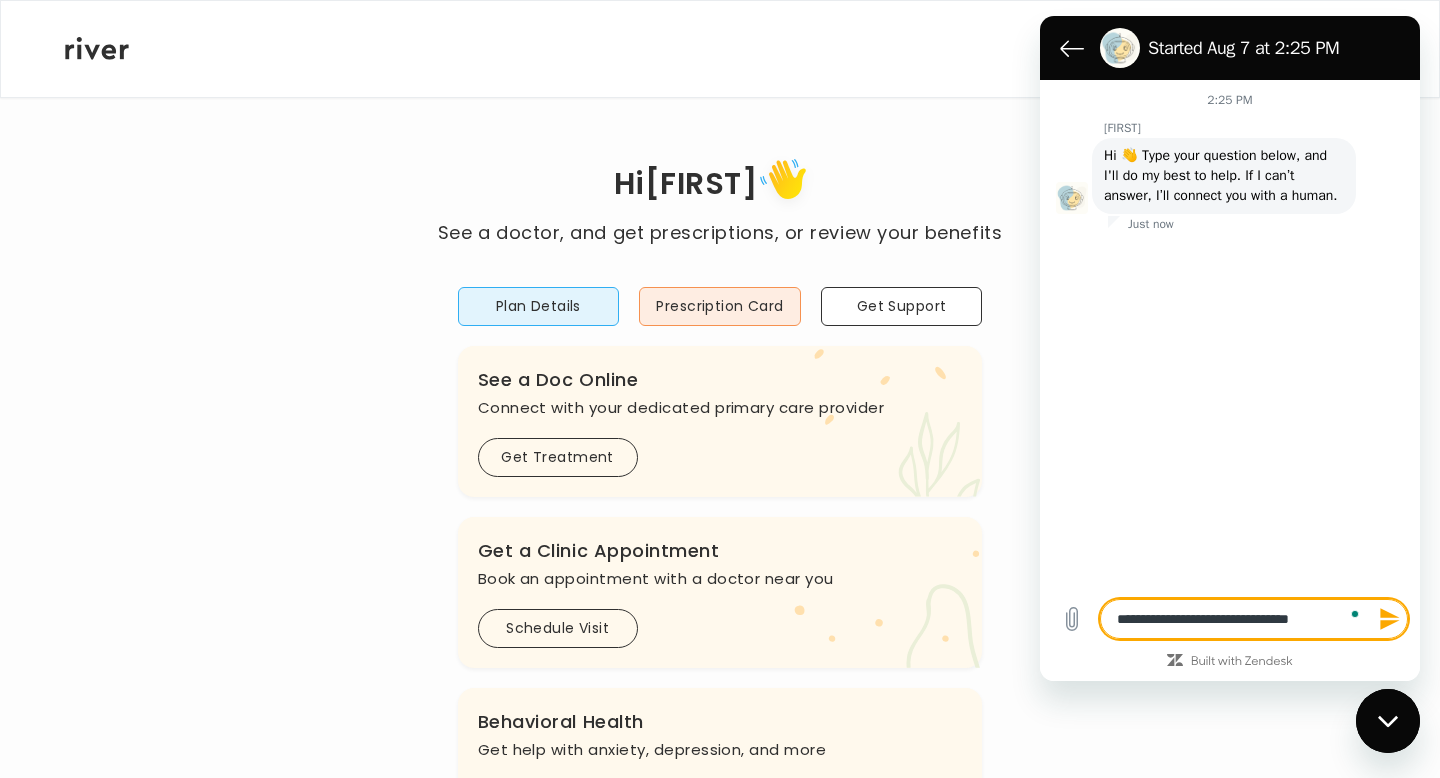 type on "**********" 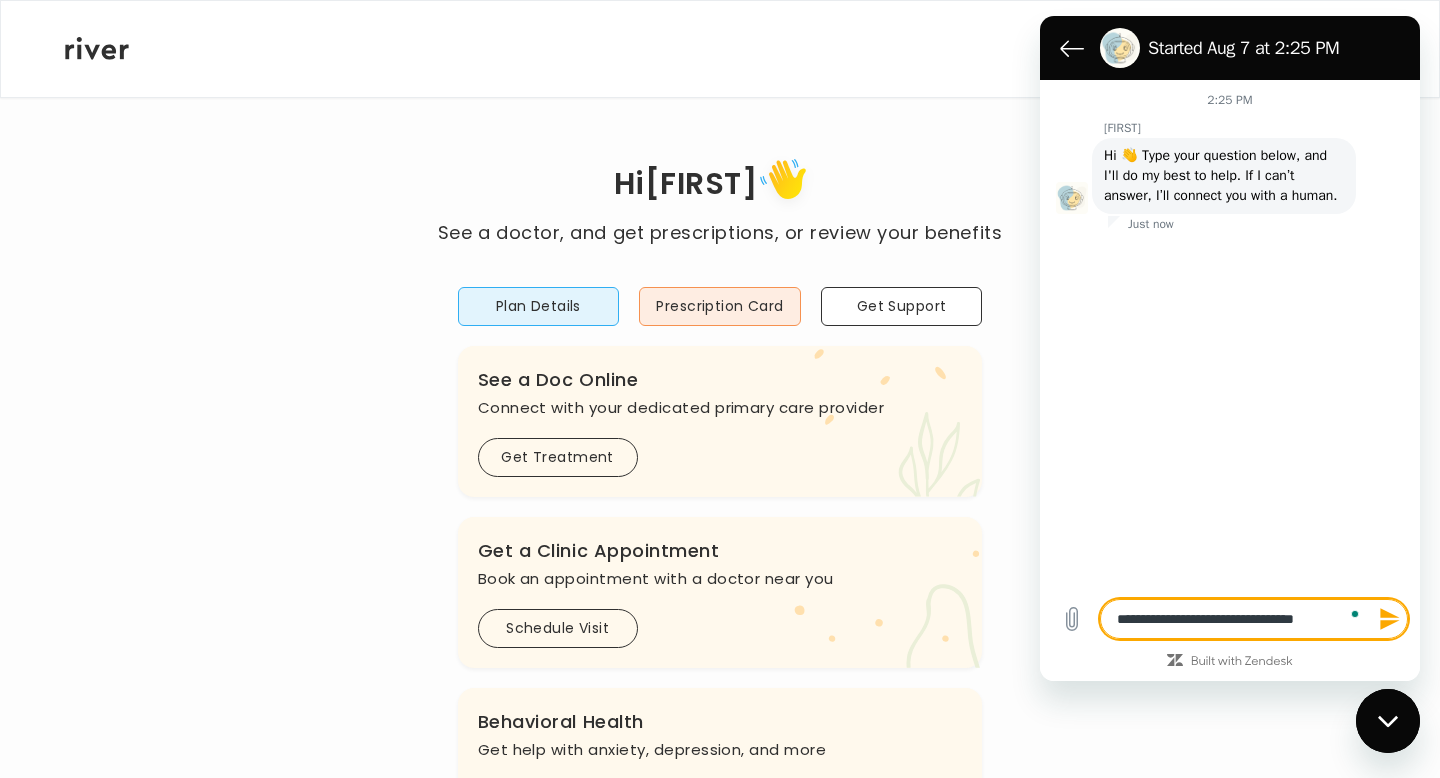 type on "**********" 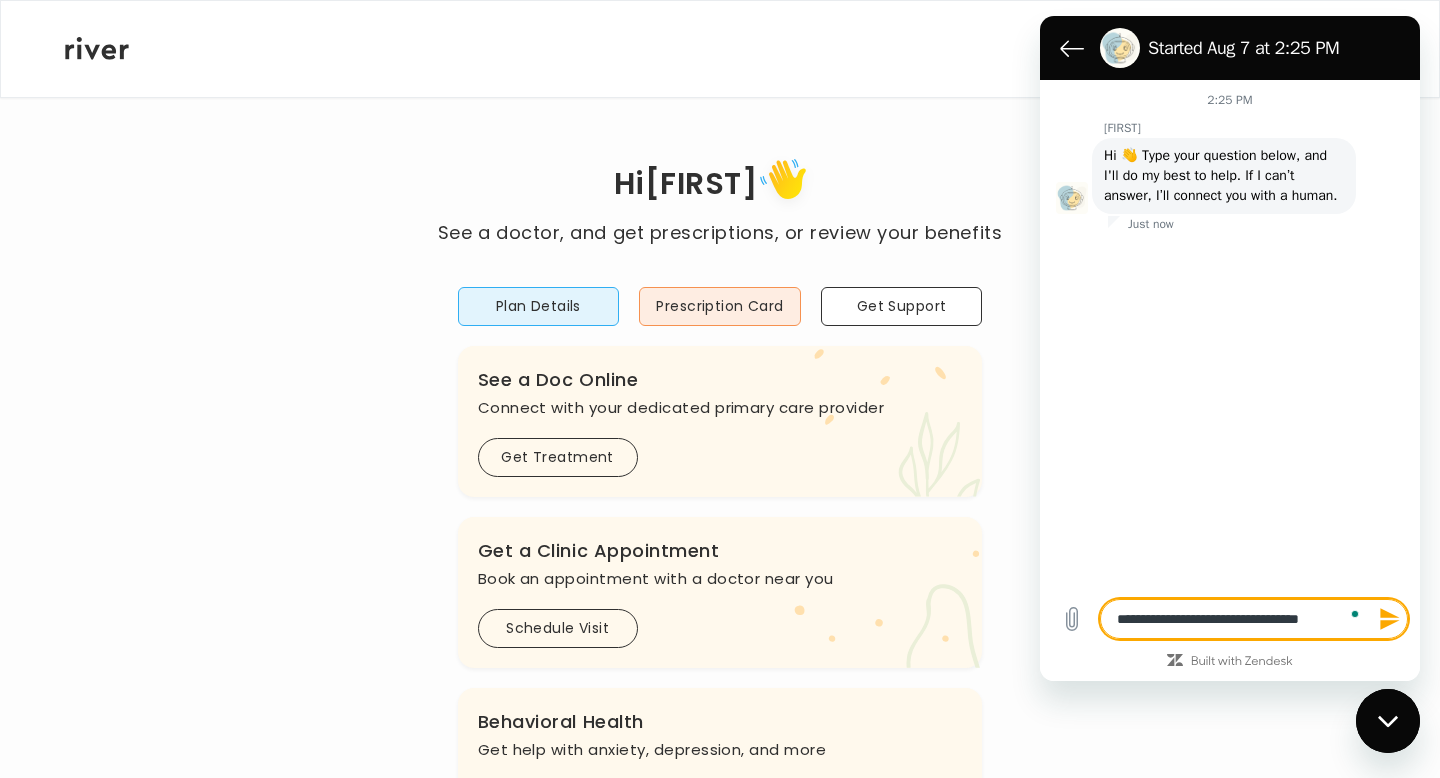 type on "**********" 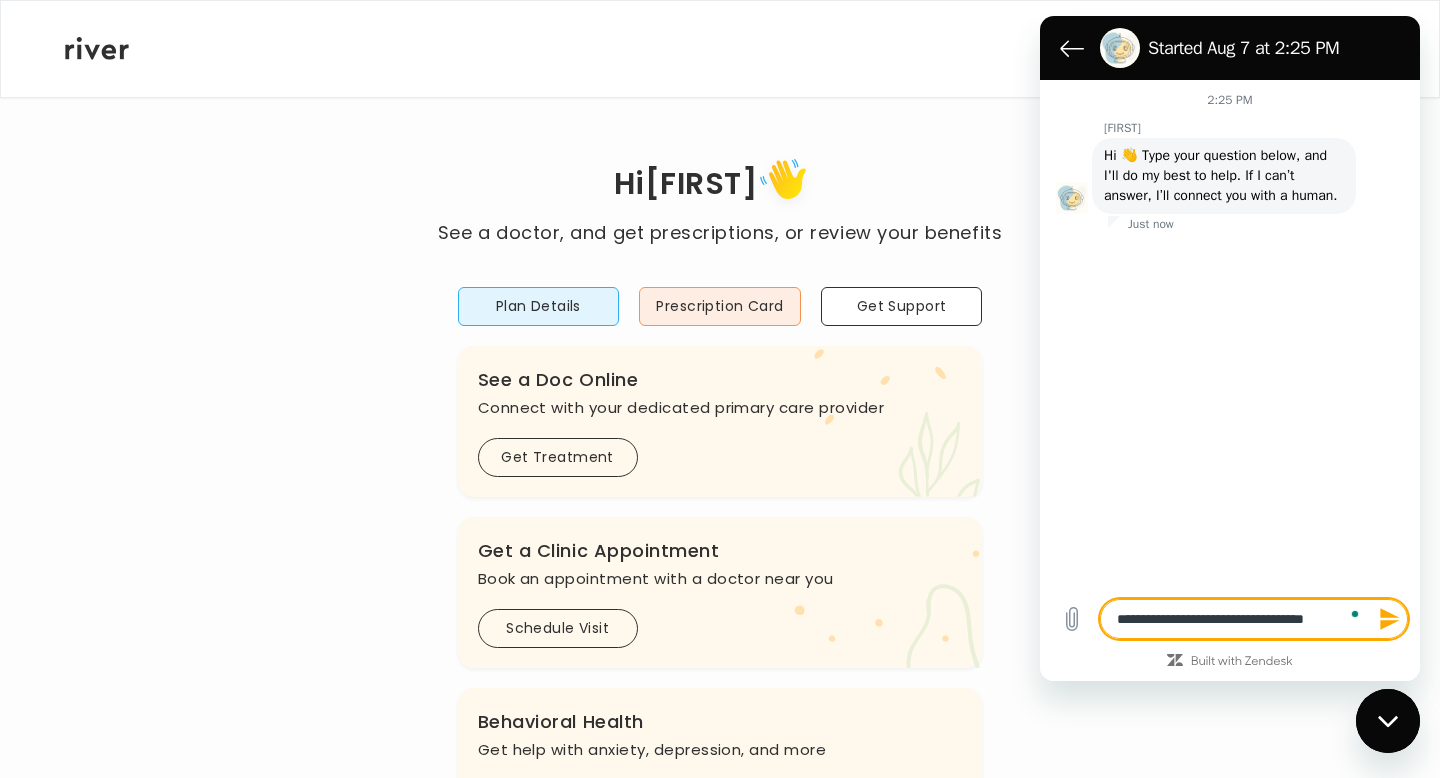 type 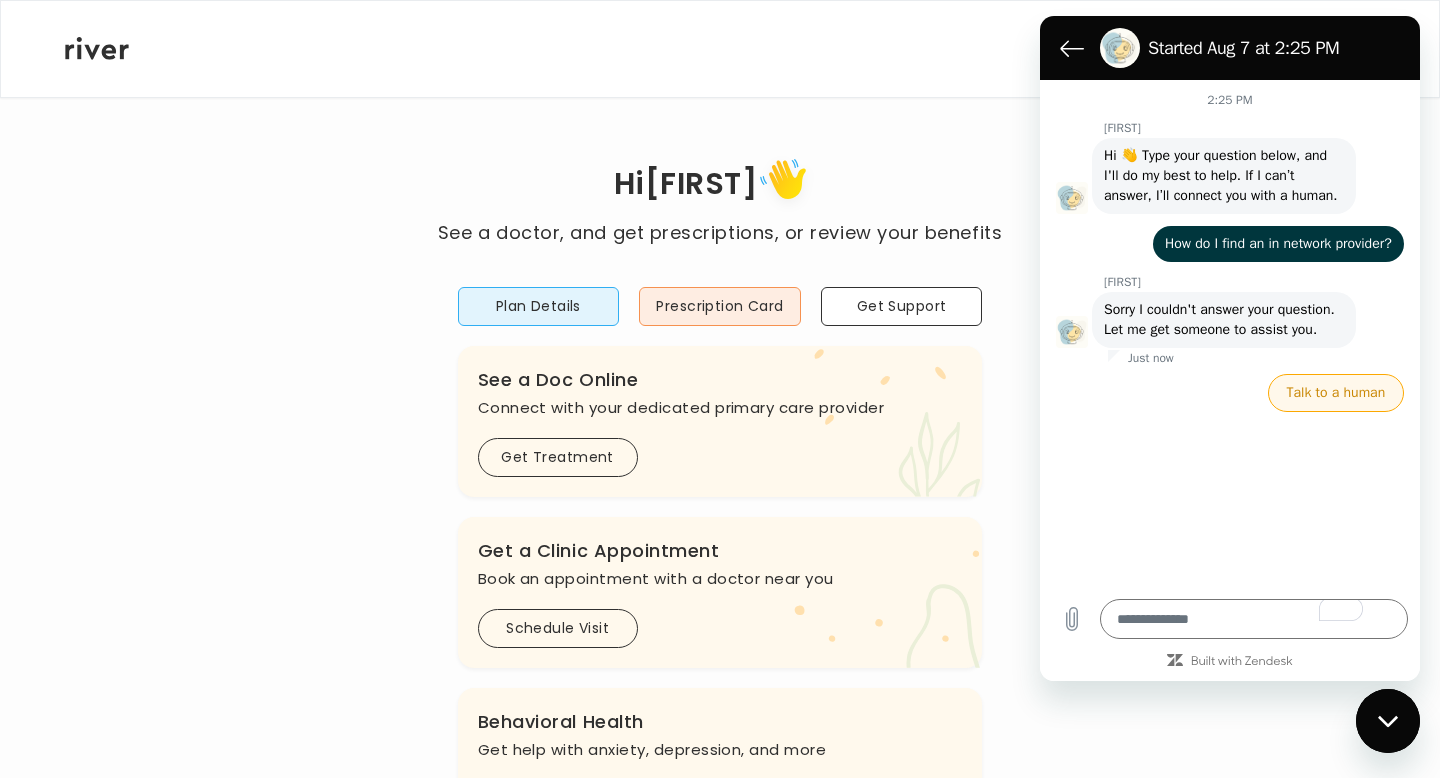 click on "Talk to a human" at bounding box center [1336, 393] 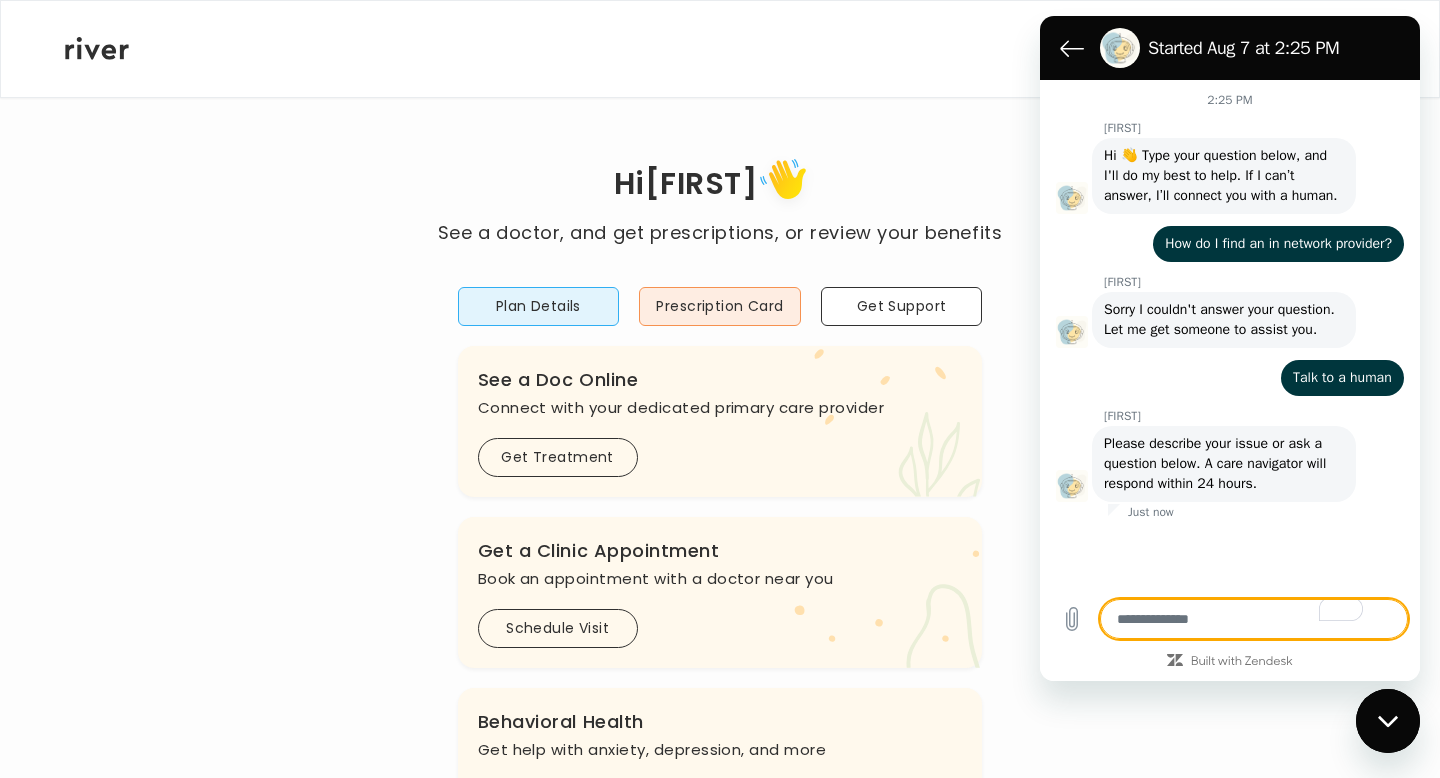 type on "*" 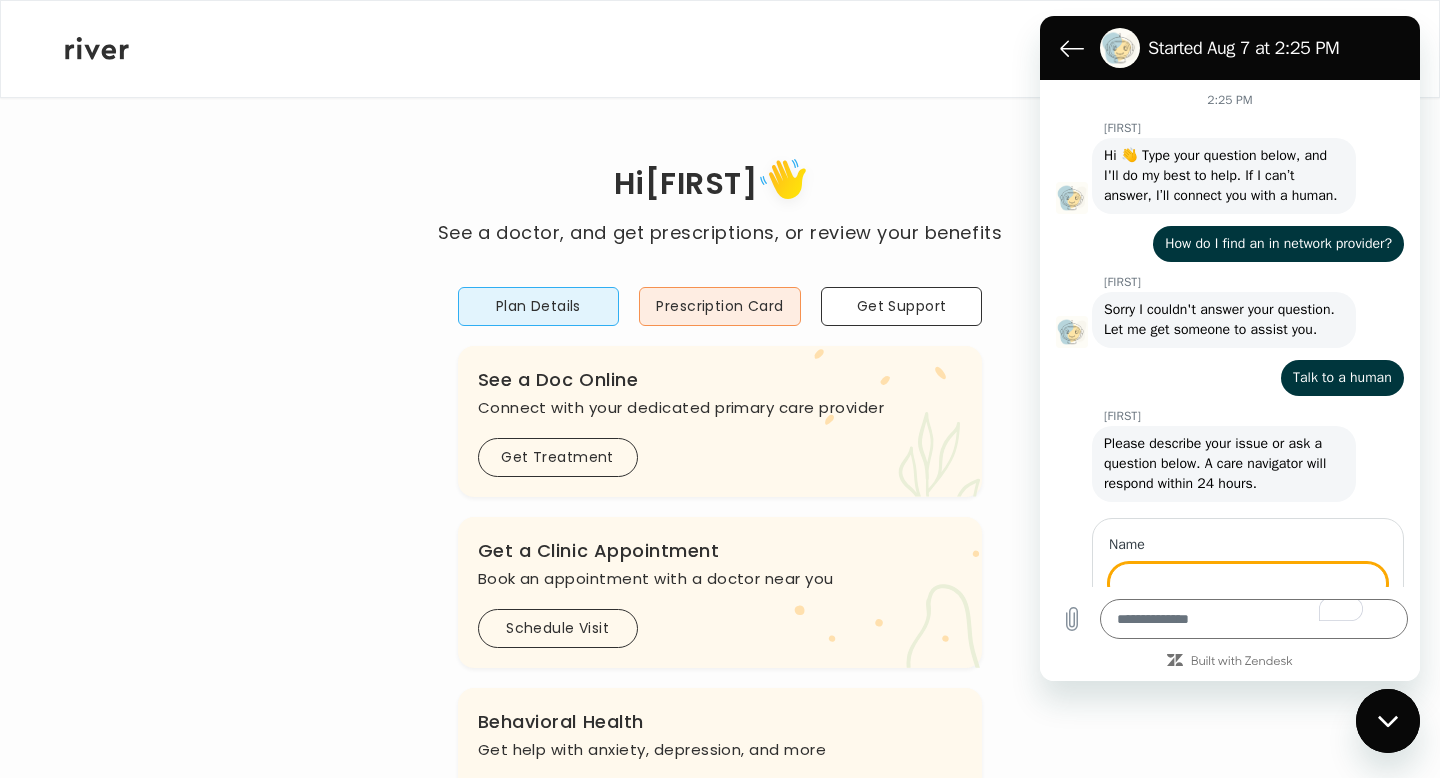 scroll, scrollTop: 132, scrollLeft: 0, axis: vertical 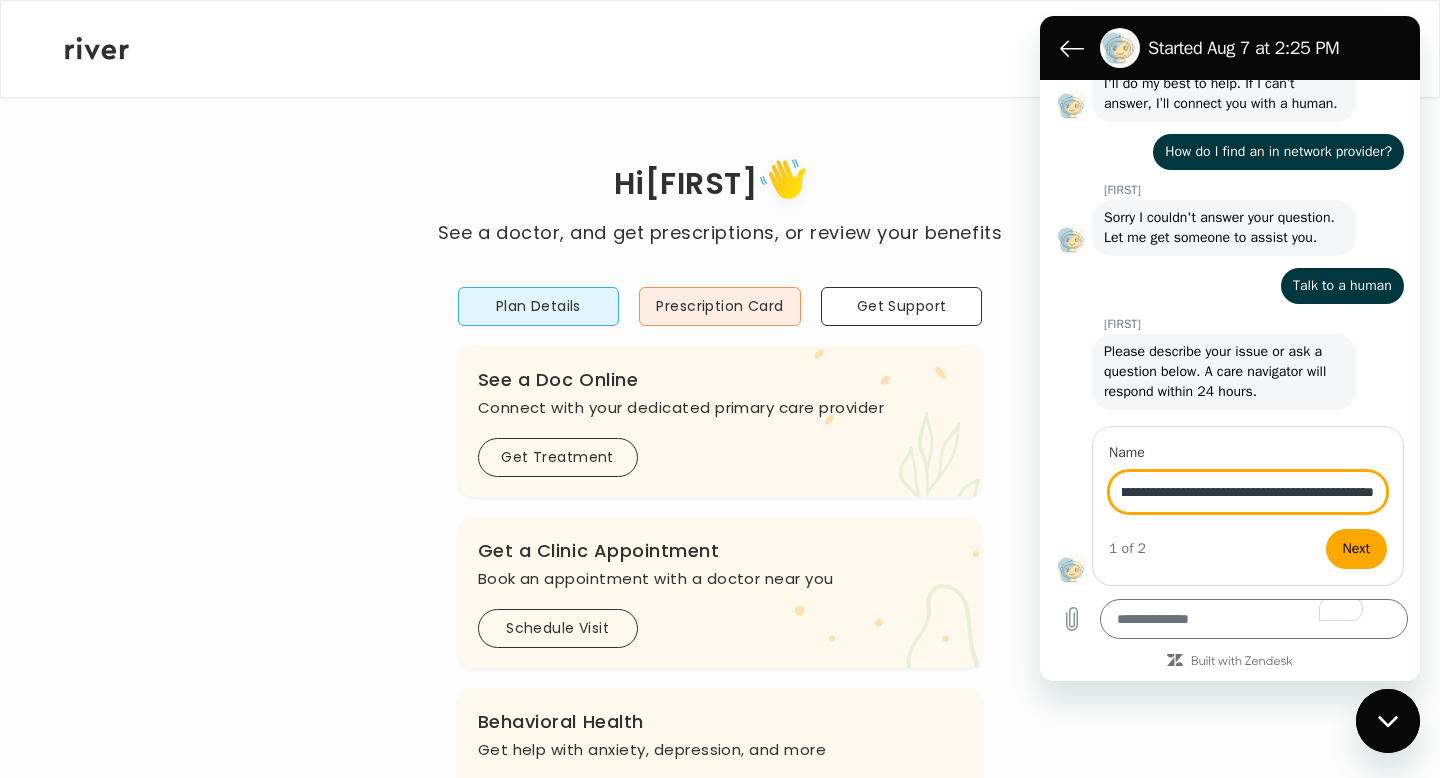 type on "**********" 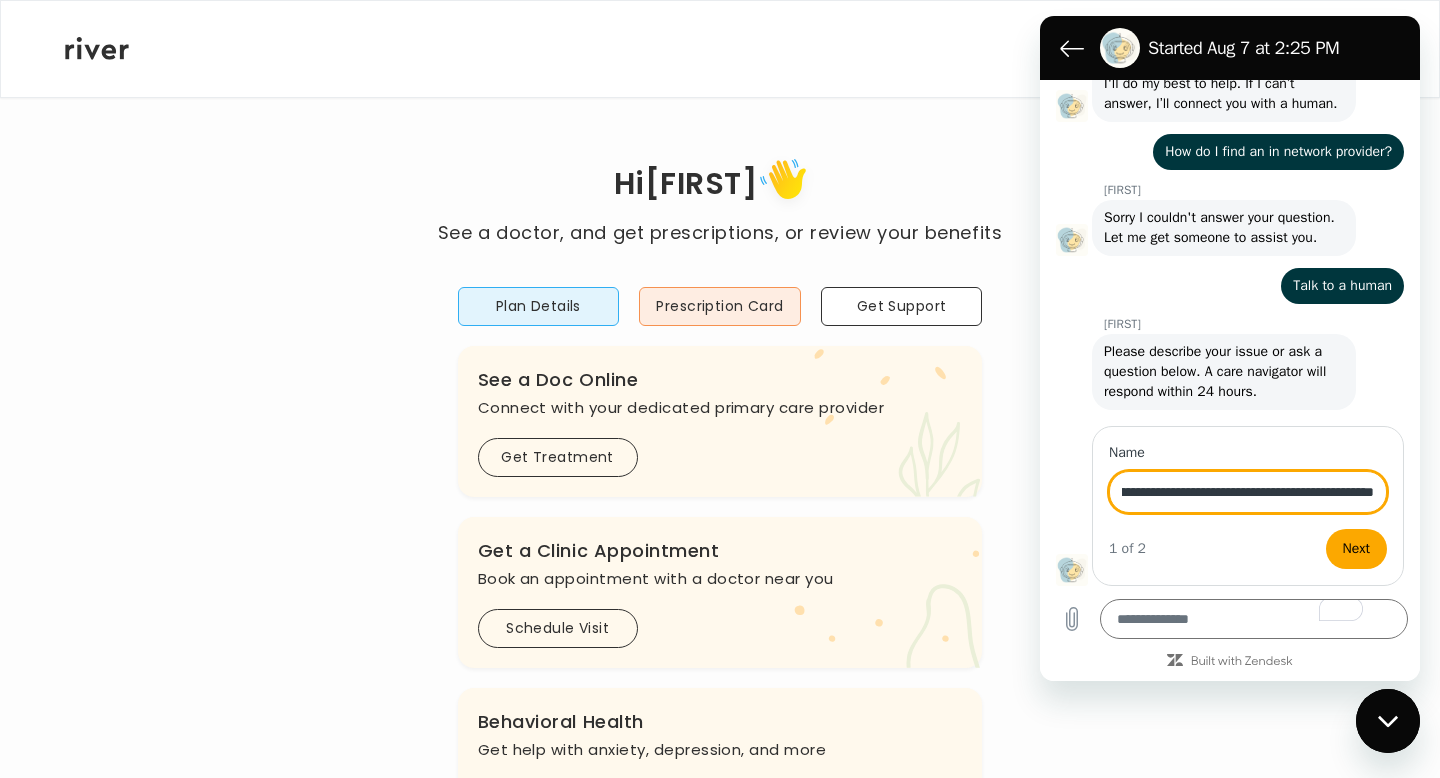 type on "*" 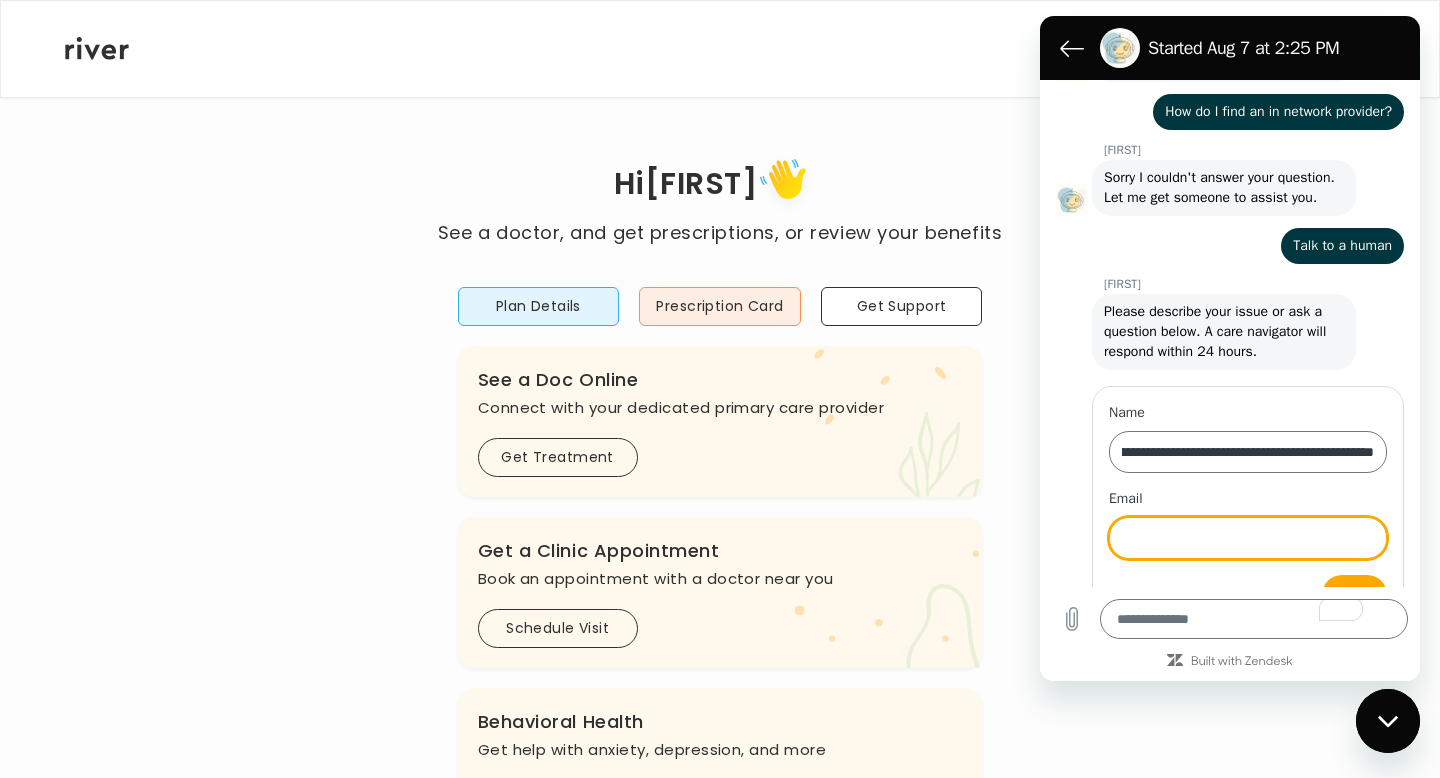 scroll, scrollTop: 0, scrollLeft: 0, axis: both 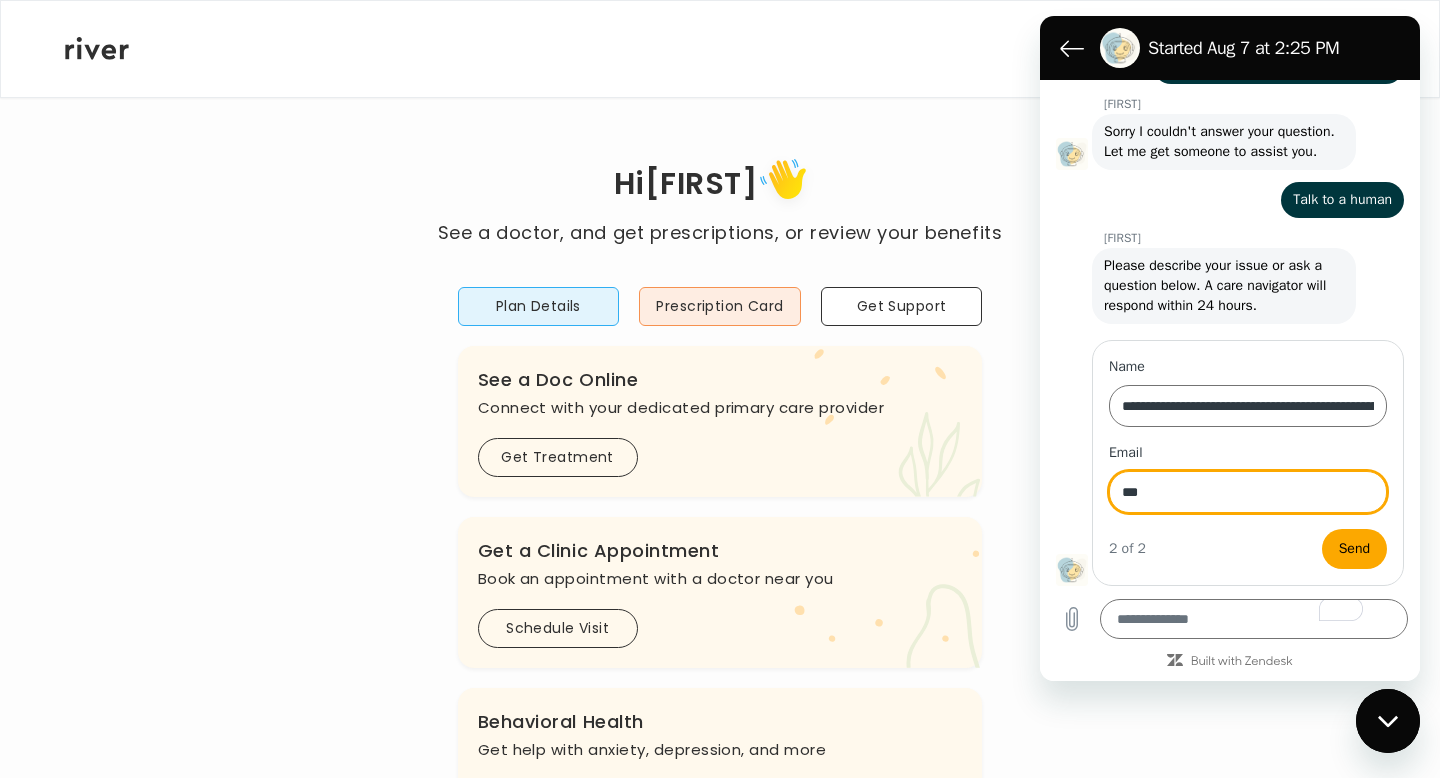 type on "**********" 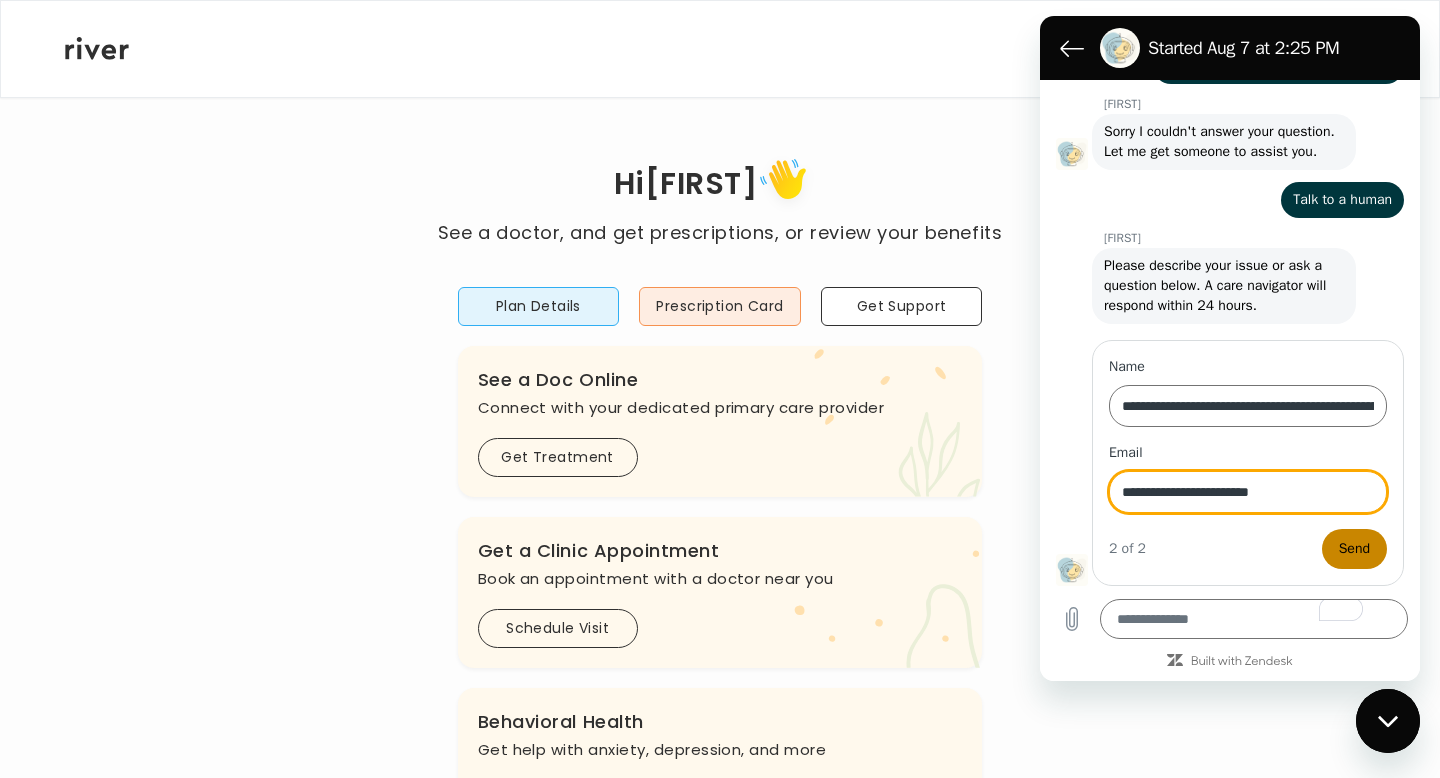 click on "Send" at bounding box center [1354, 549] 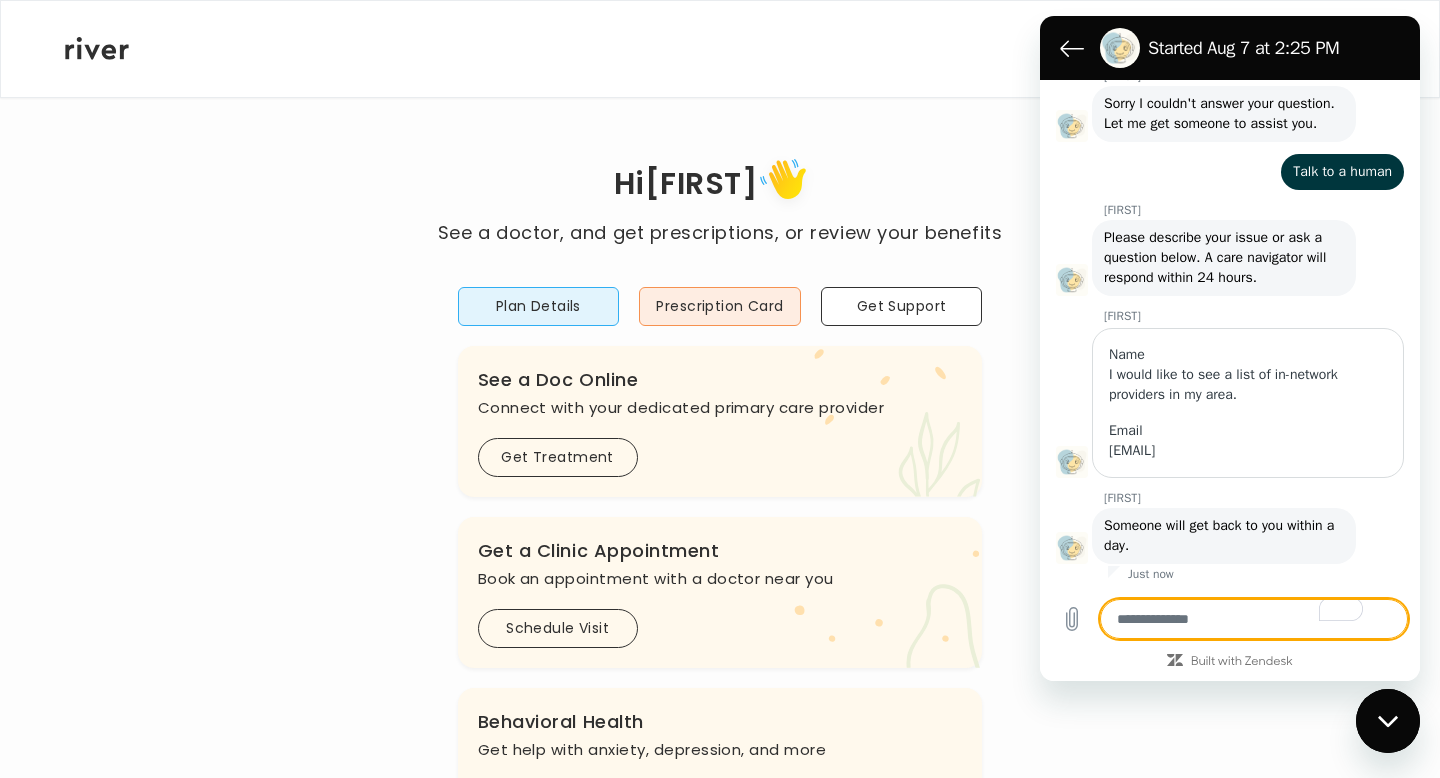 scroll, scrollTop: 246, scrollLeft: 0, axis: vertical 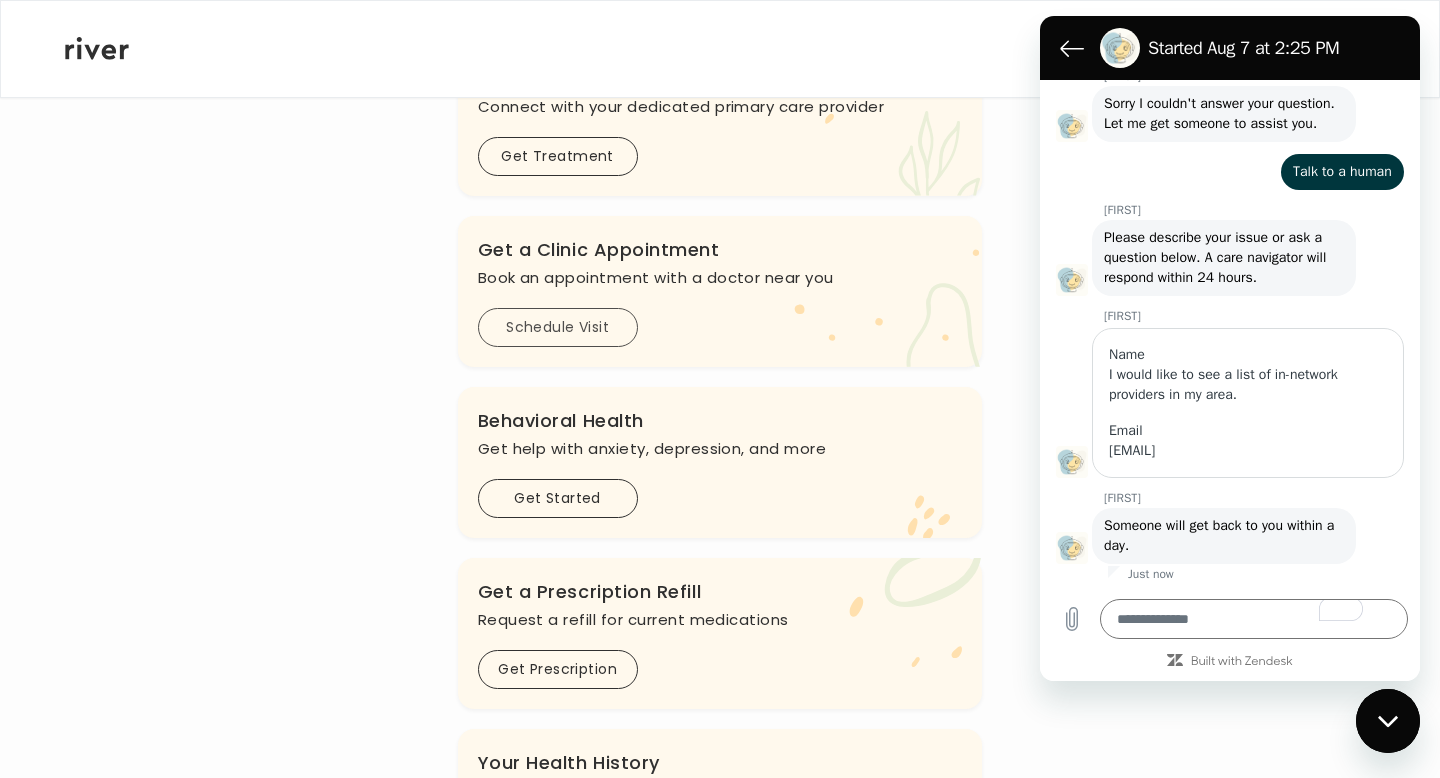 click on "Schedule Visit" at bounding box center (558, 327) 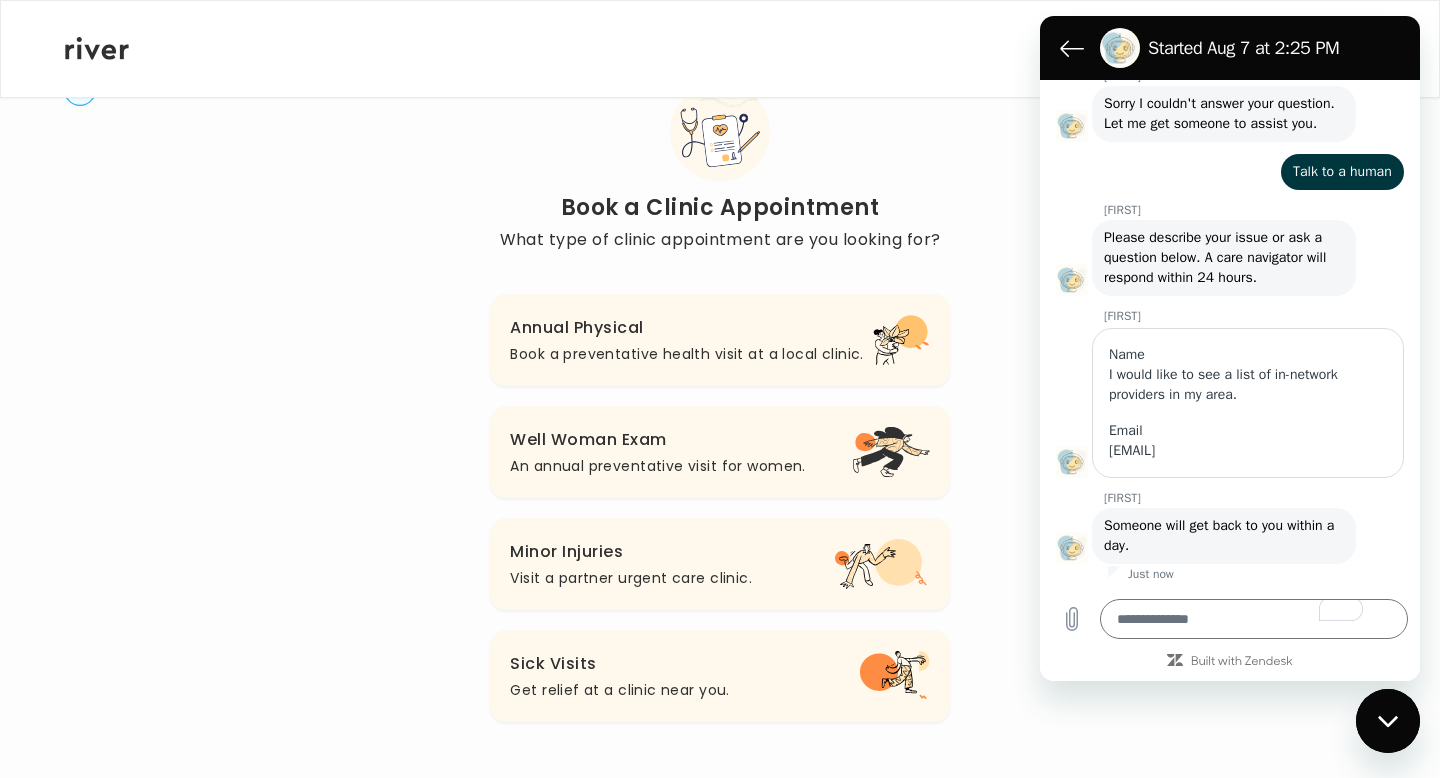 scroll, scrollTop: 70, scrollLeft: 0, axis: vertical 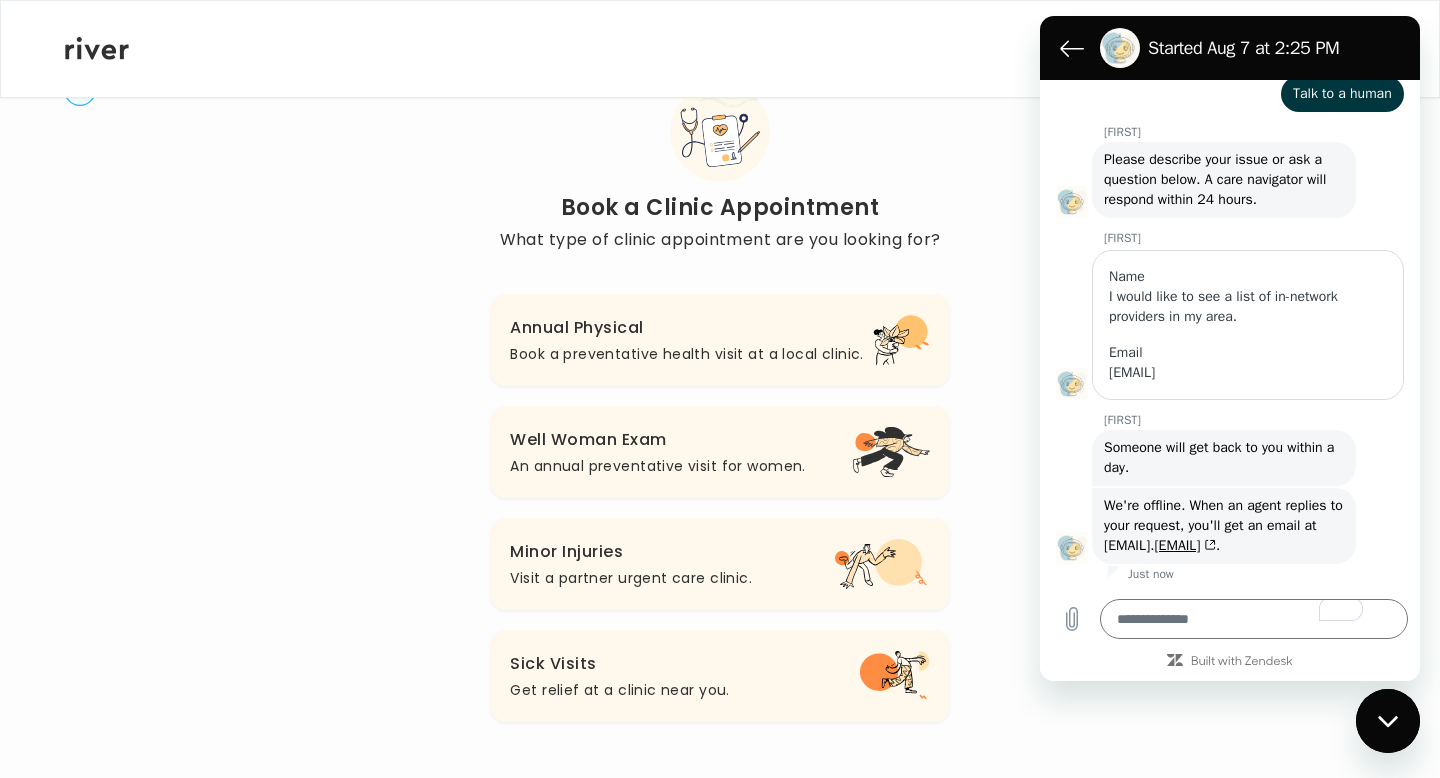 click on "Well Woman Exam" at bounding box center [657, 440] 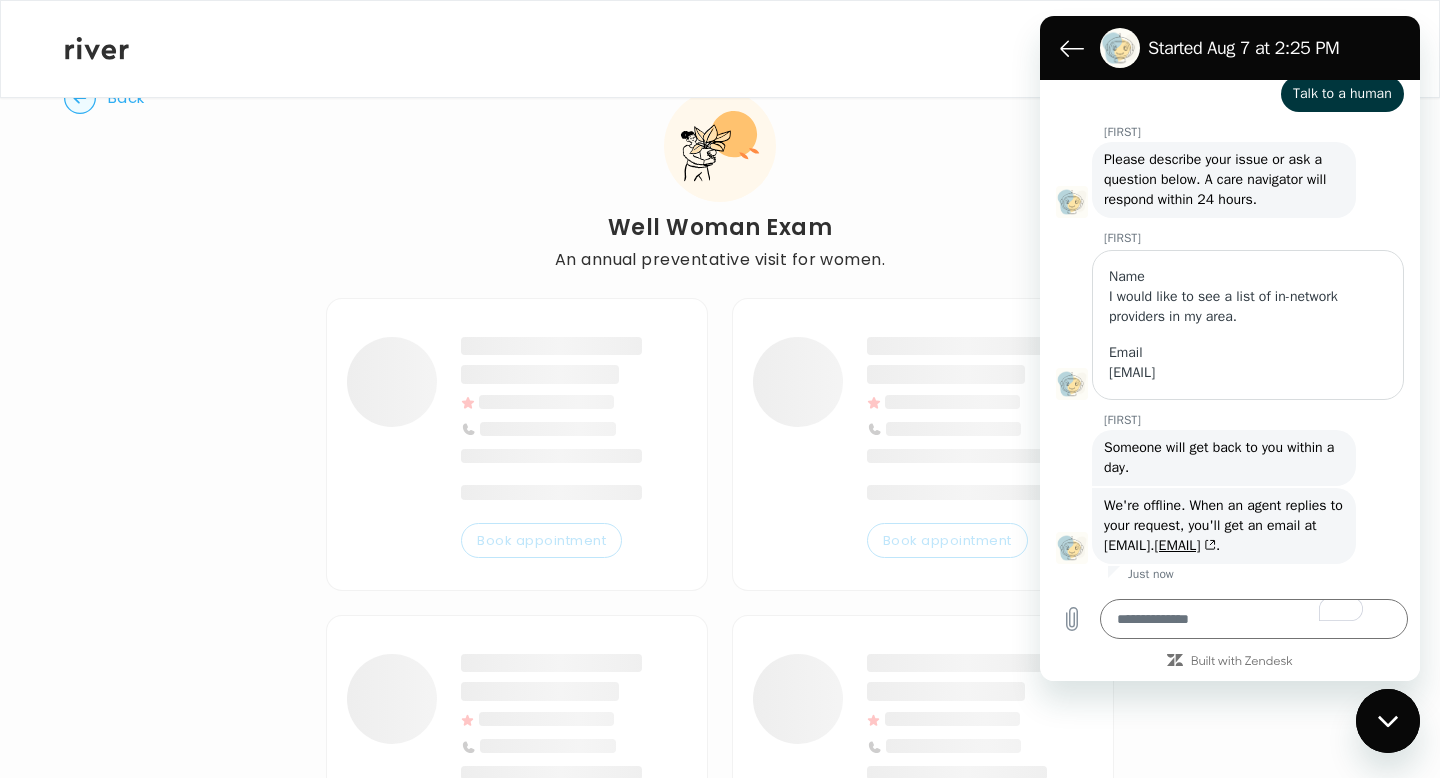 scroll, scrollTop: 0, scrollLeft: 0, axis: both 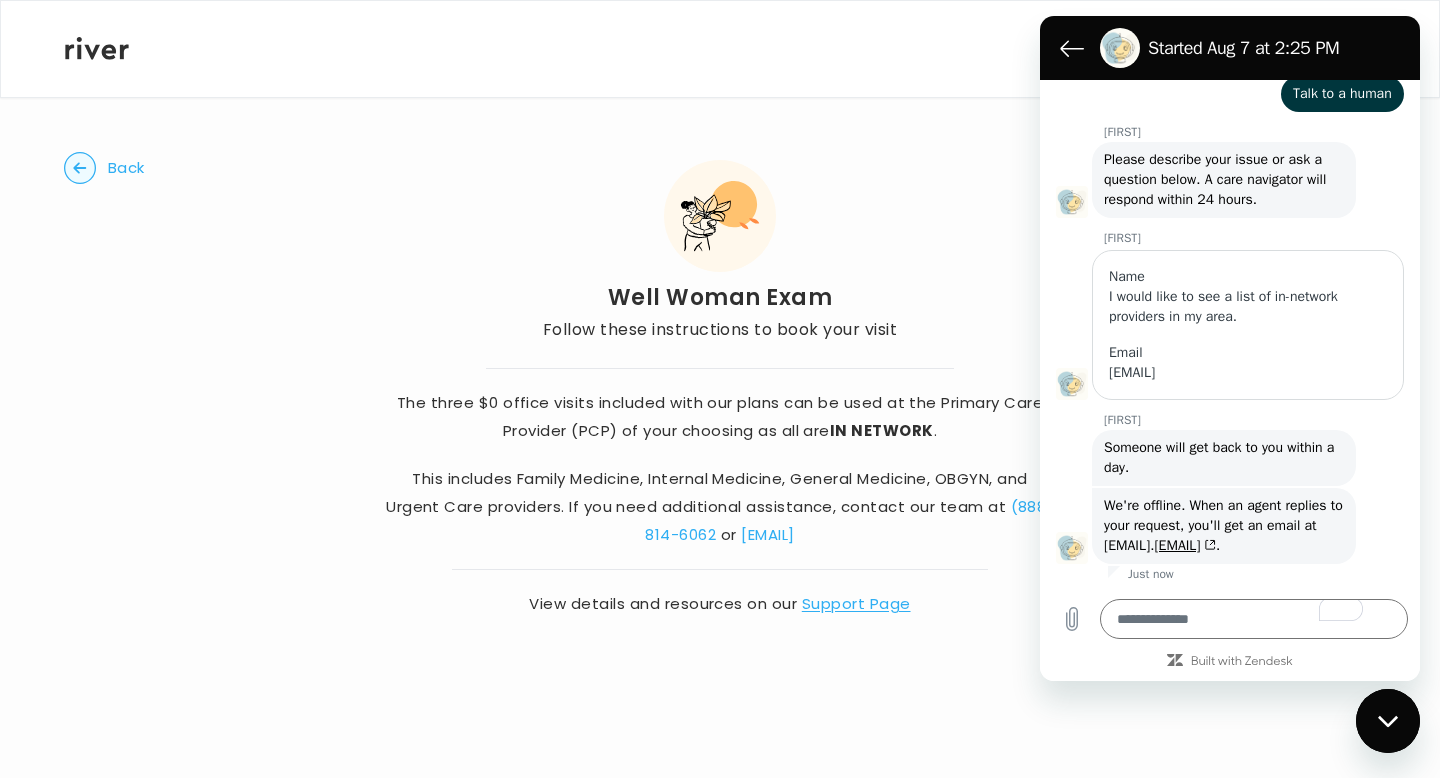 click on "Back Well Woman Exam Follow these instructions to book your visit The three $0 office visits included with our plans can be used at the Primary Care Provider (PCP) of your choosing as all are  IN NETWORK . This includes Family Medicine, Internal Medicine, General Medicine, OBGYN, and Urgent Care providers. If you need additional assistance, contact our team at   [PHONE]   or   [EMAIL]  View details and resources on our   Support Page" at bounding box center (720, 337) 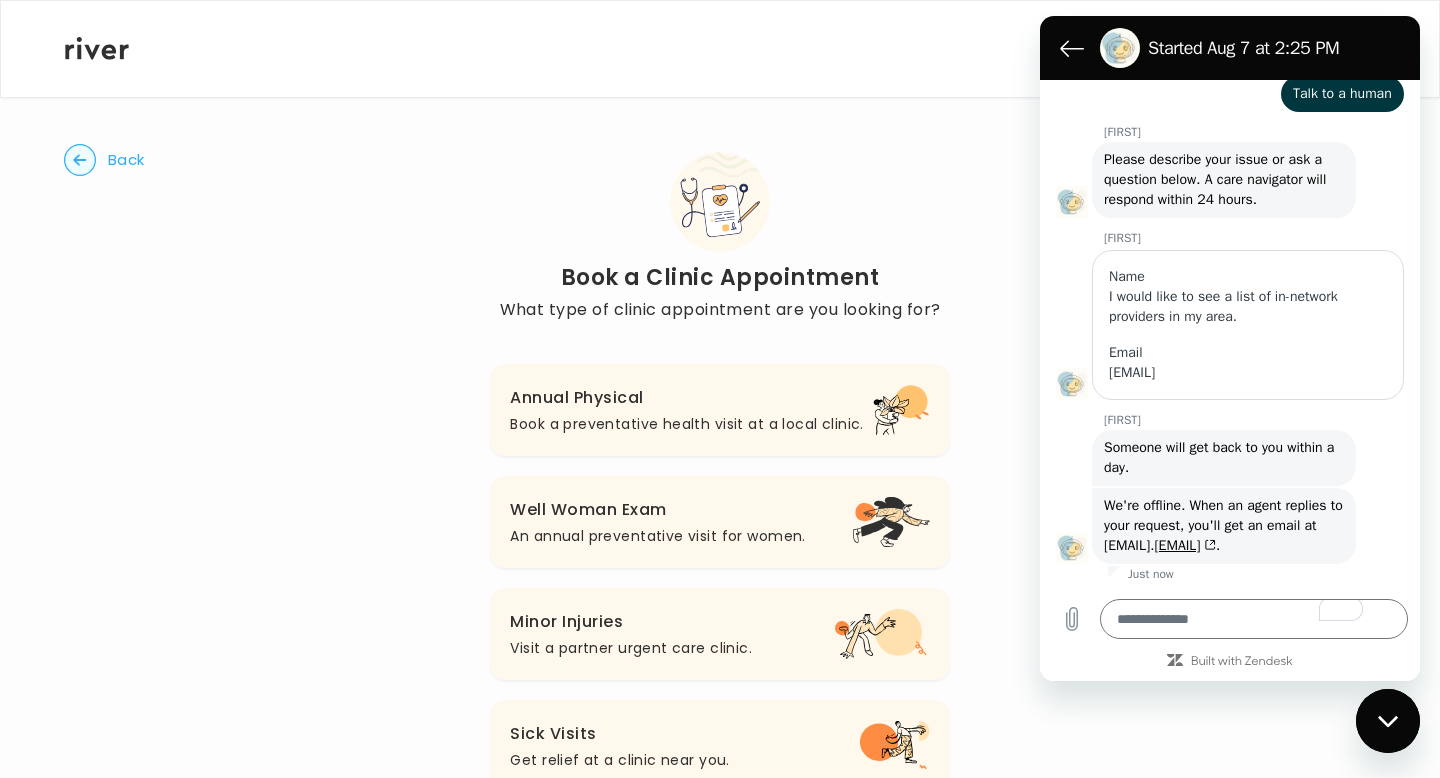 scroll, scrollTop: 70, scrollLeft: 0, axis: vertical 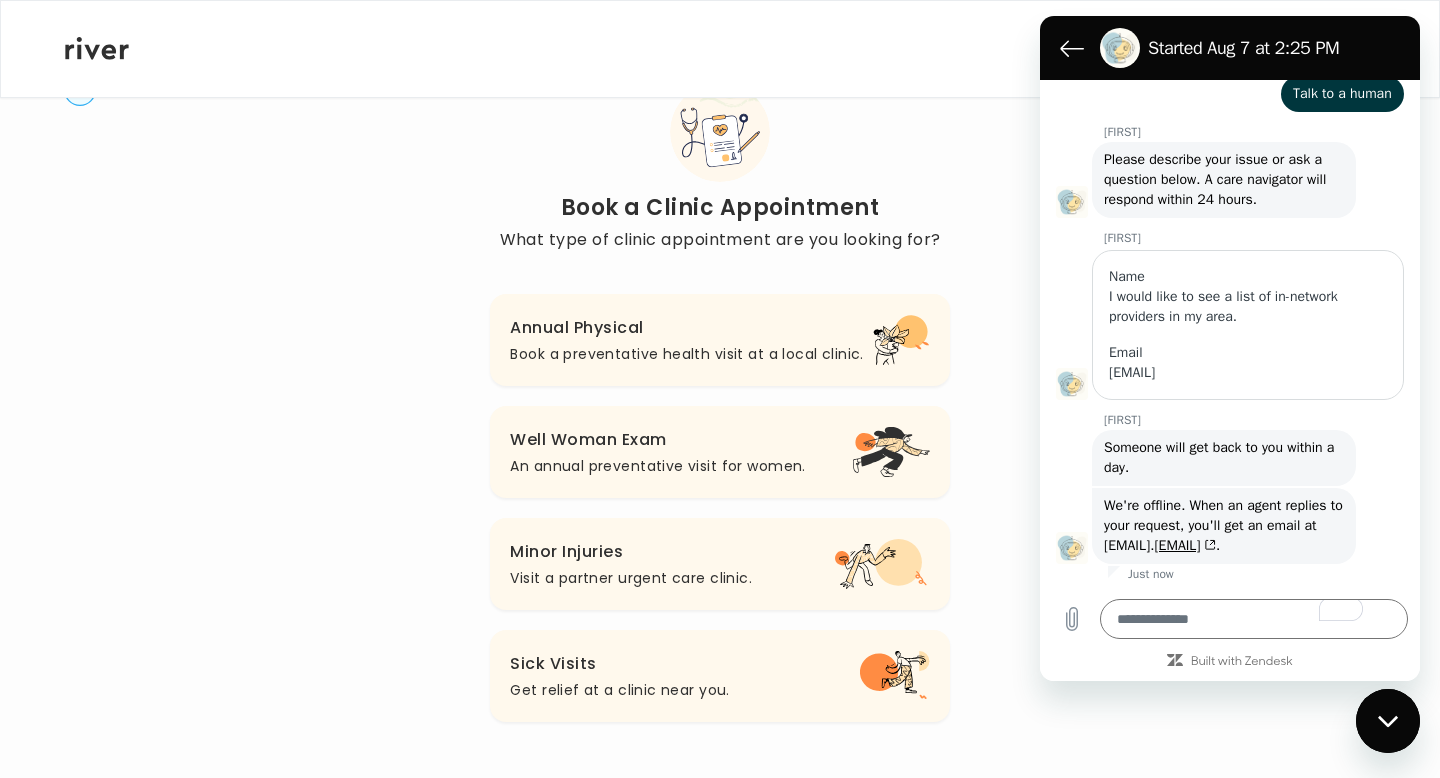 click on "Book a preventative health visit at a local clinic." at bounding box center [686, 354] 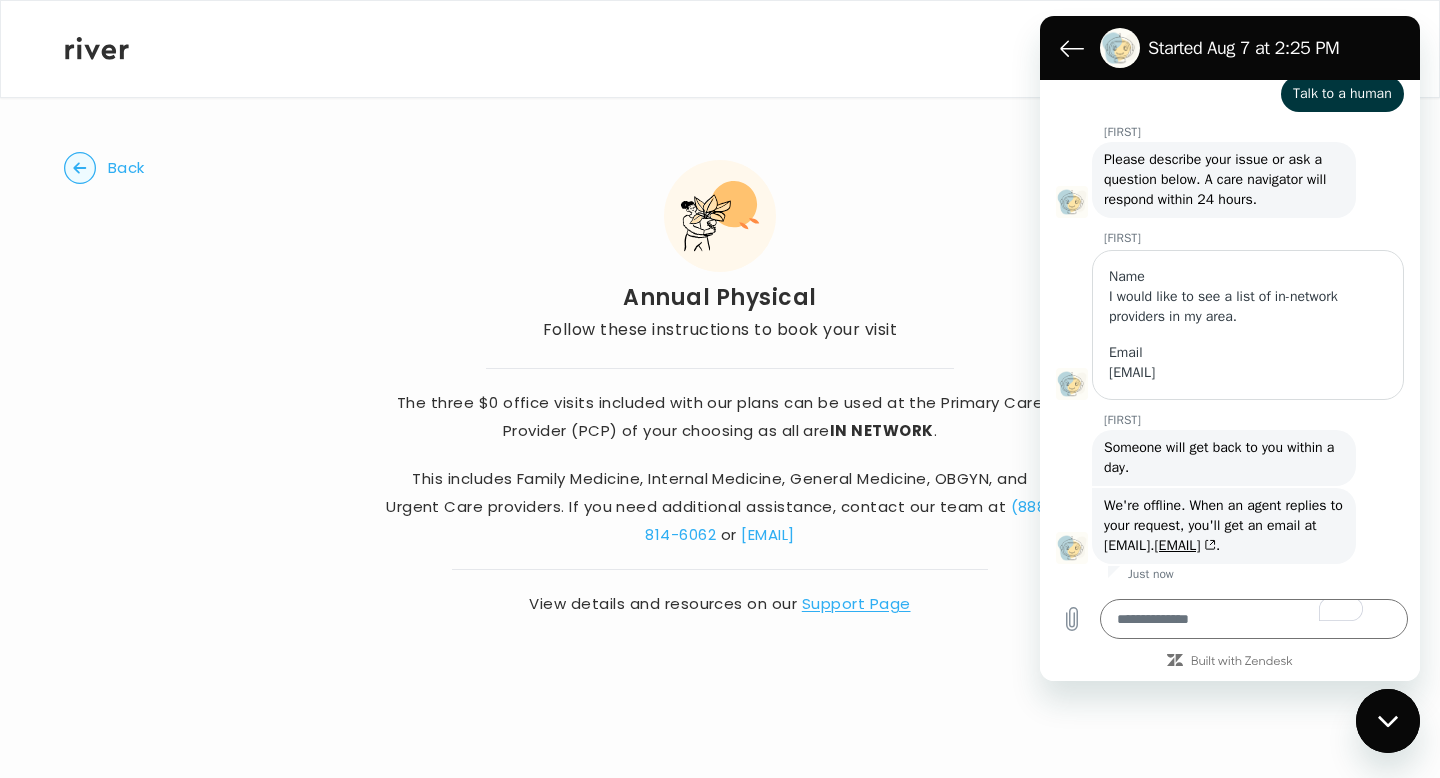 click on "The three $0 office visits included with our plans can be used at the Primary Care Provider (PCP) of your choosing as all are  IN NETWORK ." at bounding box center (719, 417) 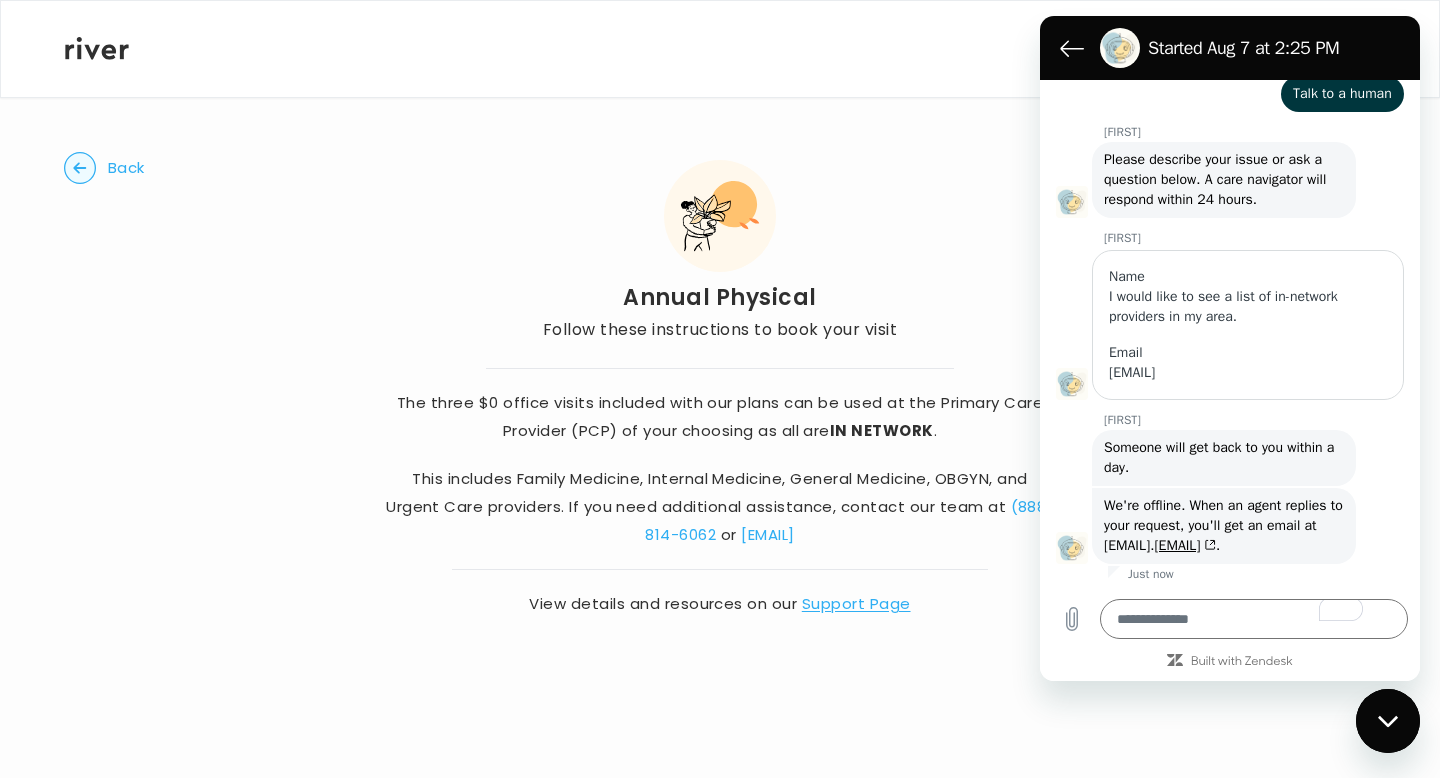 click 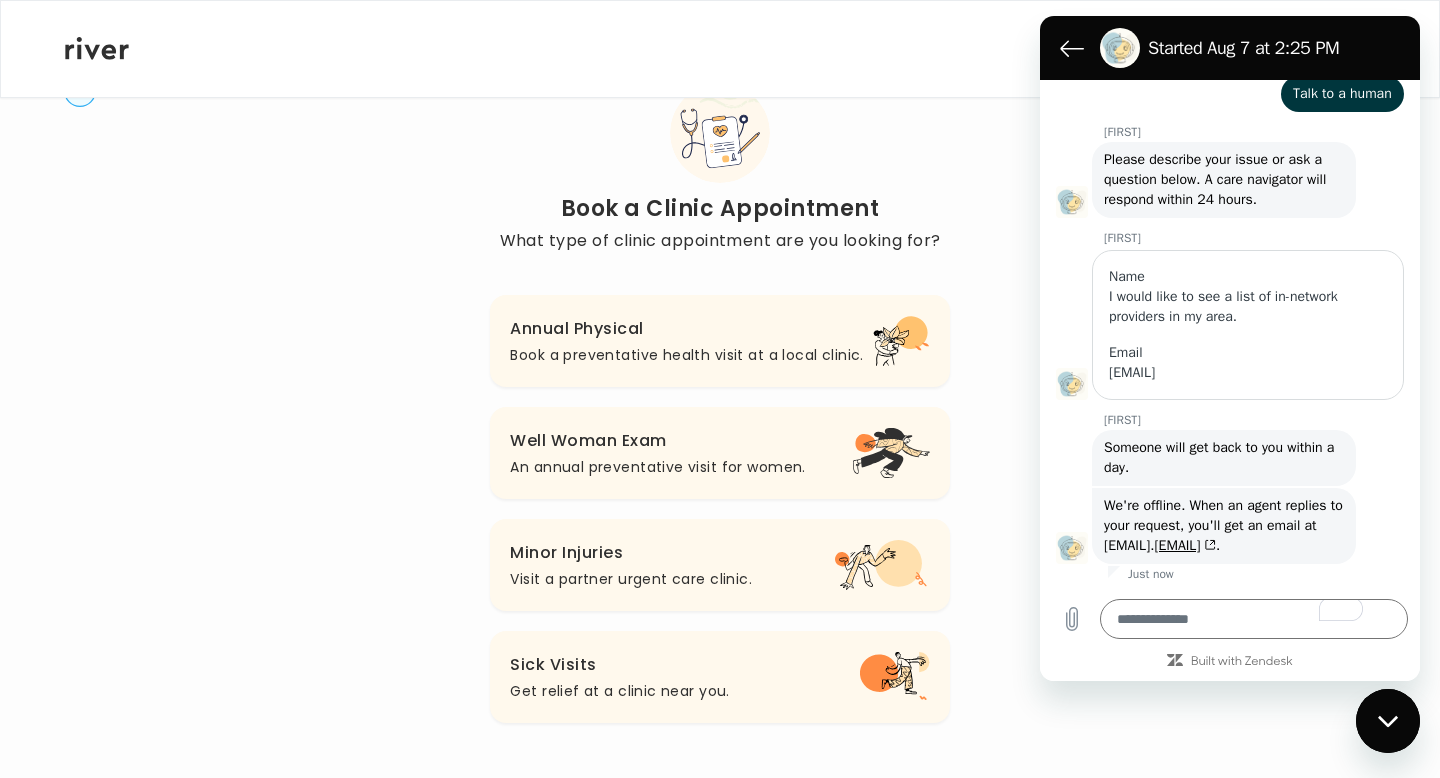 scroll, scrollTop: 70, scrollLeft: 0, axis: vertical 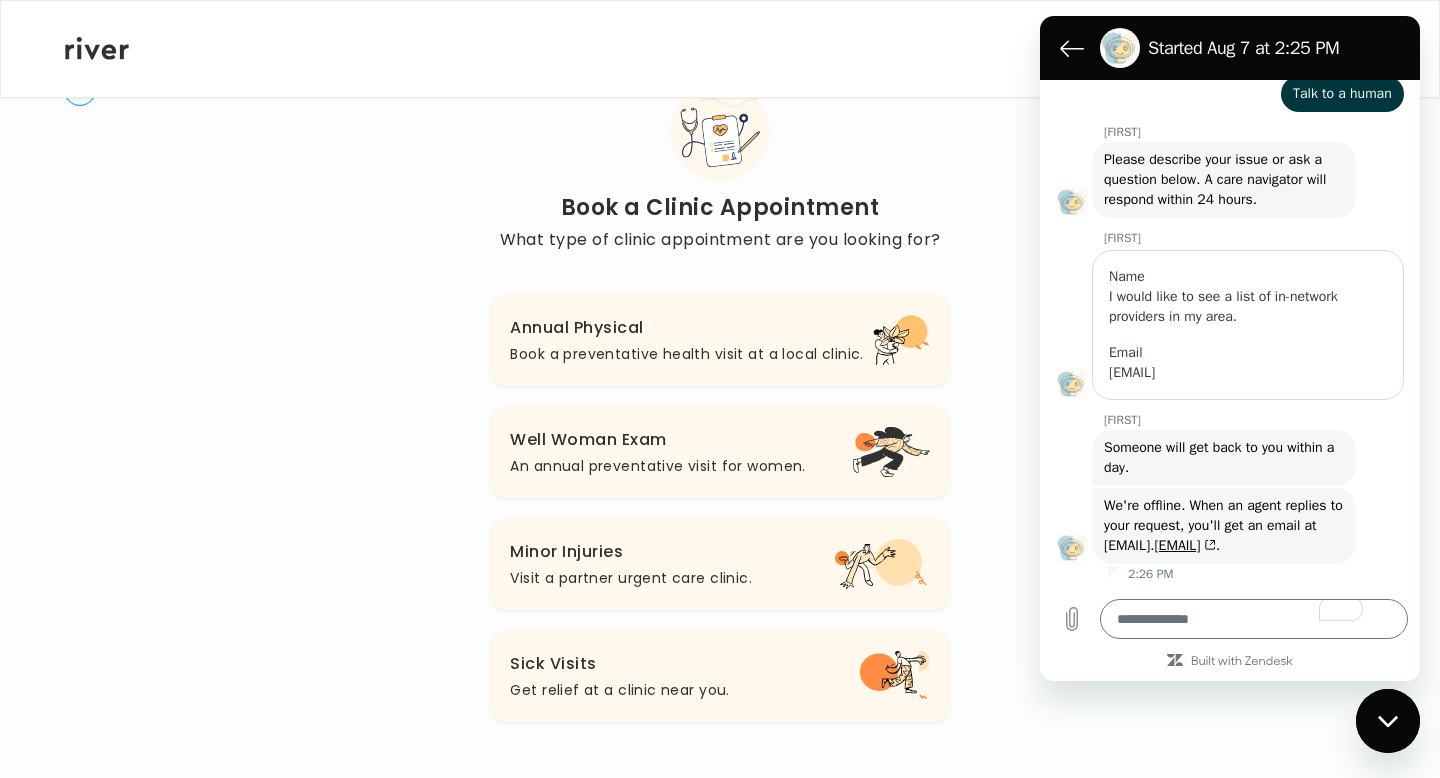 type on "*" 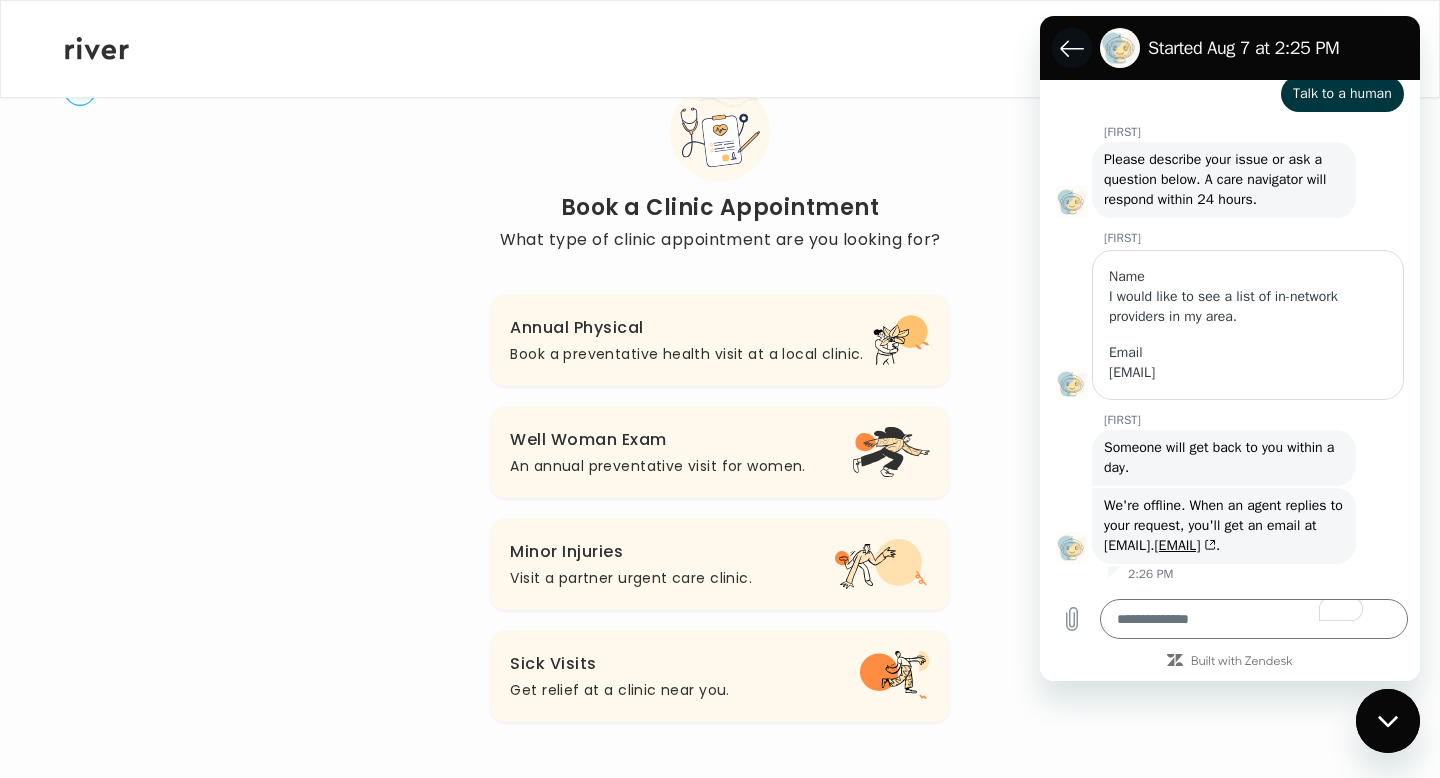 click 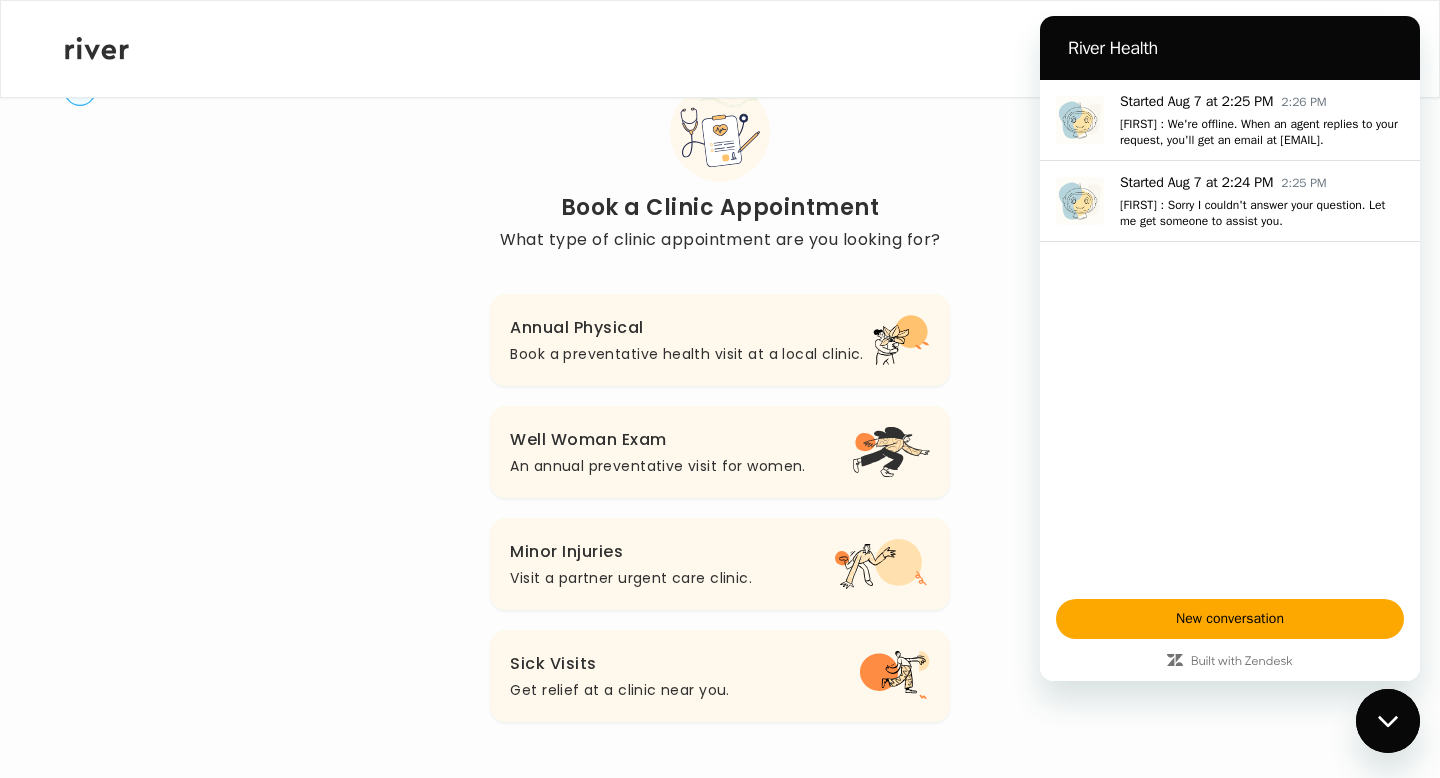 click at bounding box center (1388, 721) 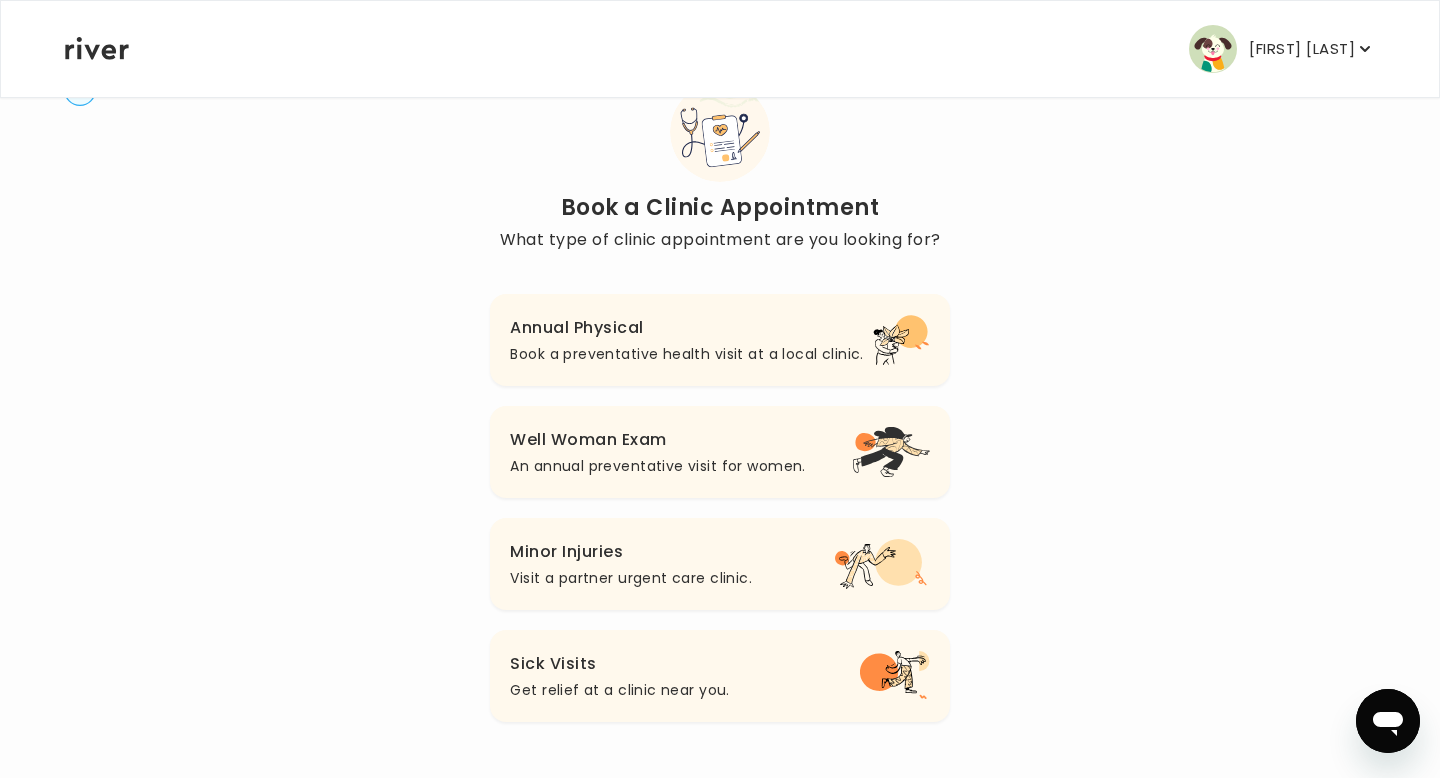 click on "An annual preventative visit for women." at bounding box center (657, 466) 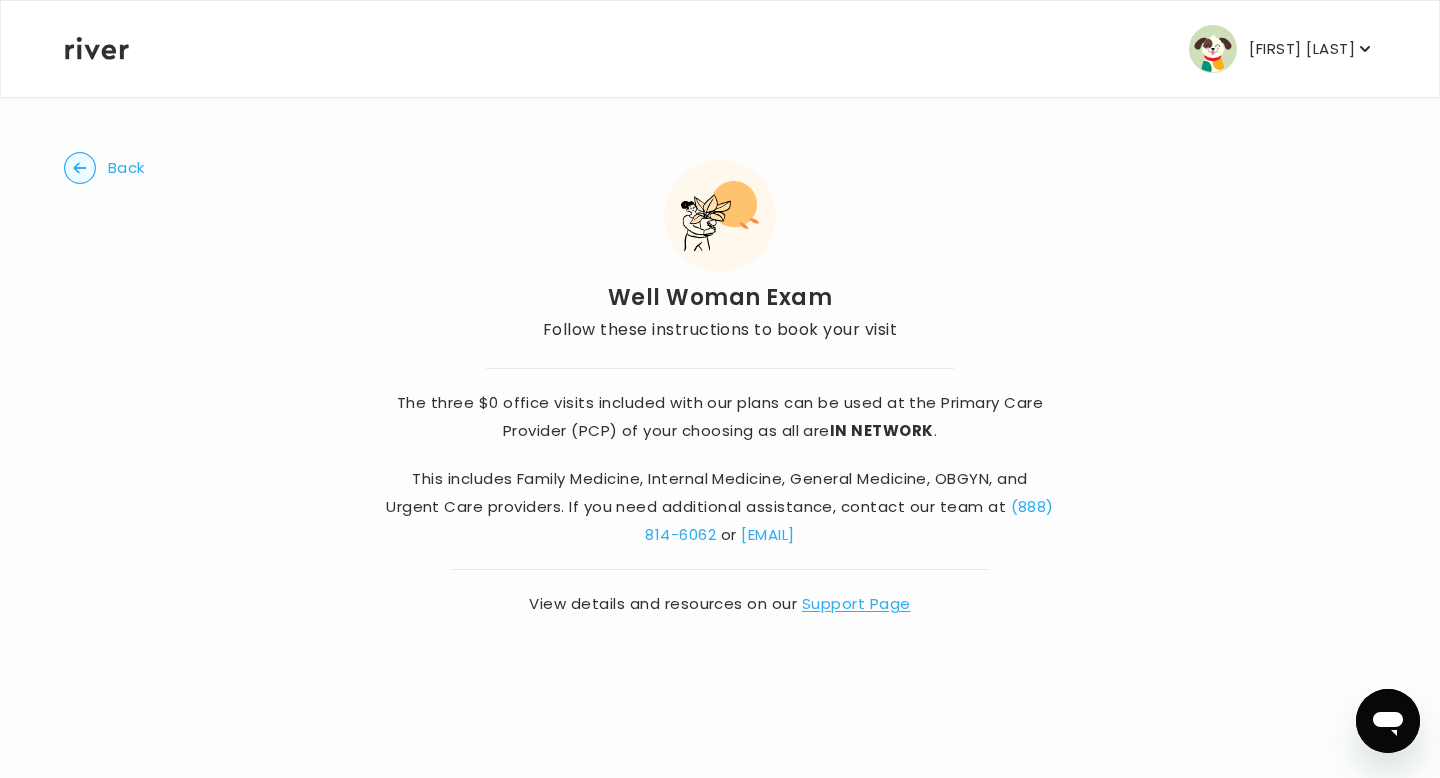 click 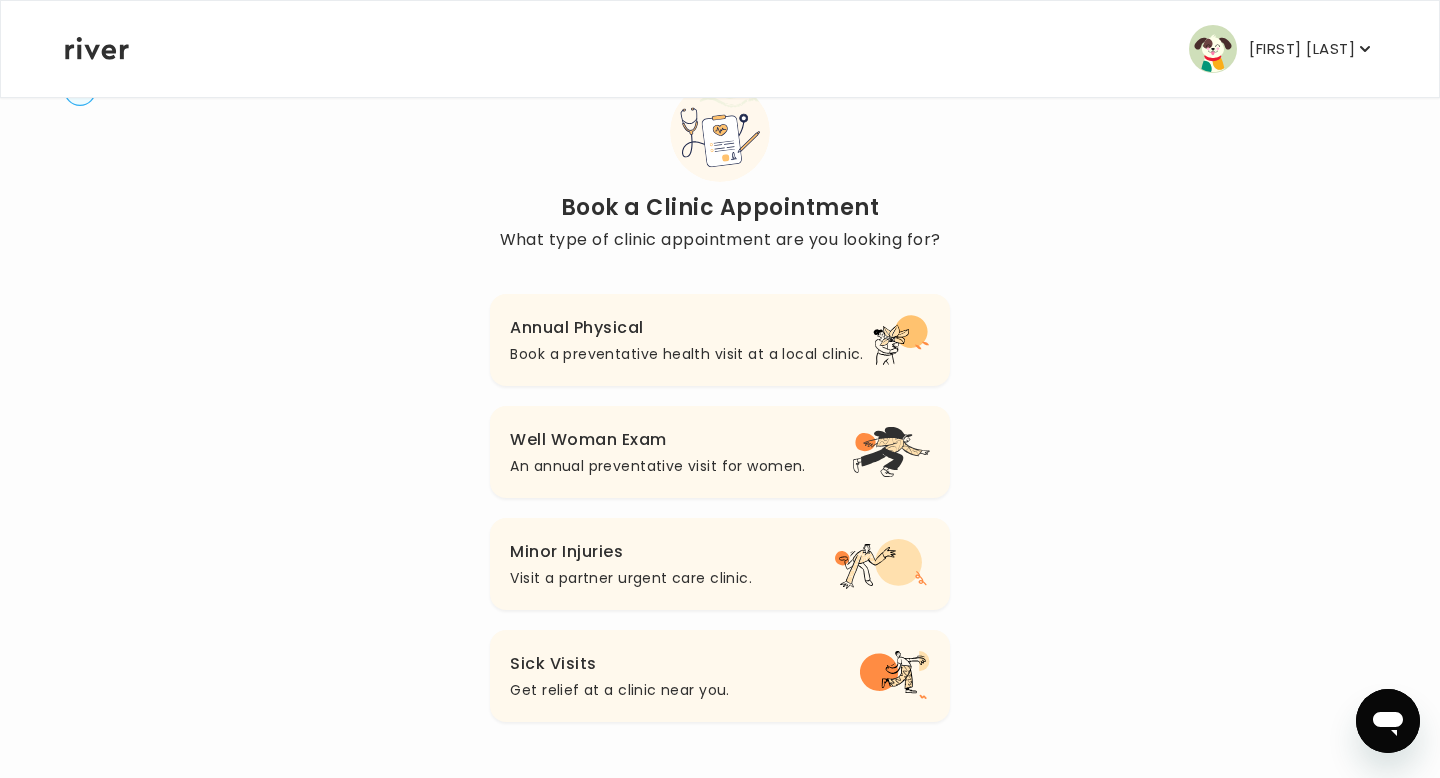scroll, scrollTop: 0, scrollLeft: 0, axis: both 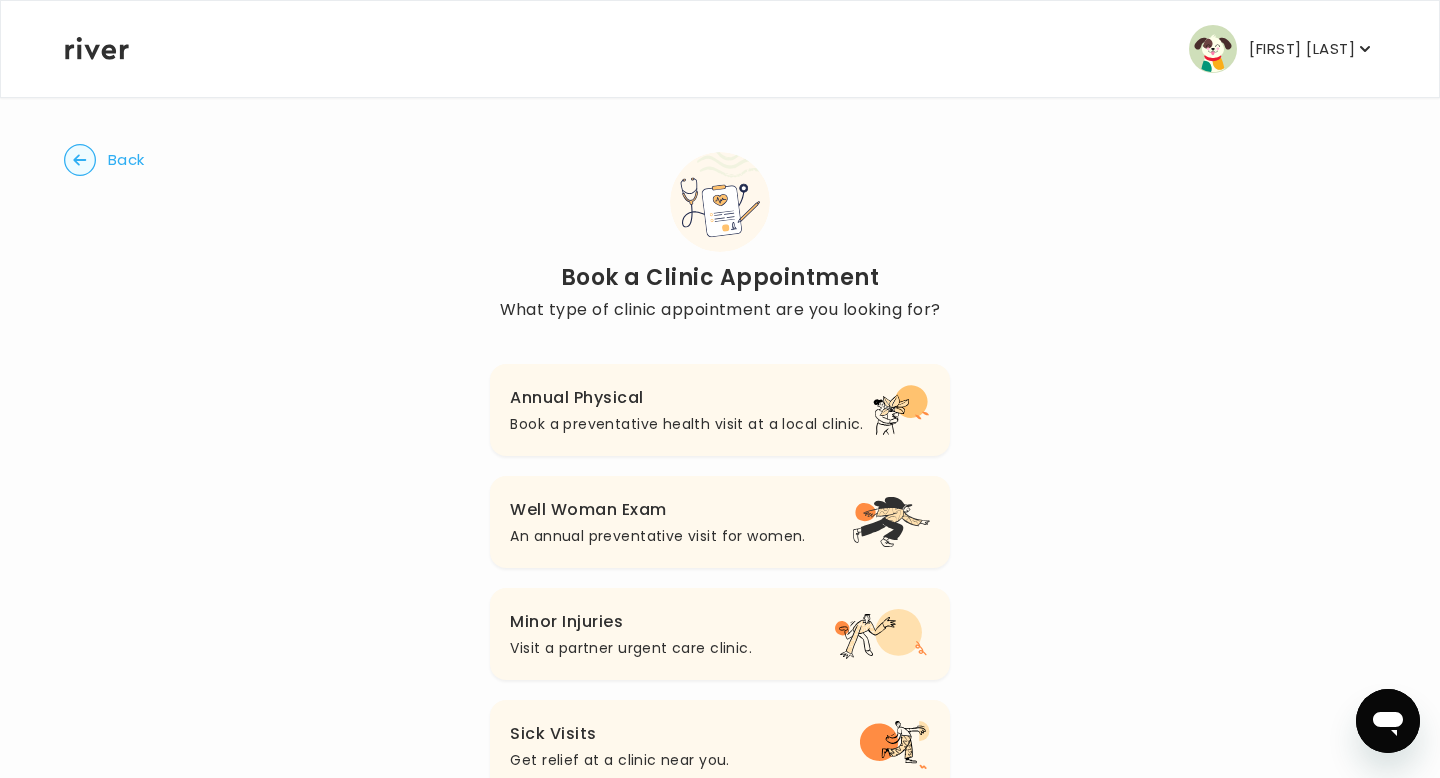 click 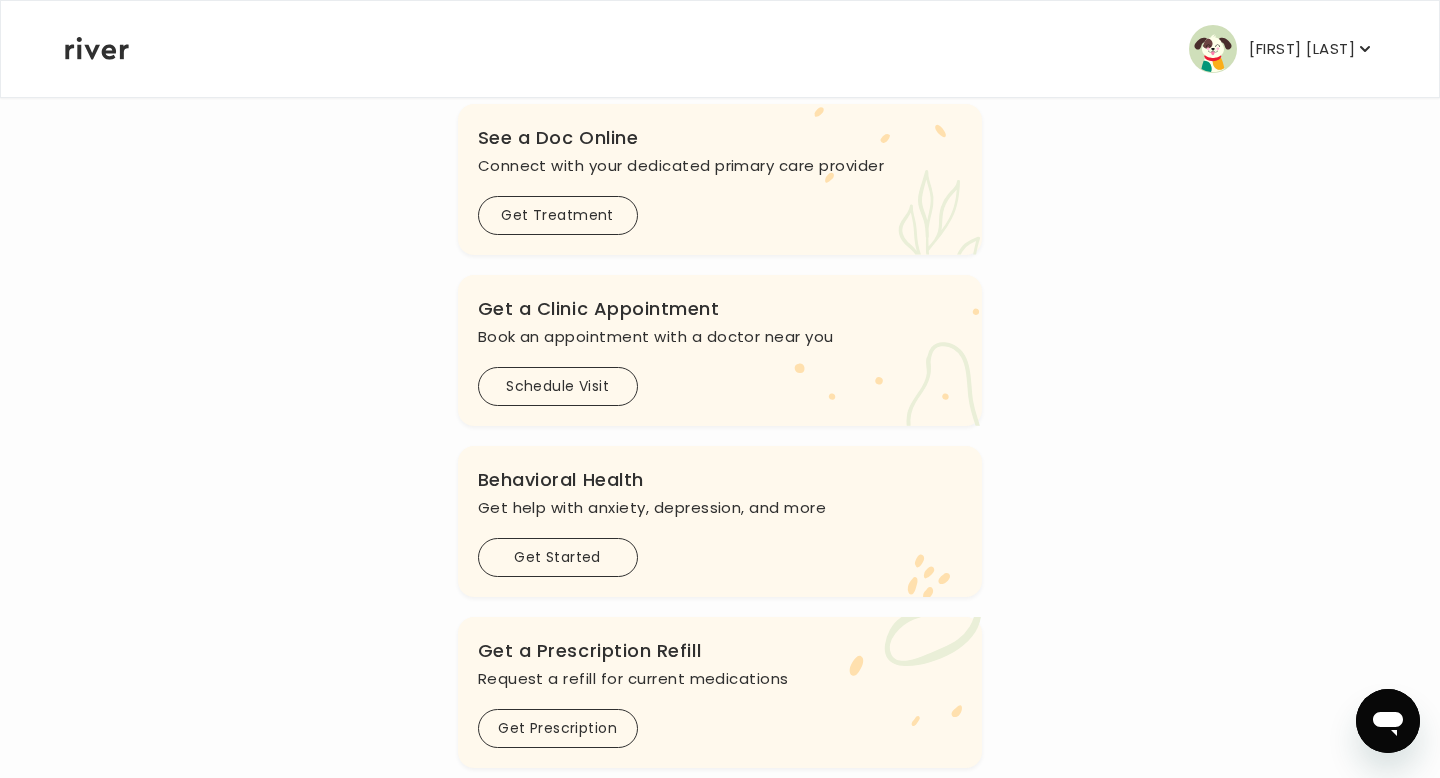scroll, scrollTop: 0, scrollLeft: 0, axis: both 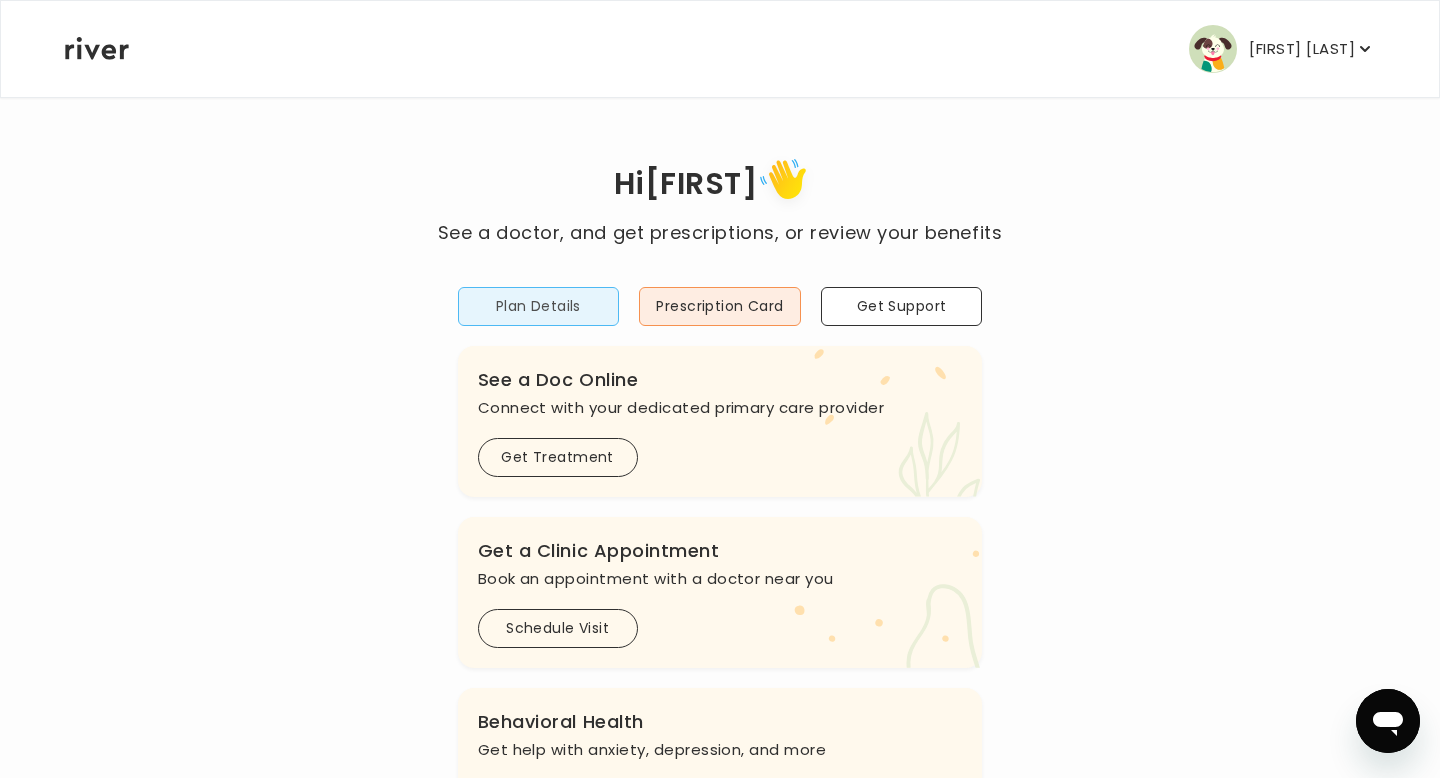 click on "Plan Details" at bounding box center [539, 306] 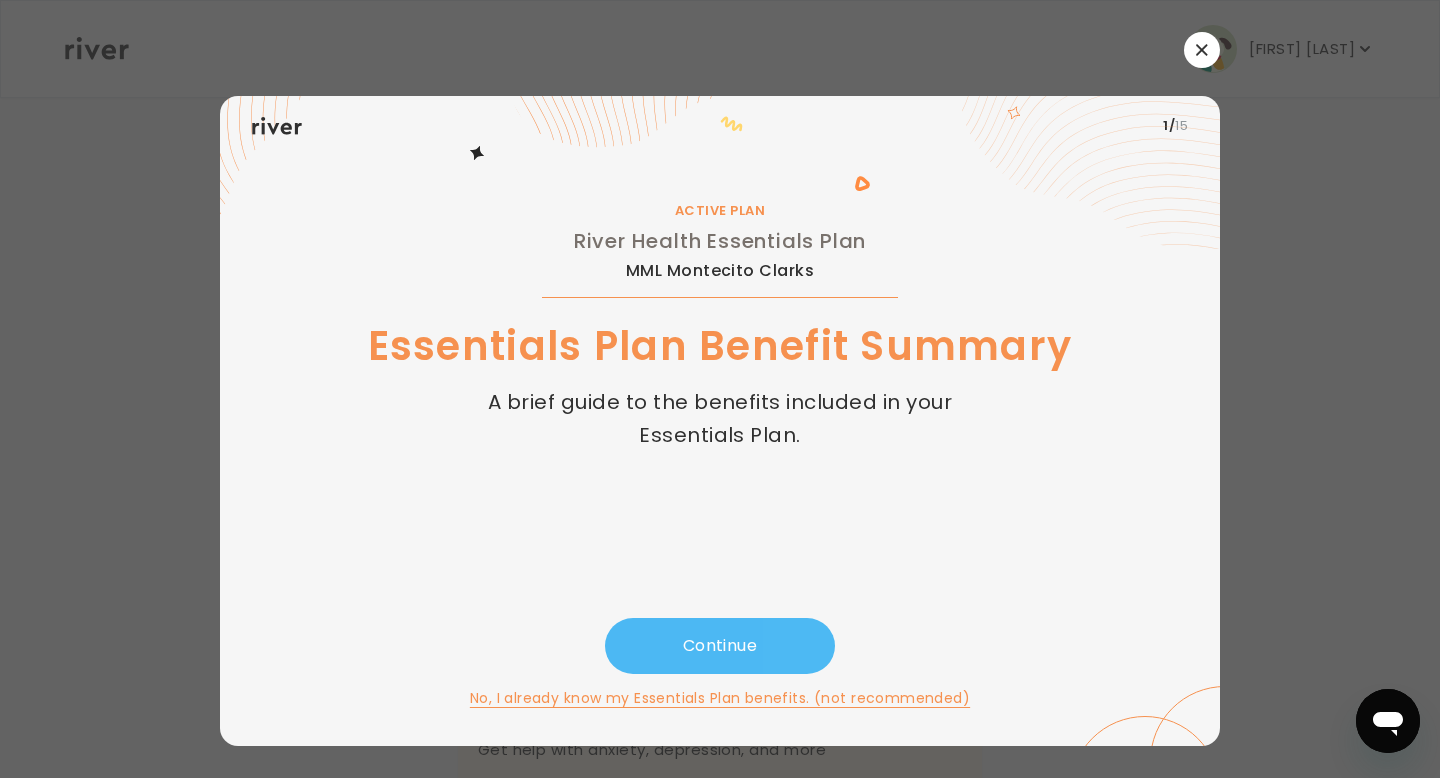 click on "Continue" at bounding box center [720, 646] 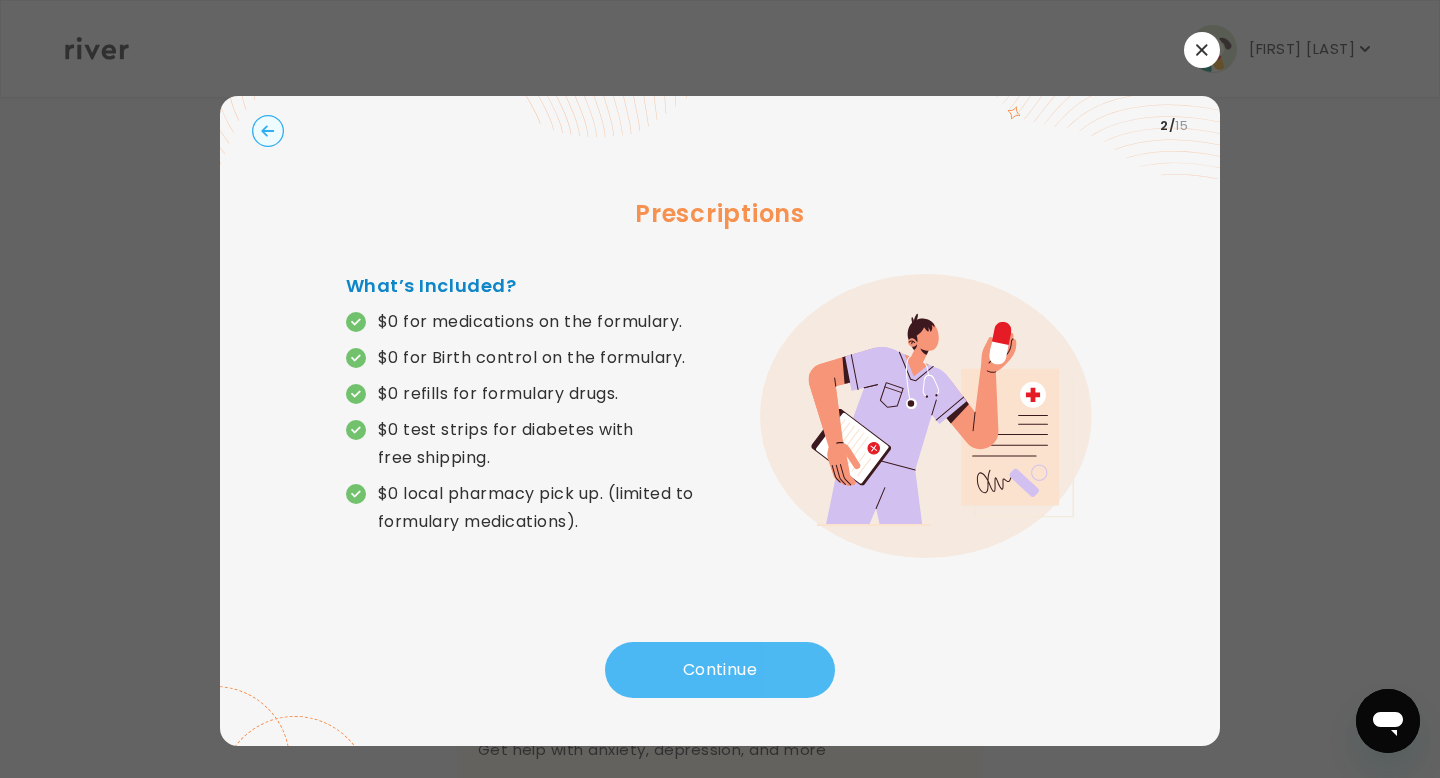 click on "Continue" at bounding box center [720, 670] 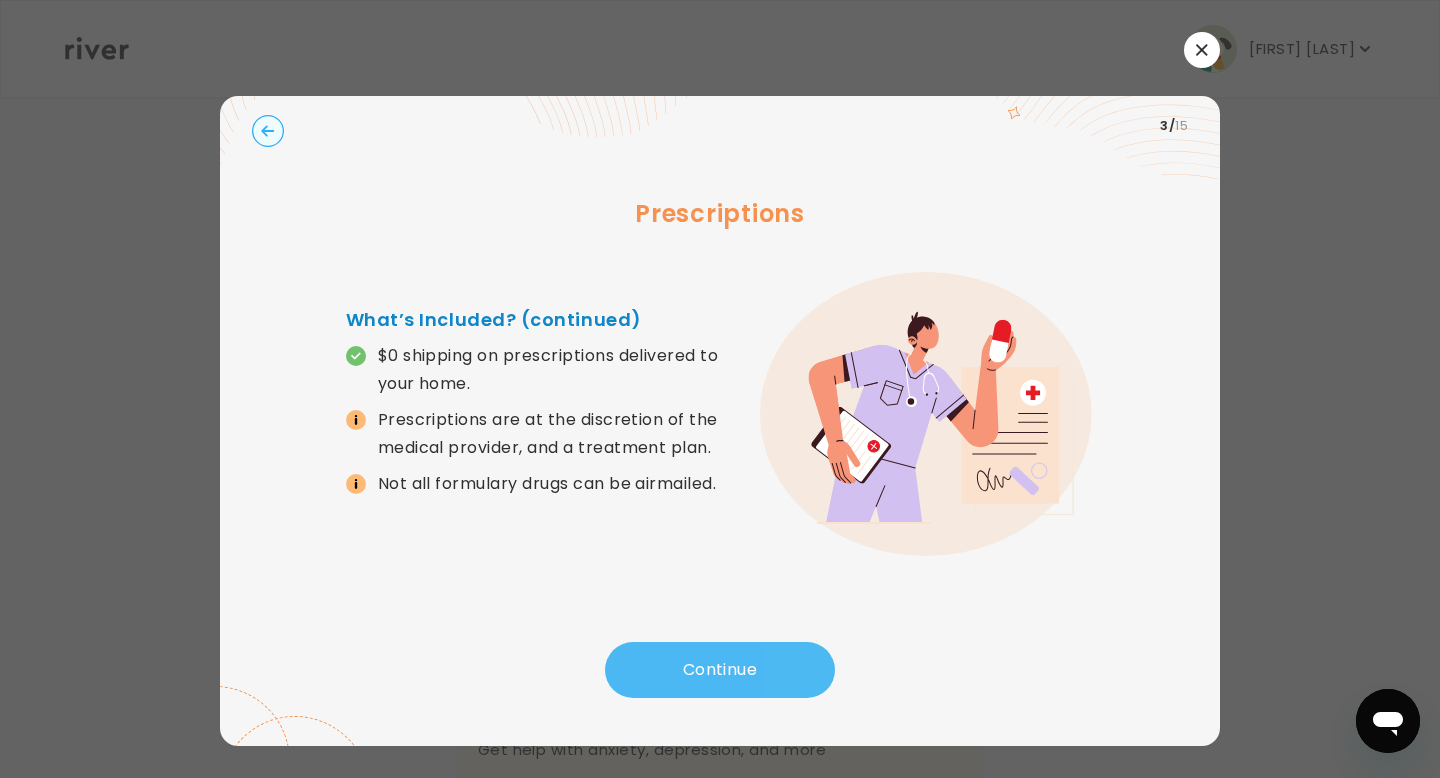 click on "Continue" at bounding box center (720, 670) 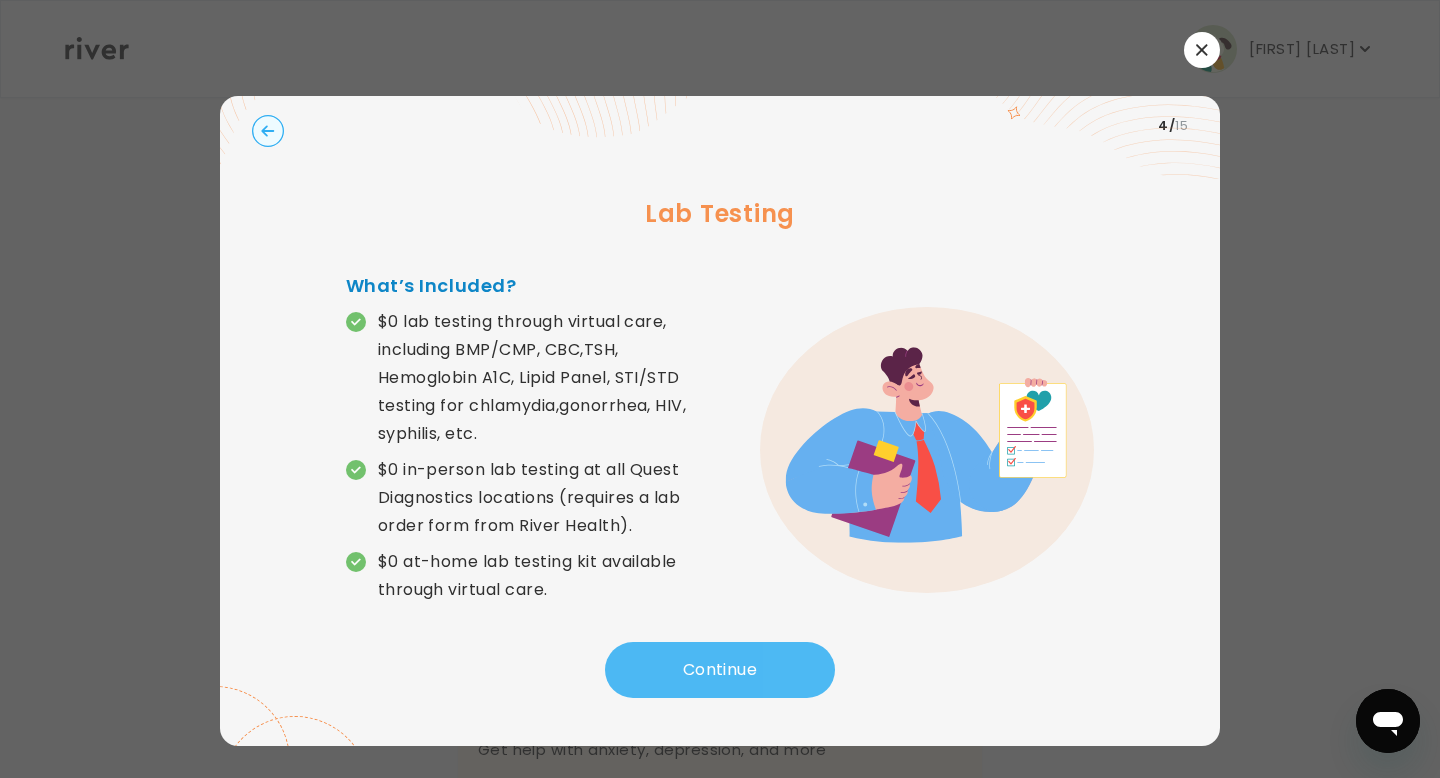click on "Continue" at bounding box center [720, 670] 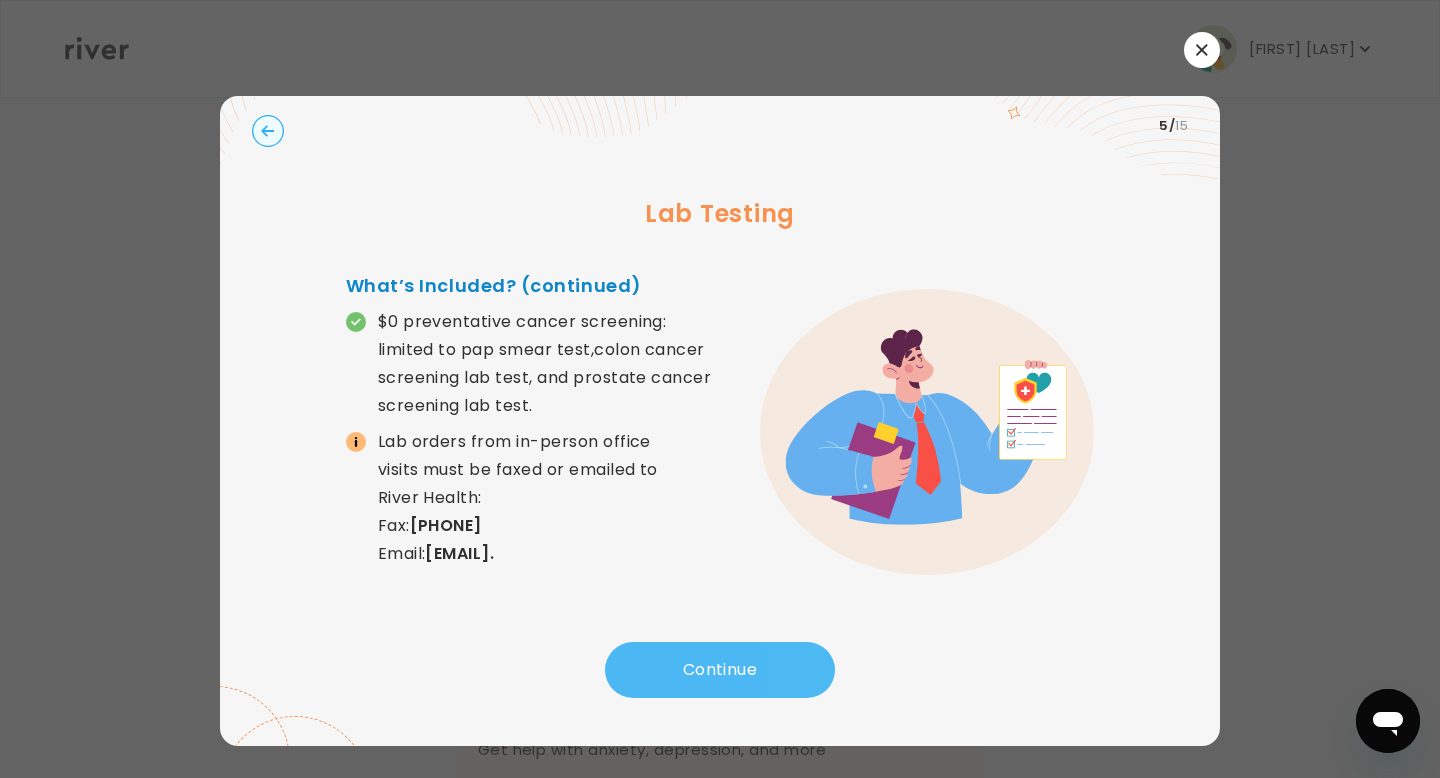 click on "Continue" at bounding box center (720, 670) 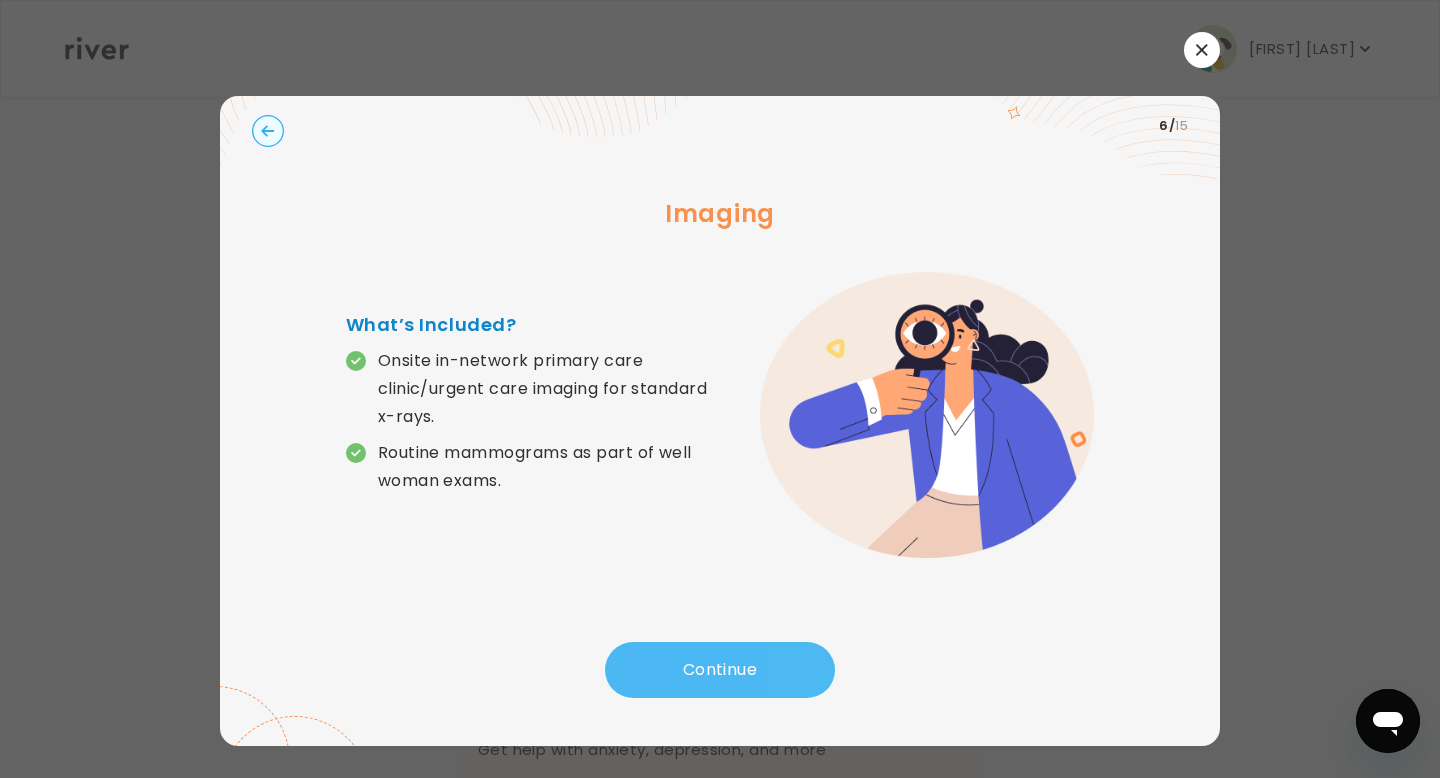 click on "Continue" at bounding box center (720, 670) 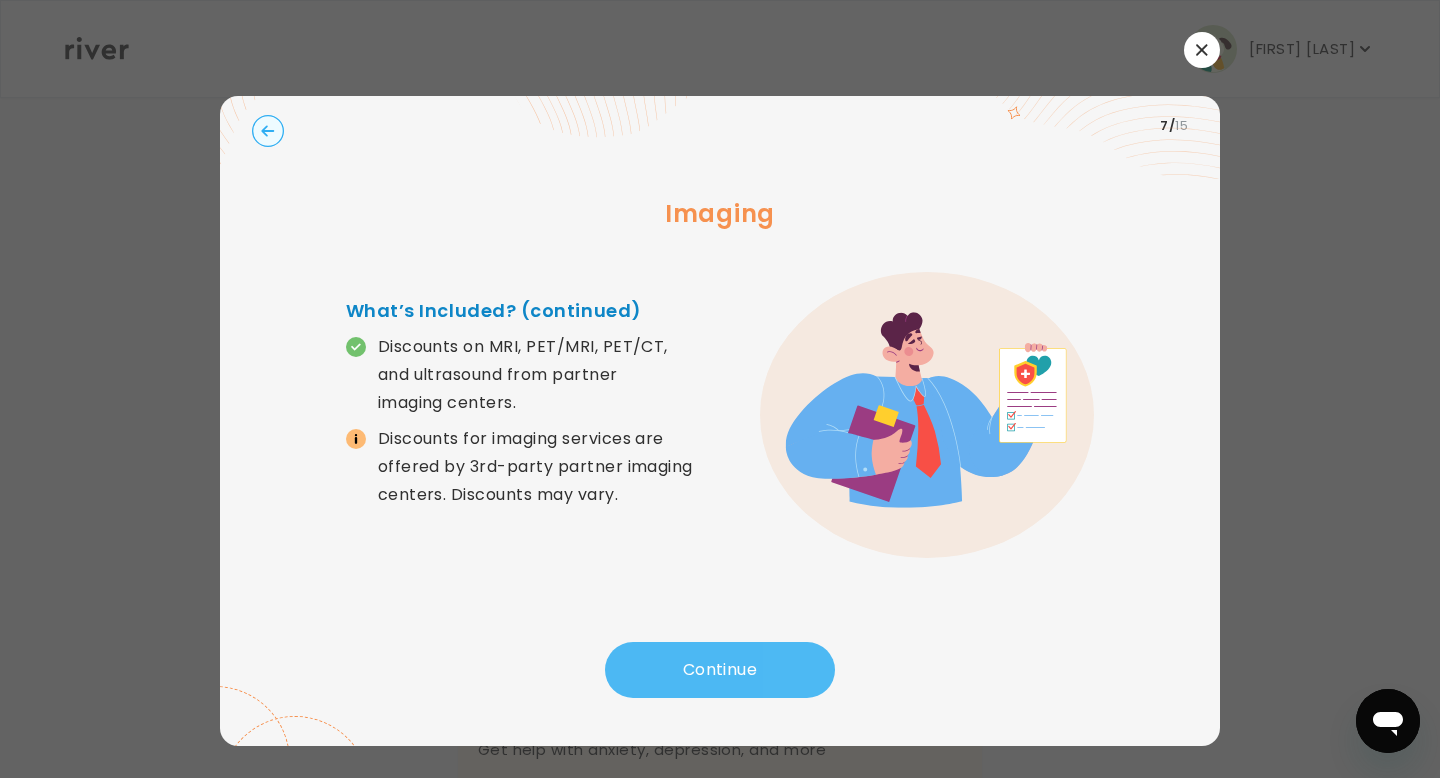 click on "Continue" at bounding box center [720, 670] 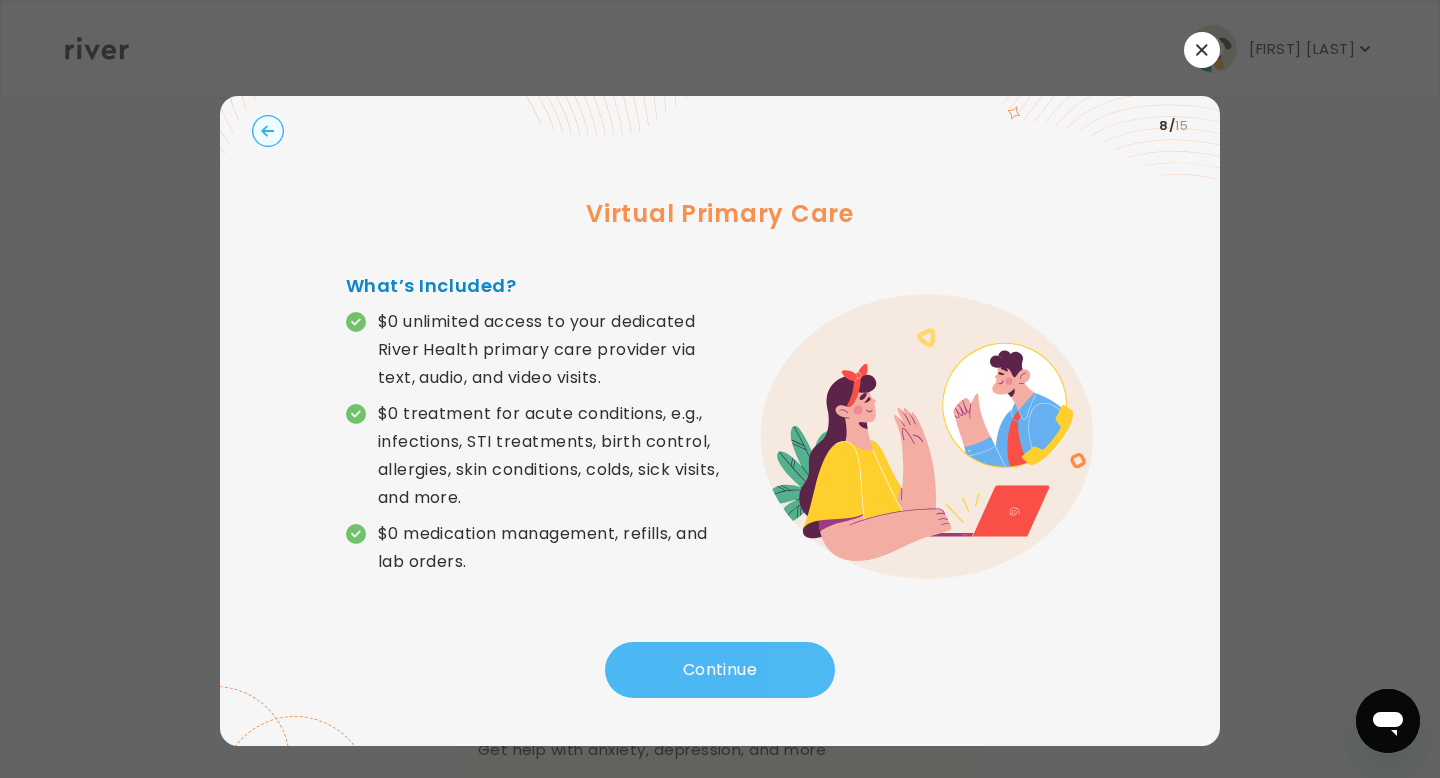 click on "Continue" at bounding box center [720, 670] 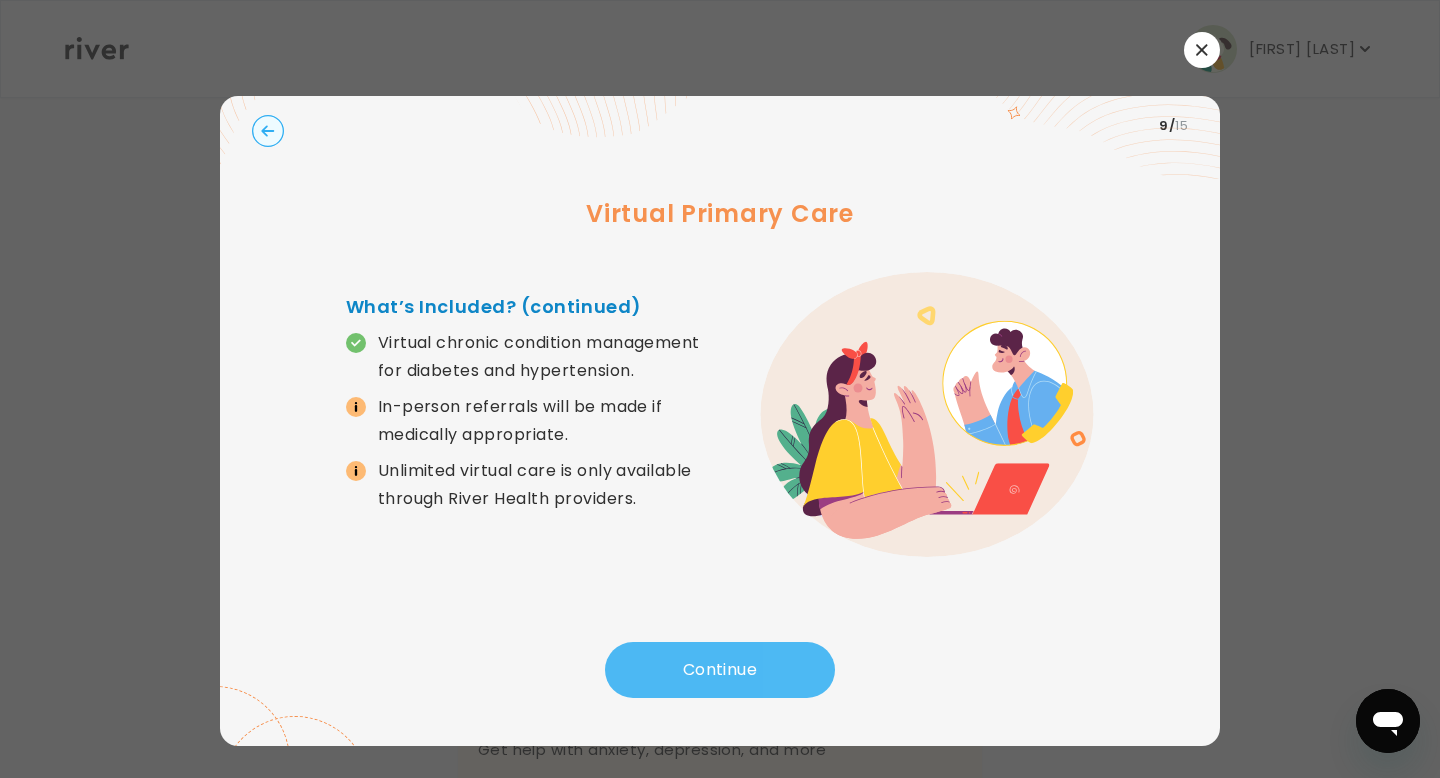 click on "Continue" at bounding box center (720, 670) 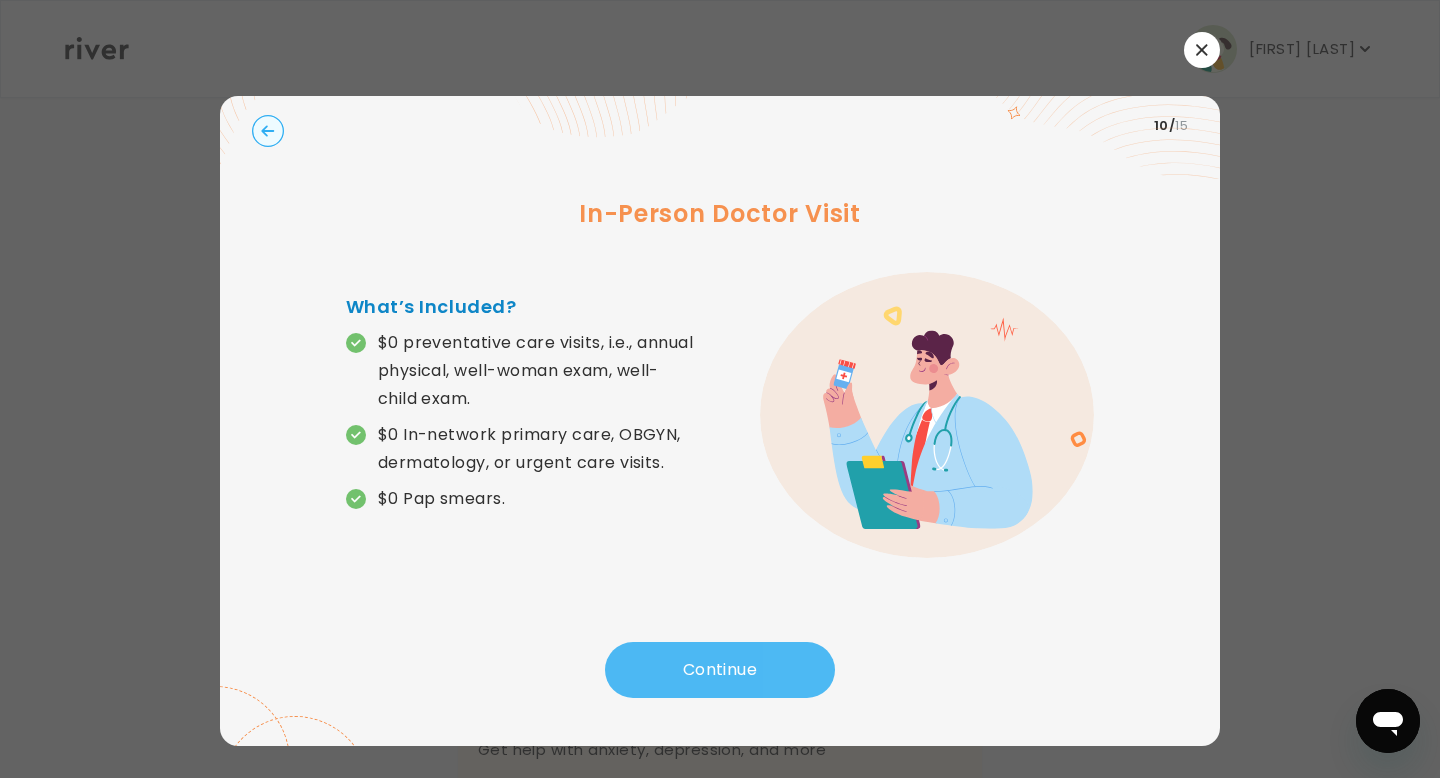 click on "Continue" at bounding box center [720, 670] 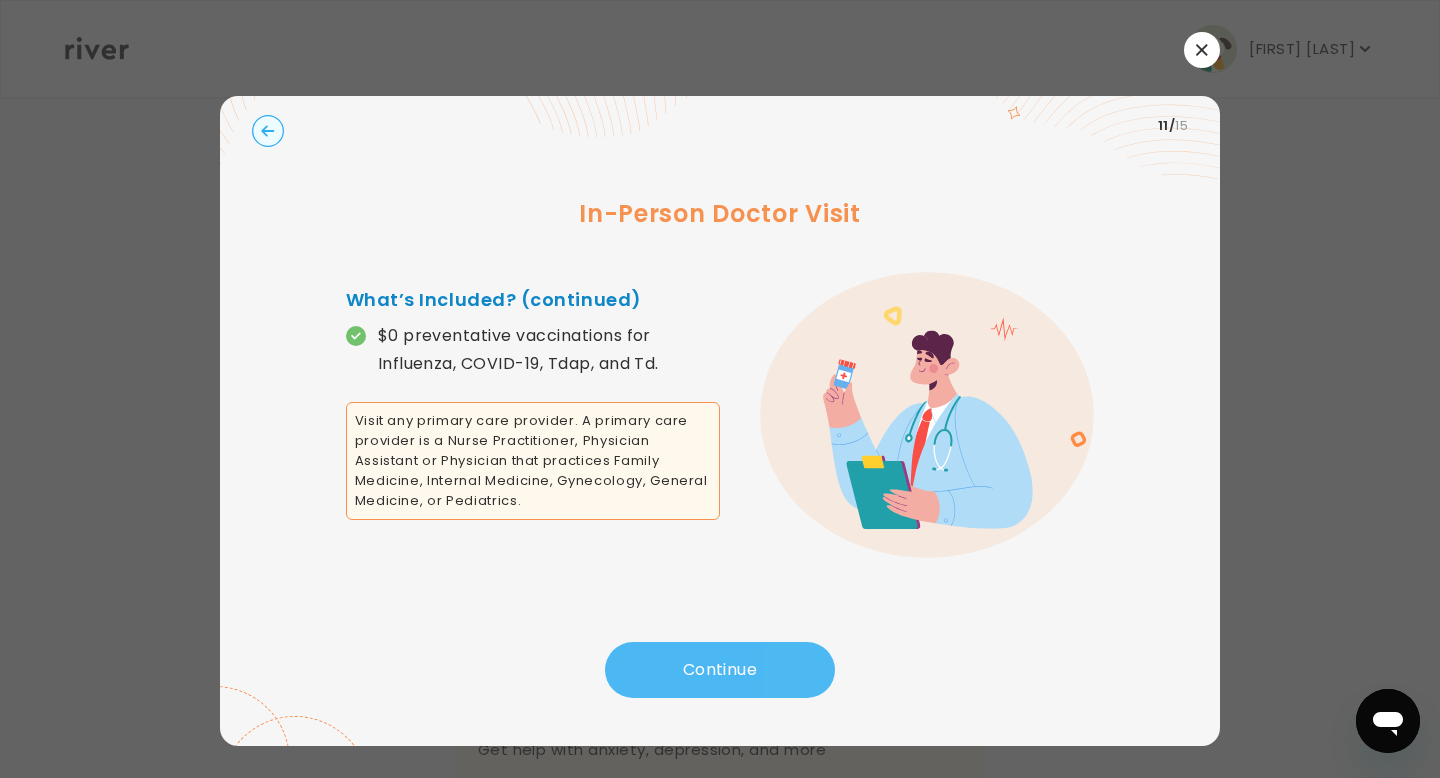 click on "Continue" at bounding box center (720, 670) 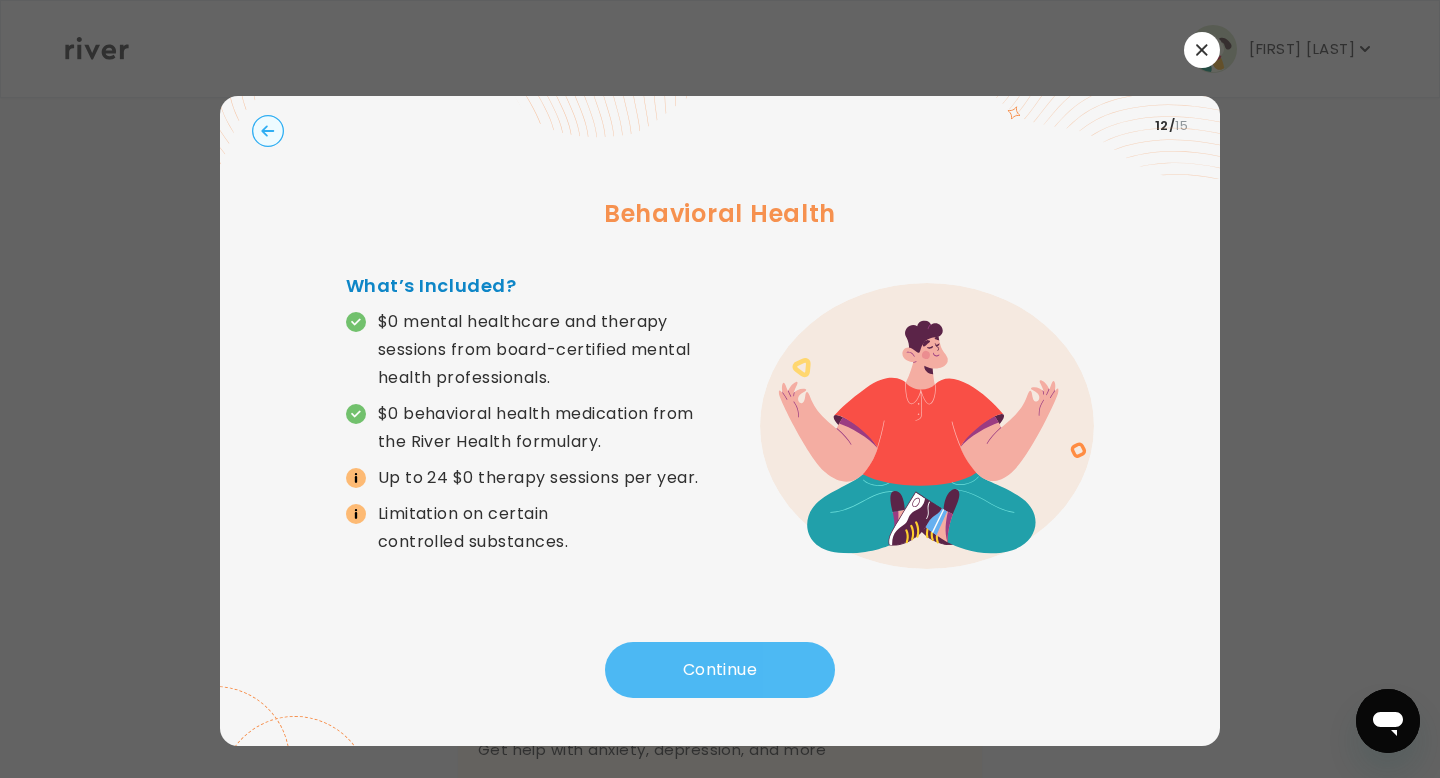 click on "Continue" at bounding box center (720, 670) 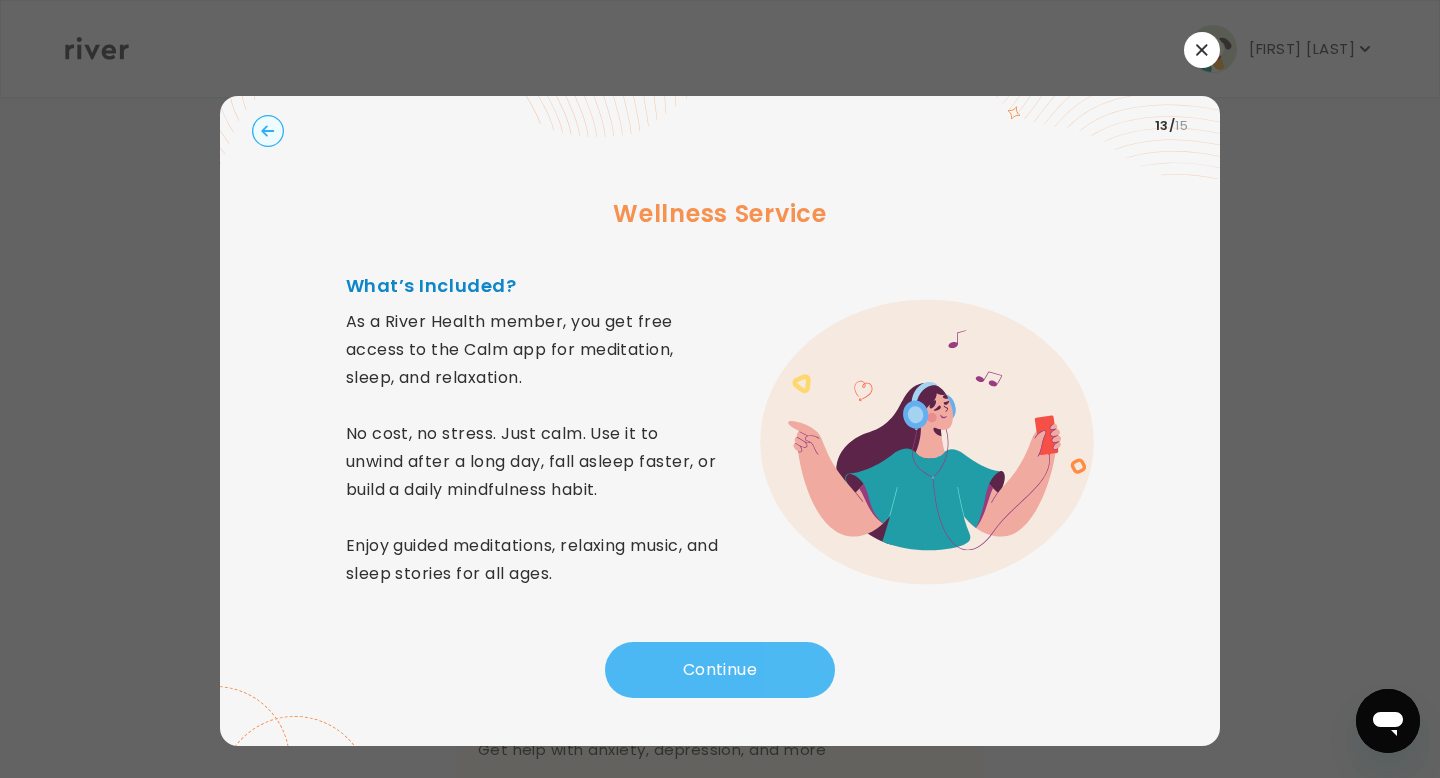 click on "Continue" at bounding box center (720, 670) 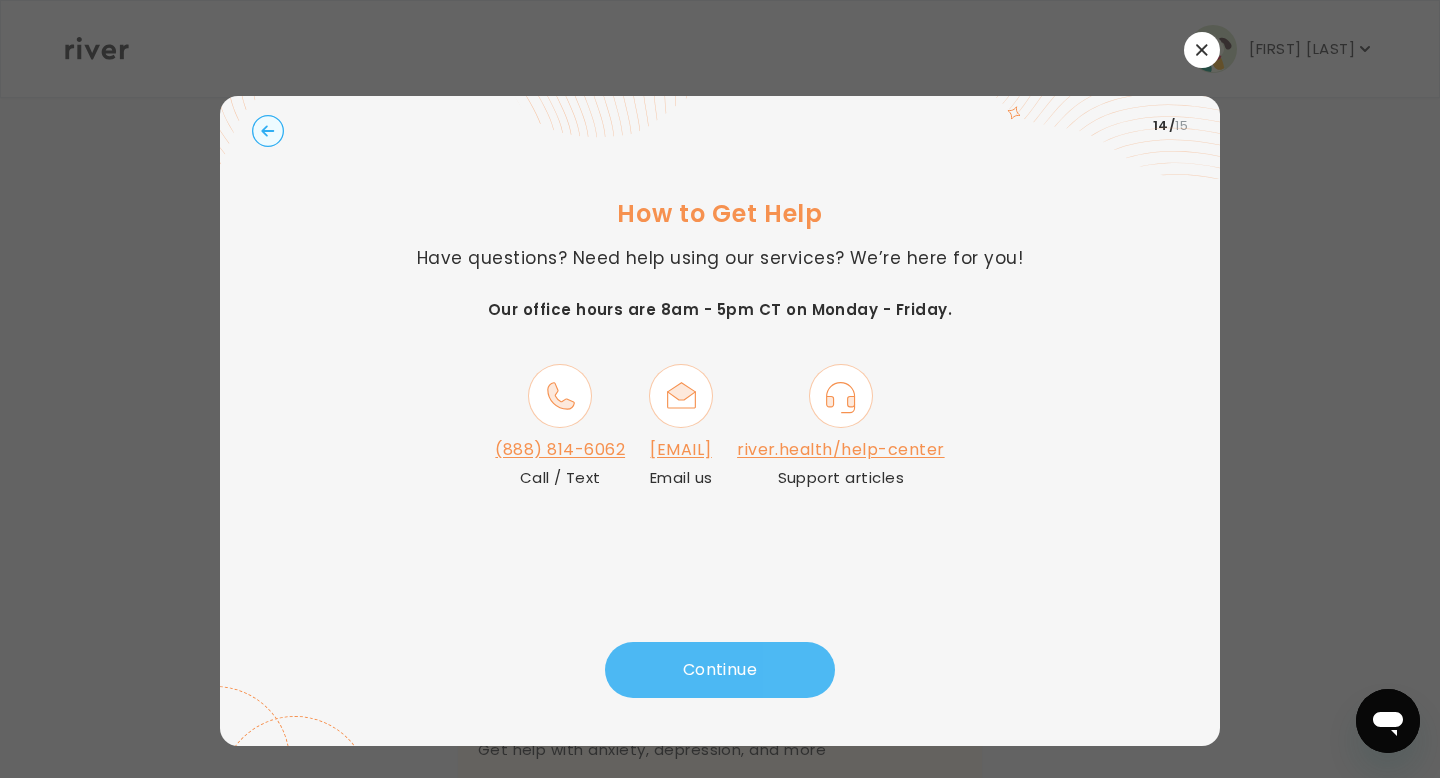 click on "Continue" at bounding box center [720, 670] 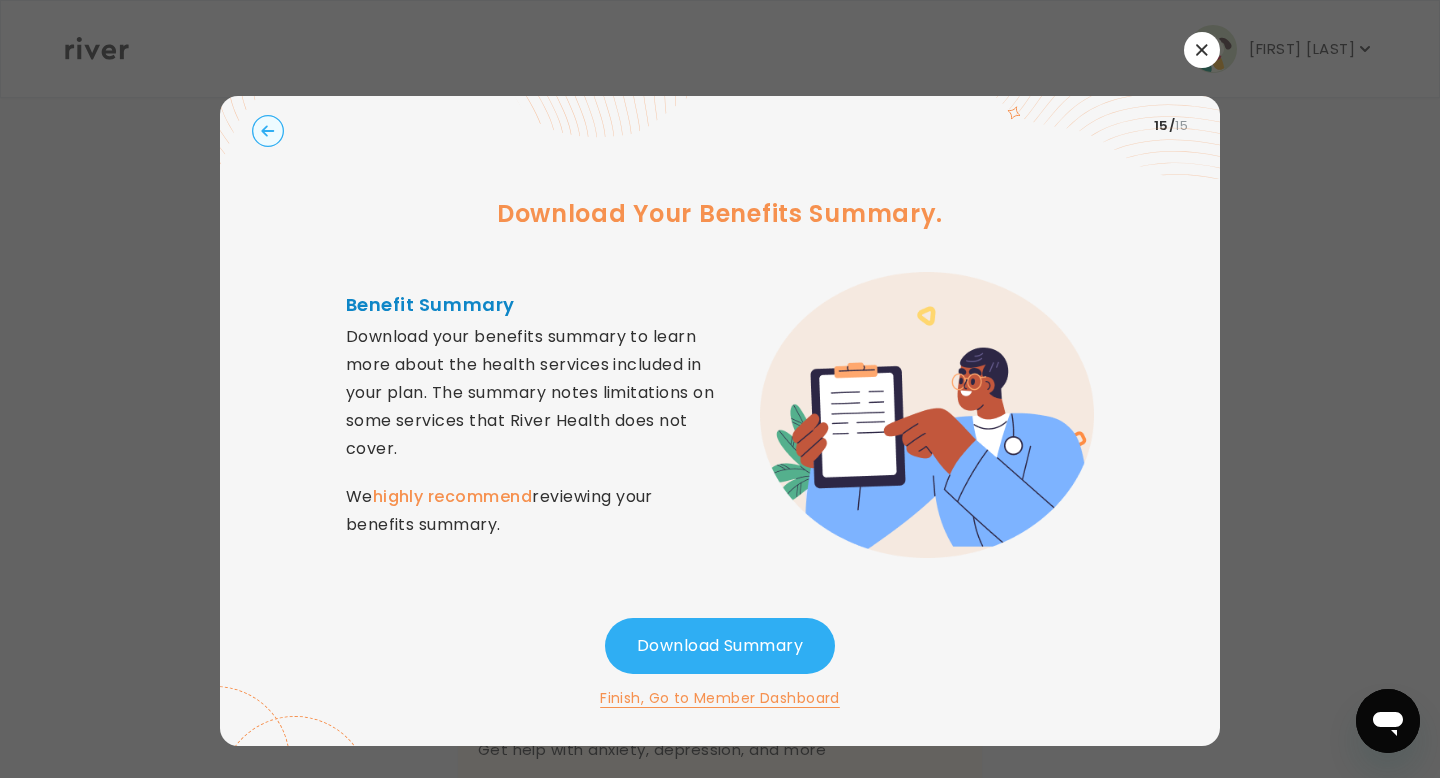 click on "Finish, Go to Member Dashboard" at bounding box center (720, 698) 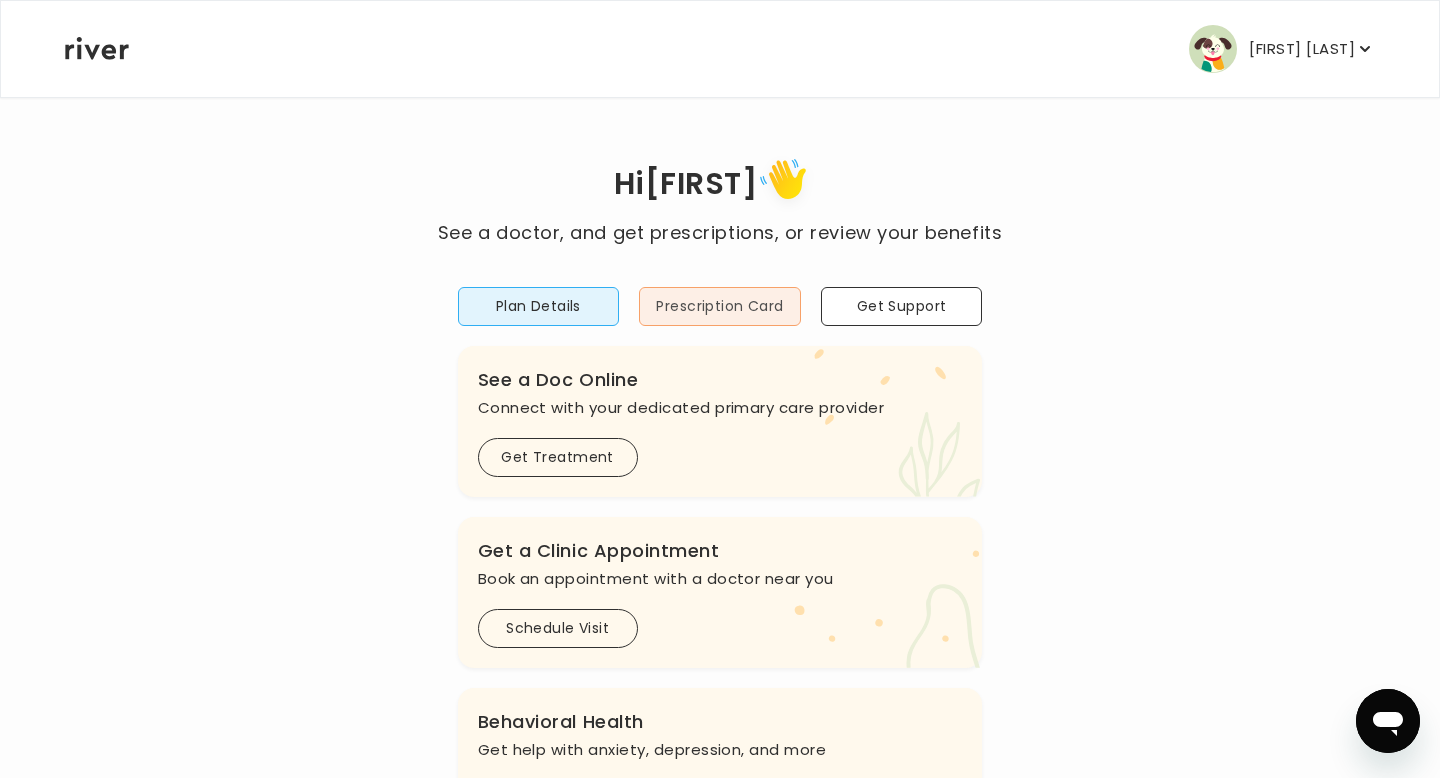 click on "Prescription Card" at bounding box center (720, 306) 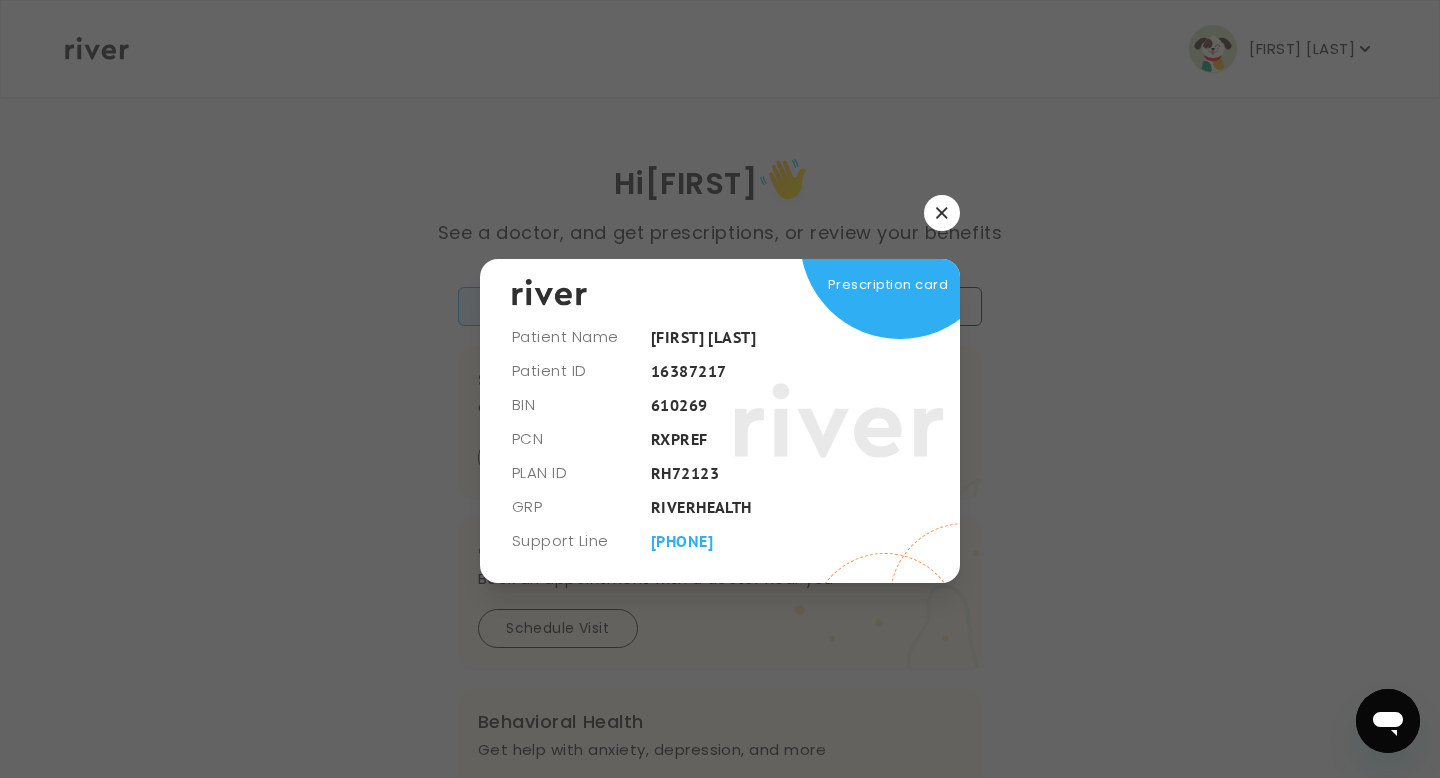 click 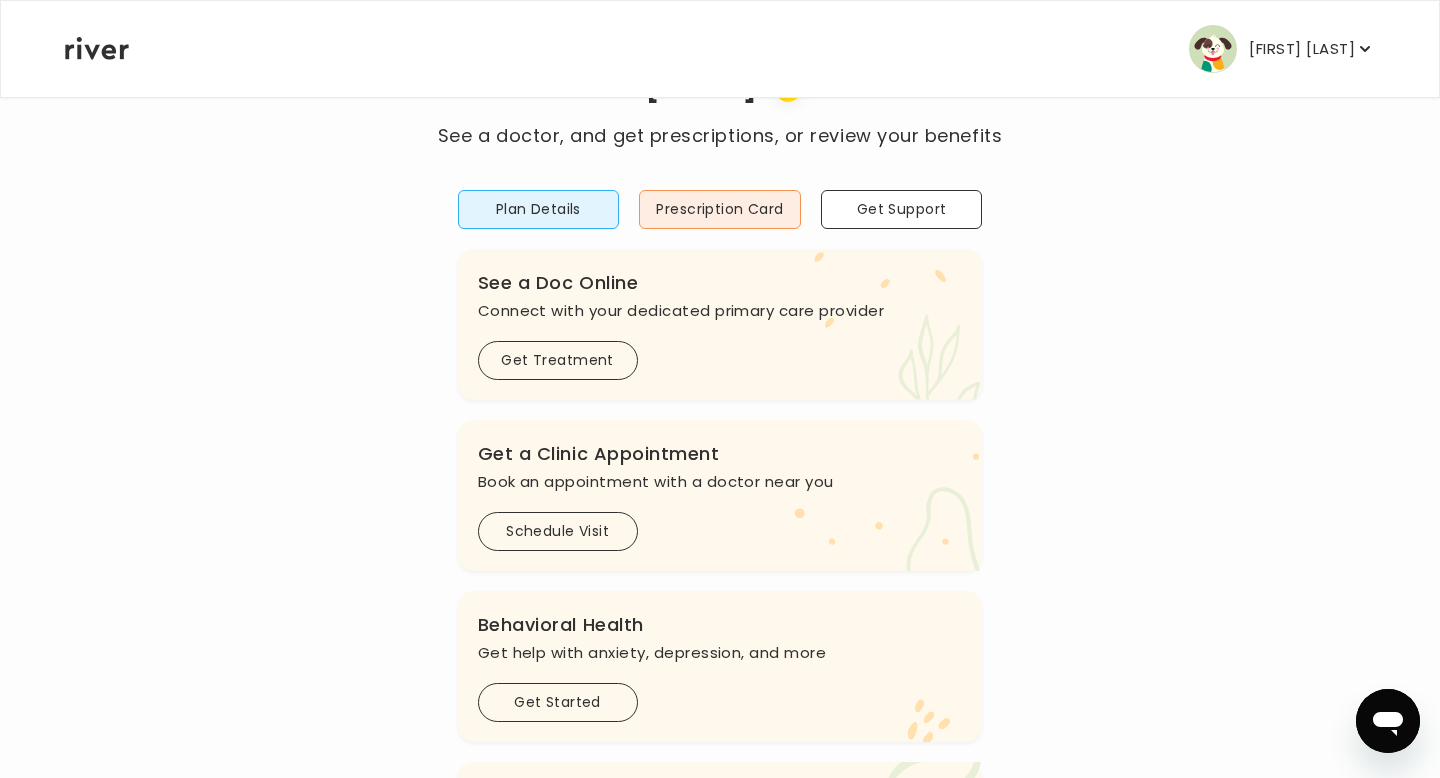 scroll, scrollTop: 0, scrollLeft: 0, axis: both 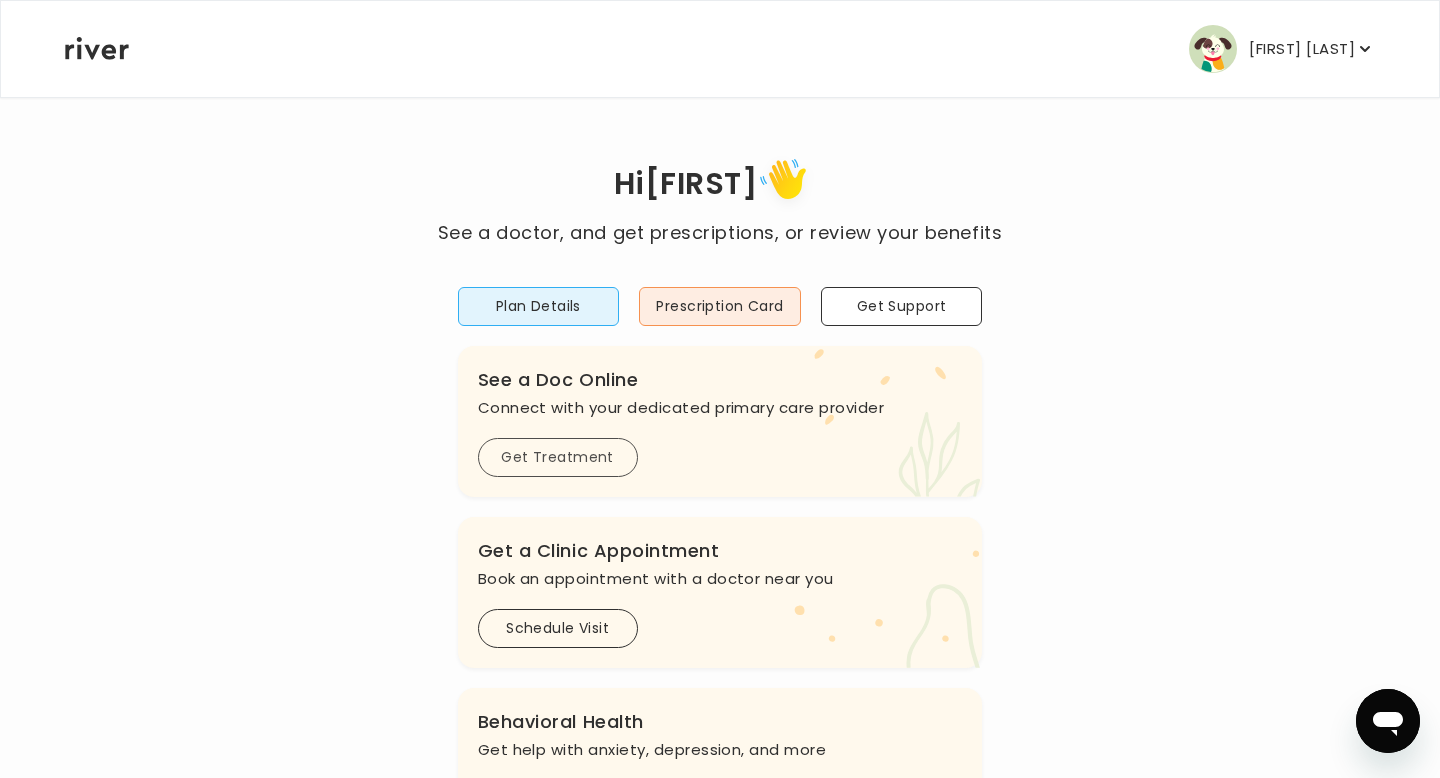 click on "Get Treatment" at bounding box center (558, 457) 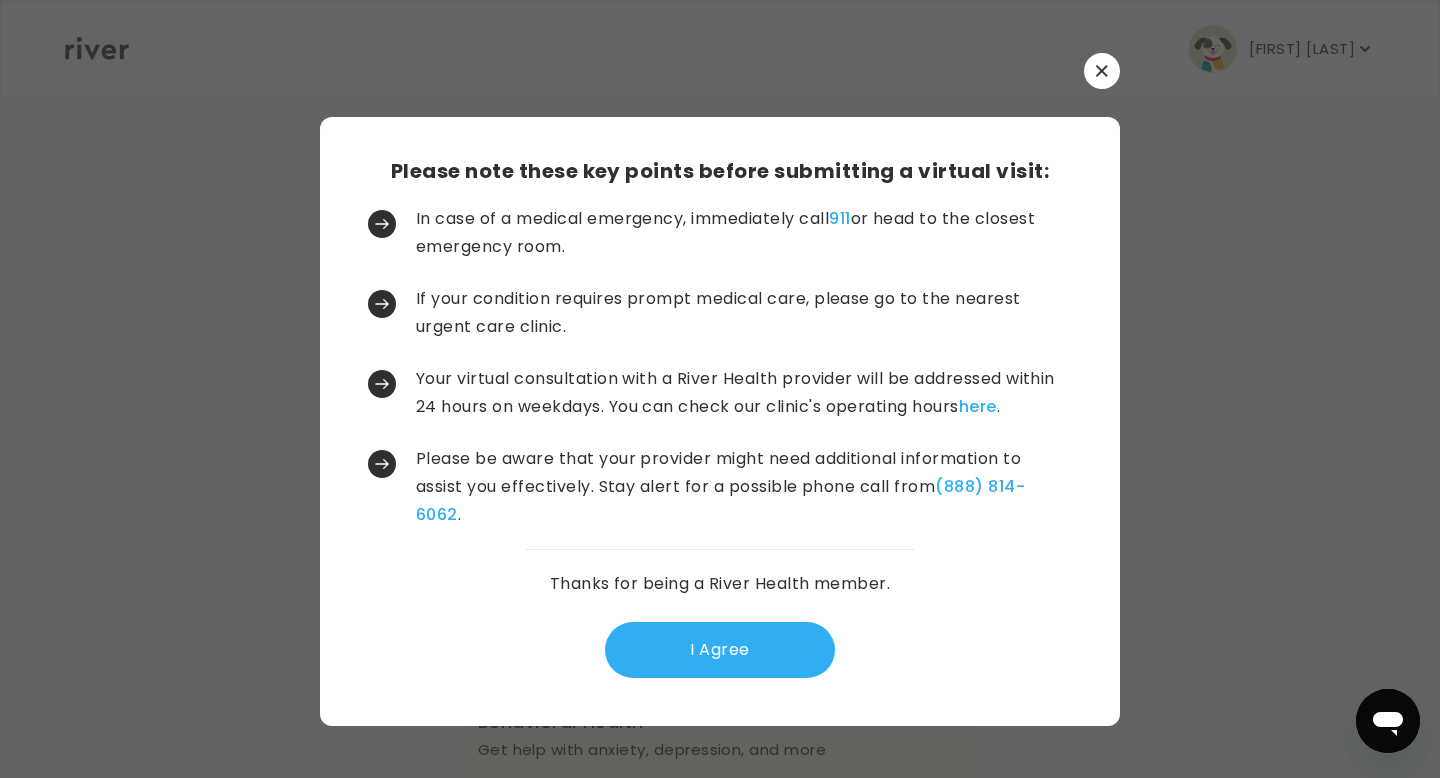 click at bounding box center [1102, 71] 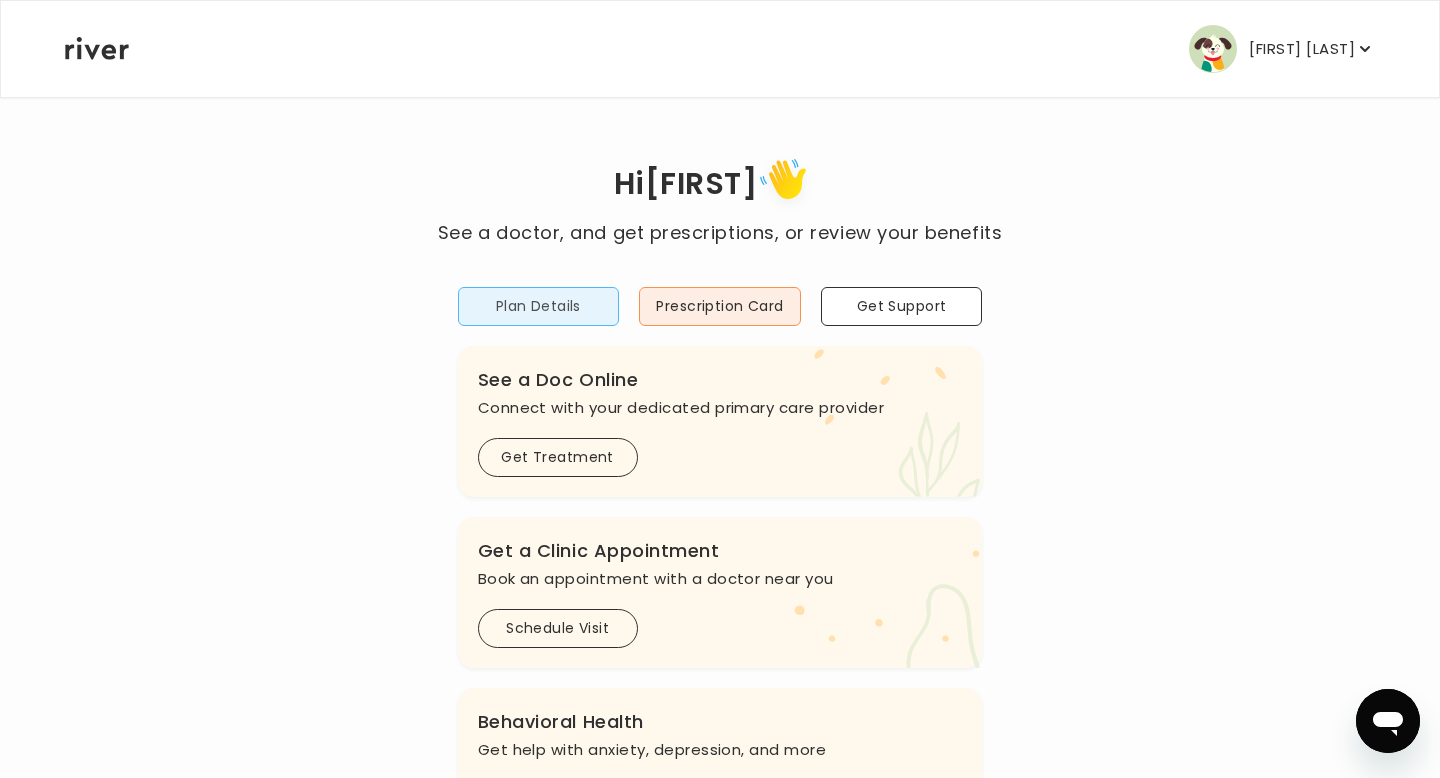 click on "Plan Details" at bounding box center [539, 306] 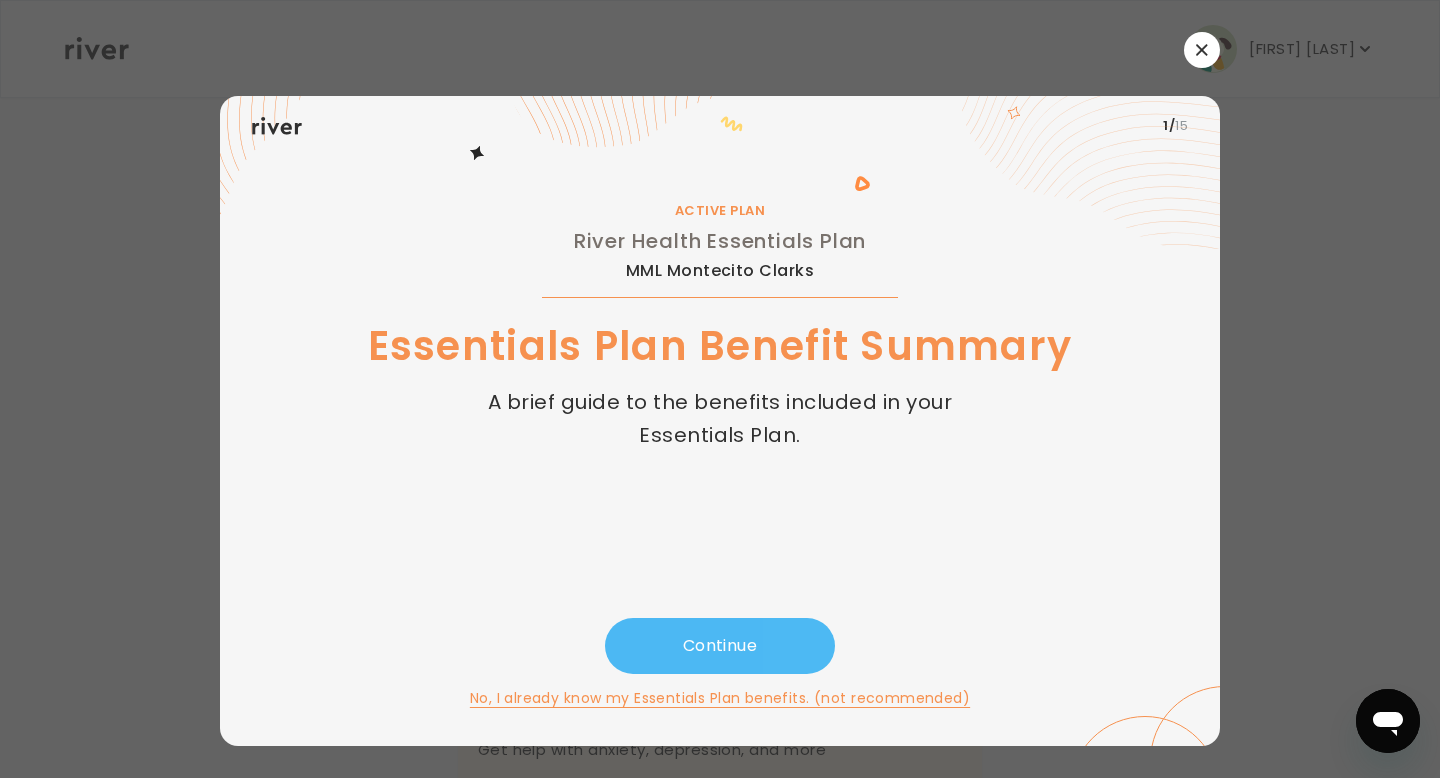 click on "Continue" at bounding box center [720, 646] 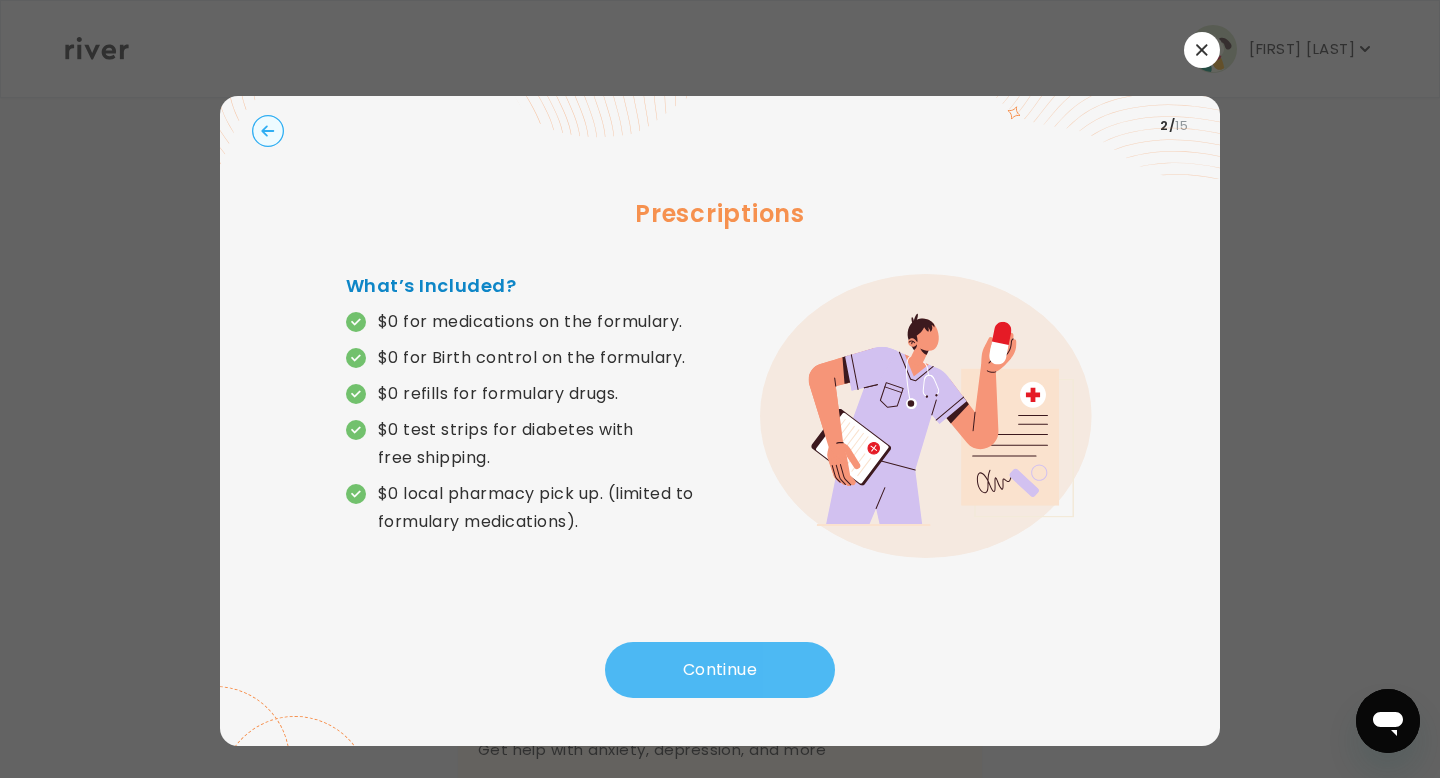 click on "Continue" at bounding box center (720, 670) 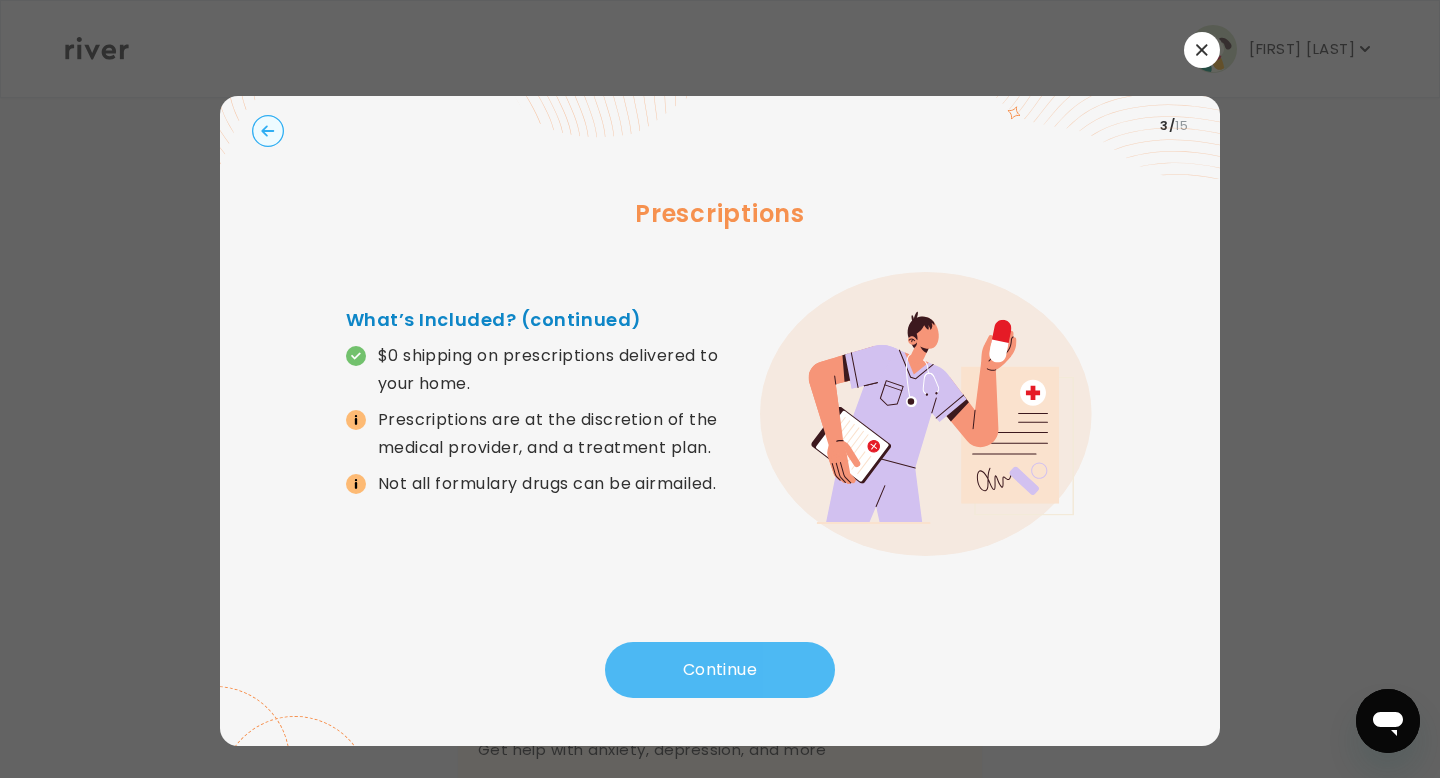 click on "Continue" at bounding box center (720, 670) 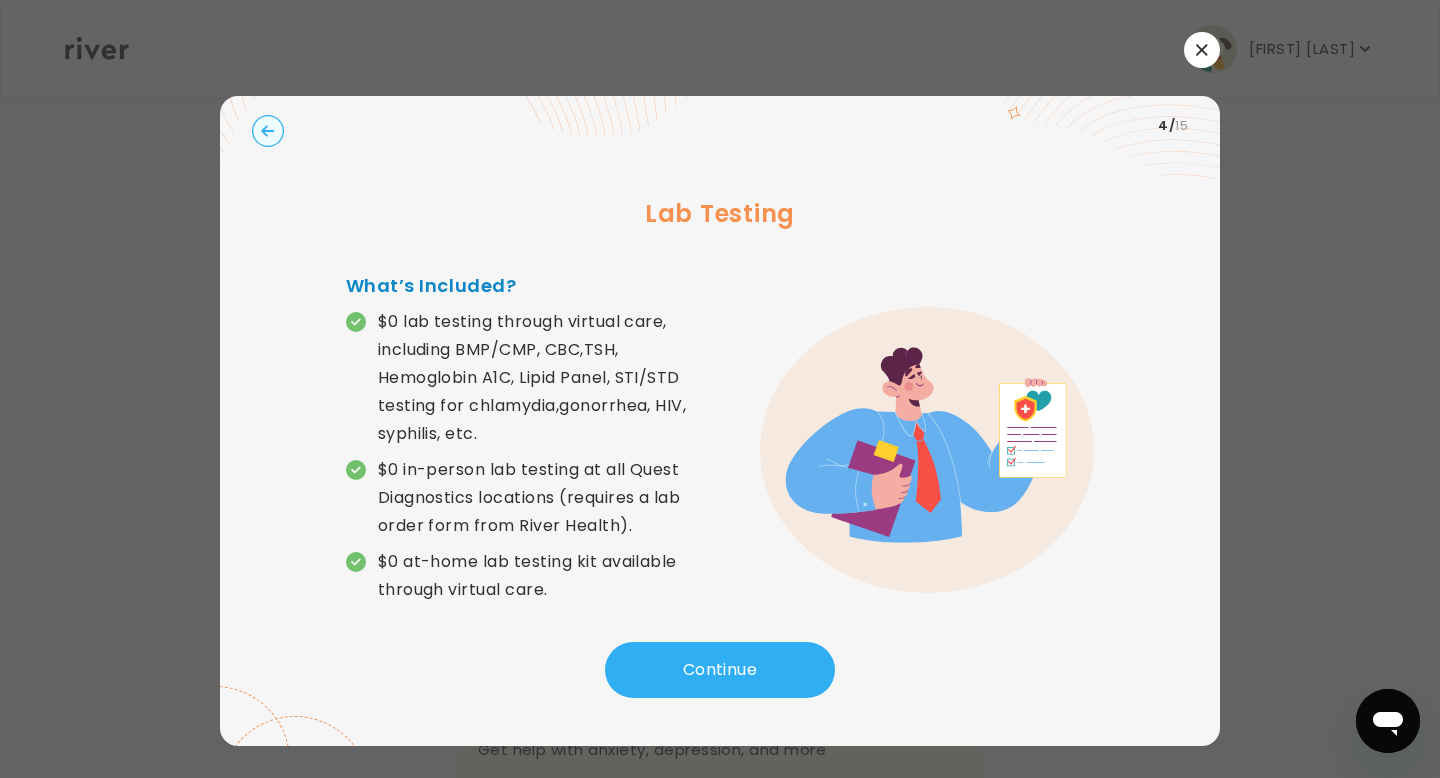 drag, startPoint x: 697, startPoint y: 653, endPoint x: 1073, endPoint y: 52, distance: 708.92664 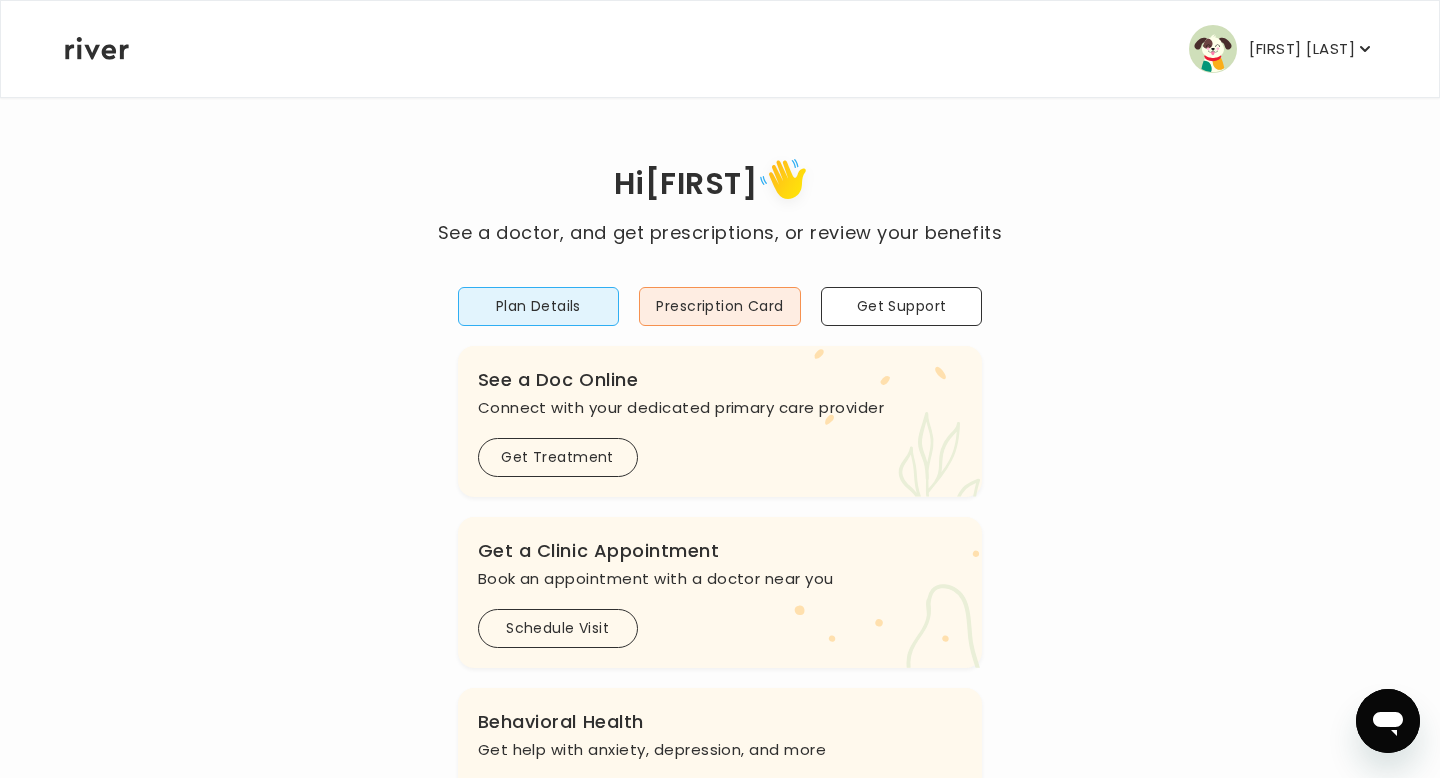 click on "[FIRST] [LAST]" at bounding box center (1302, 49) 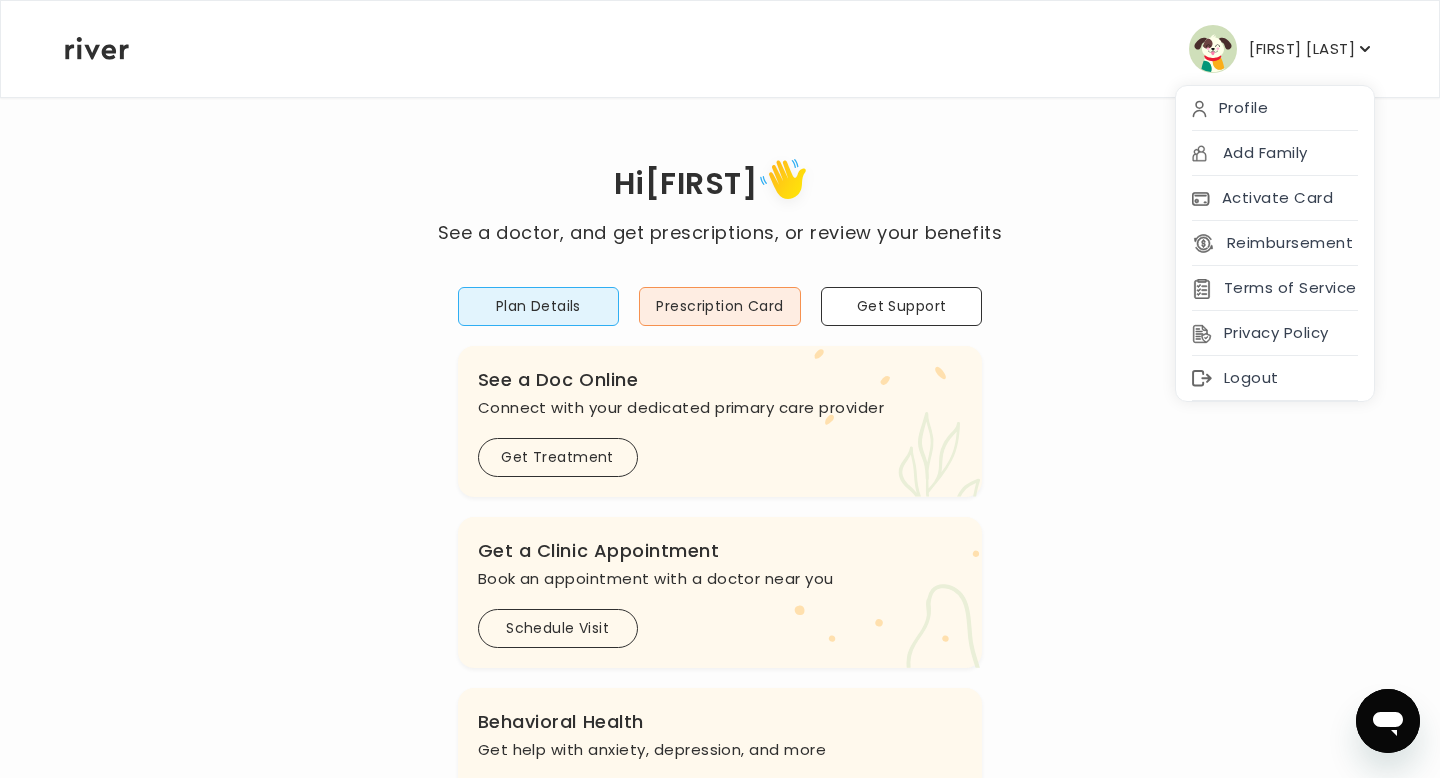 click on "[FIRST] [LAST]" at bounding box center [1302, 49] 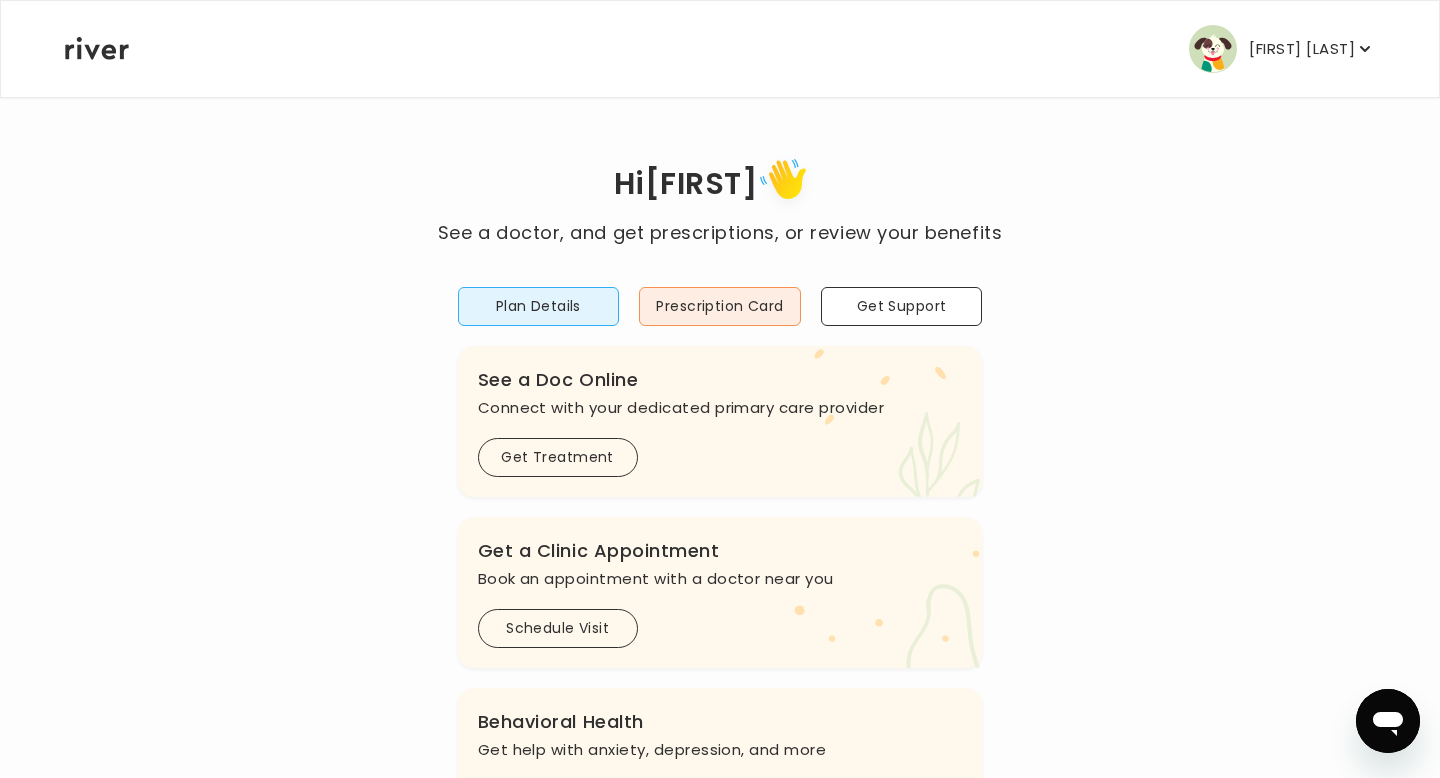 click on "Hi  [FIRST] See a doctor, and get prescriptions, or review your benefits Plan Details Prescription Card Get Support
.cls-1 {
fill: #ffe0ae;
}
.cls-2 {
fill: #eaefd8;
}
River Health Essential ACTIVE Employer Sponsored: MML Montecito Clarks
.cls-see {
fill: #eaefd8;
}
.cls-see-doctor {
fill: #ffe0ae;
}
See a Doc Online Connect with your dedicated primary care provider Get Treatment
.cls-clinic {
fill: #eaefd8;
}
.cls-clinic-appt {
fill: #ffe0ae;
}
Get a Clinic Appointment Book an appointment with a doctor near you Schedule Visit
.cls-1 {
fill: #ffe0ae;
}
Behavioral Health Get help with anxiety, depression, and more Get Started .cls-1{fill:#ffe0ae} Get a Prescription Refill Request a refill for current medications Get Prescription Your Health History View your medical history online View Visits" at bounding box center [720, 666] 